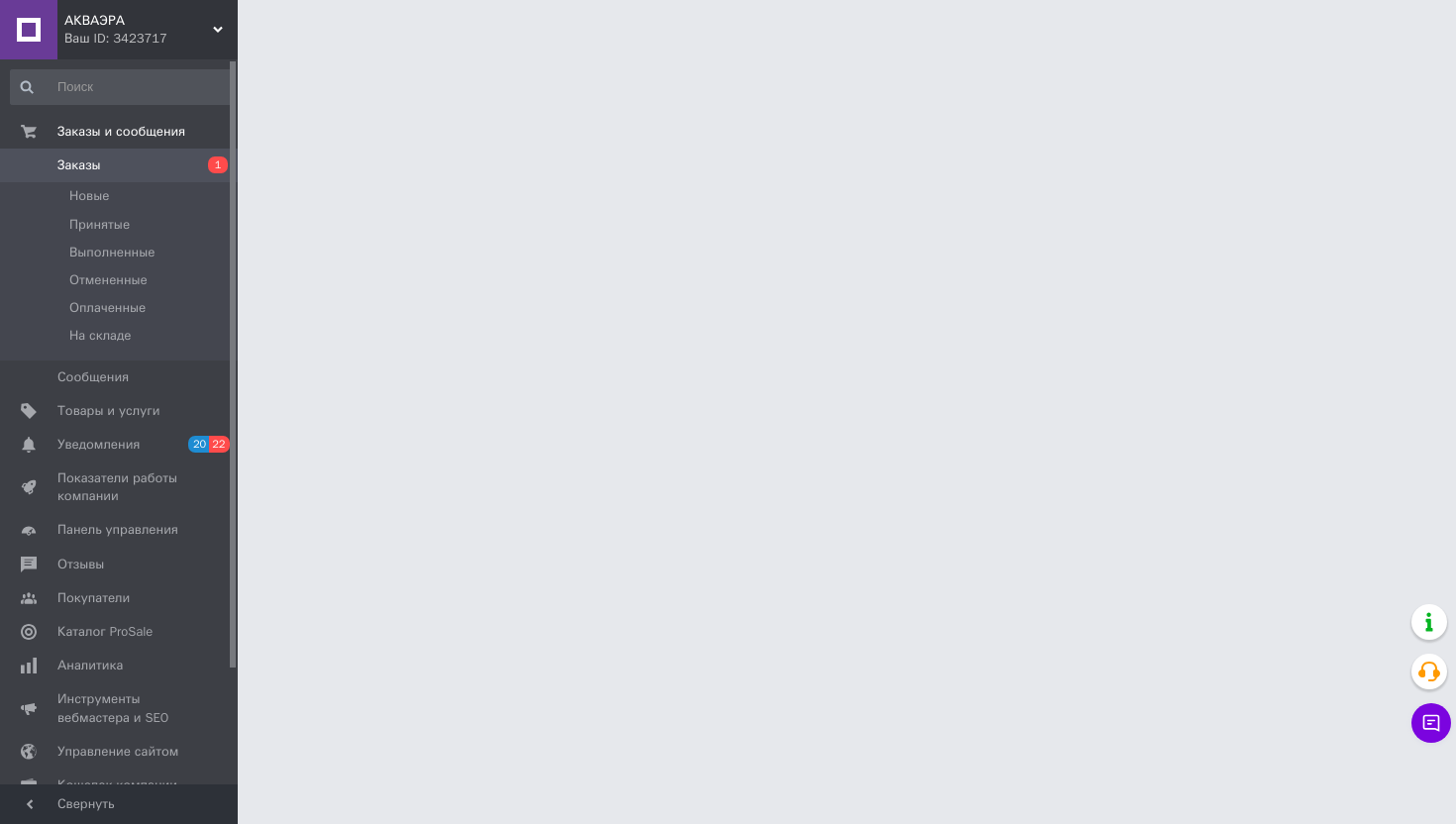 scroll, scrollTop: 0, scrollLeft: 0, axis: both 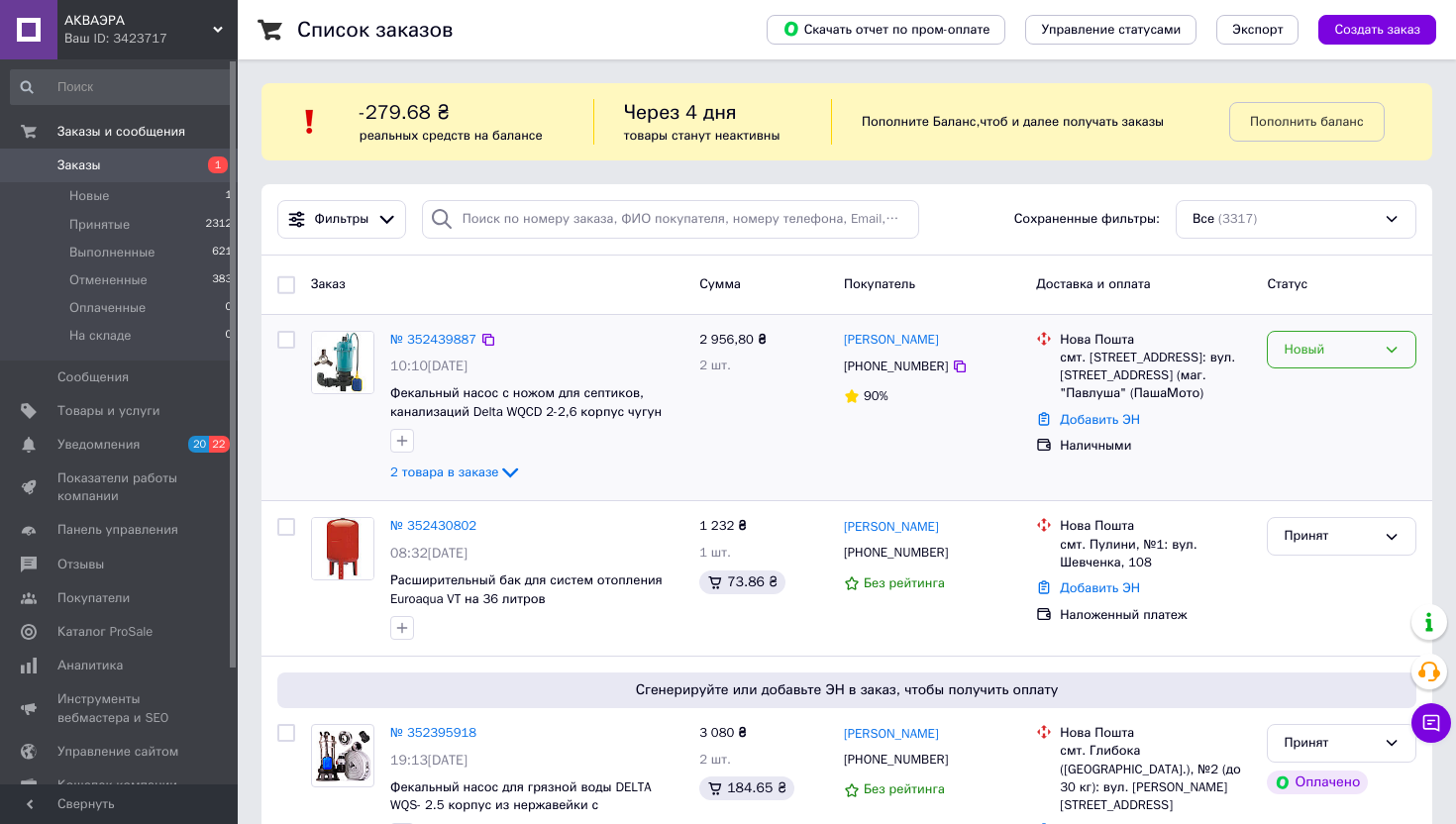 click on "Новый" at bounding box center (1329, 350) 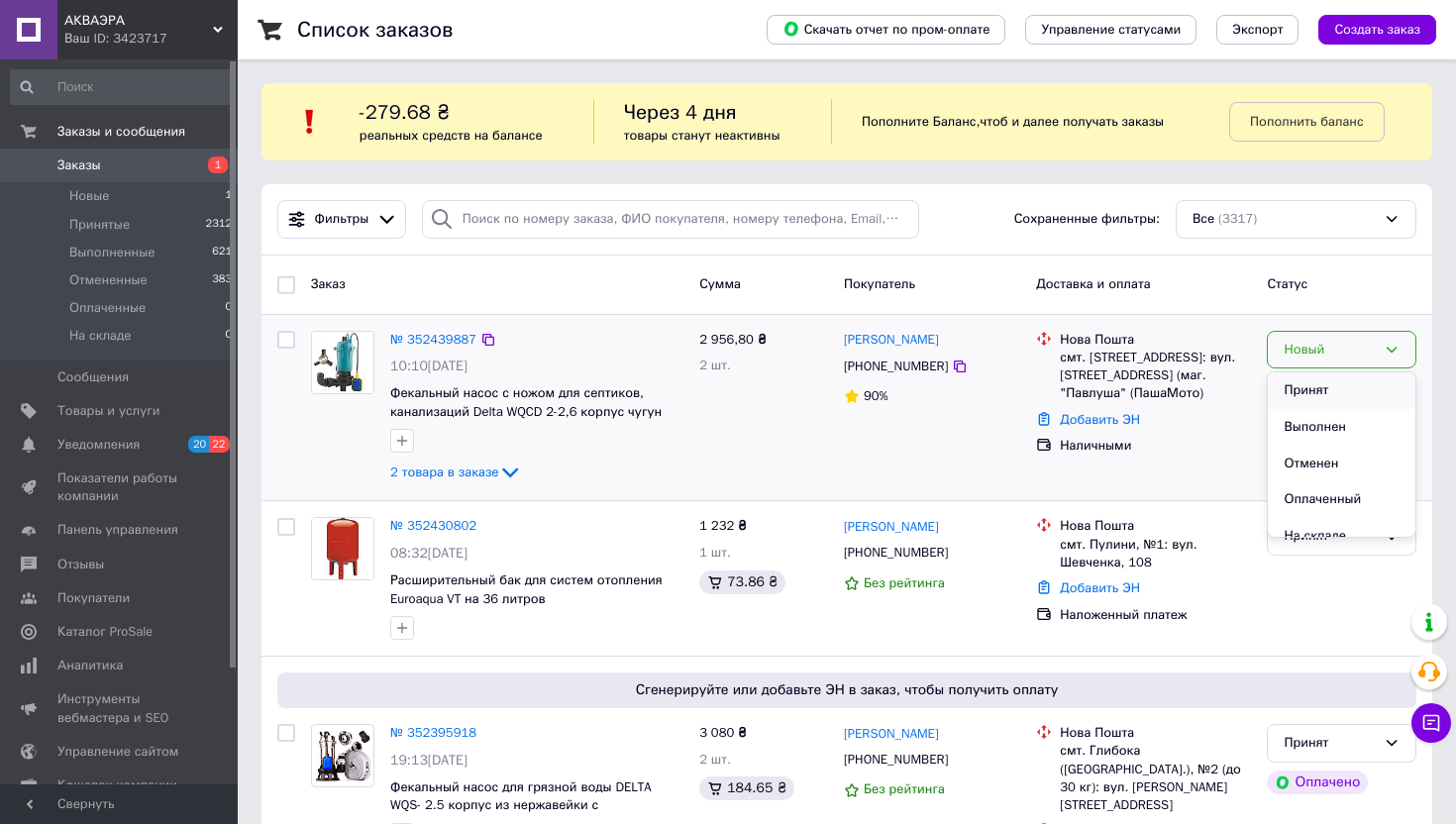 click on "Принят" at bounding box center (1341, 390) 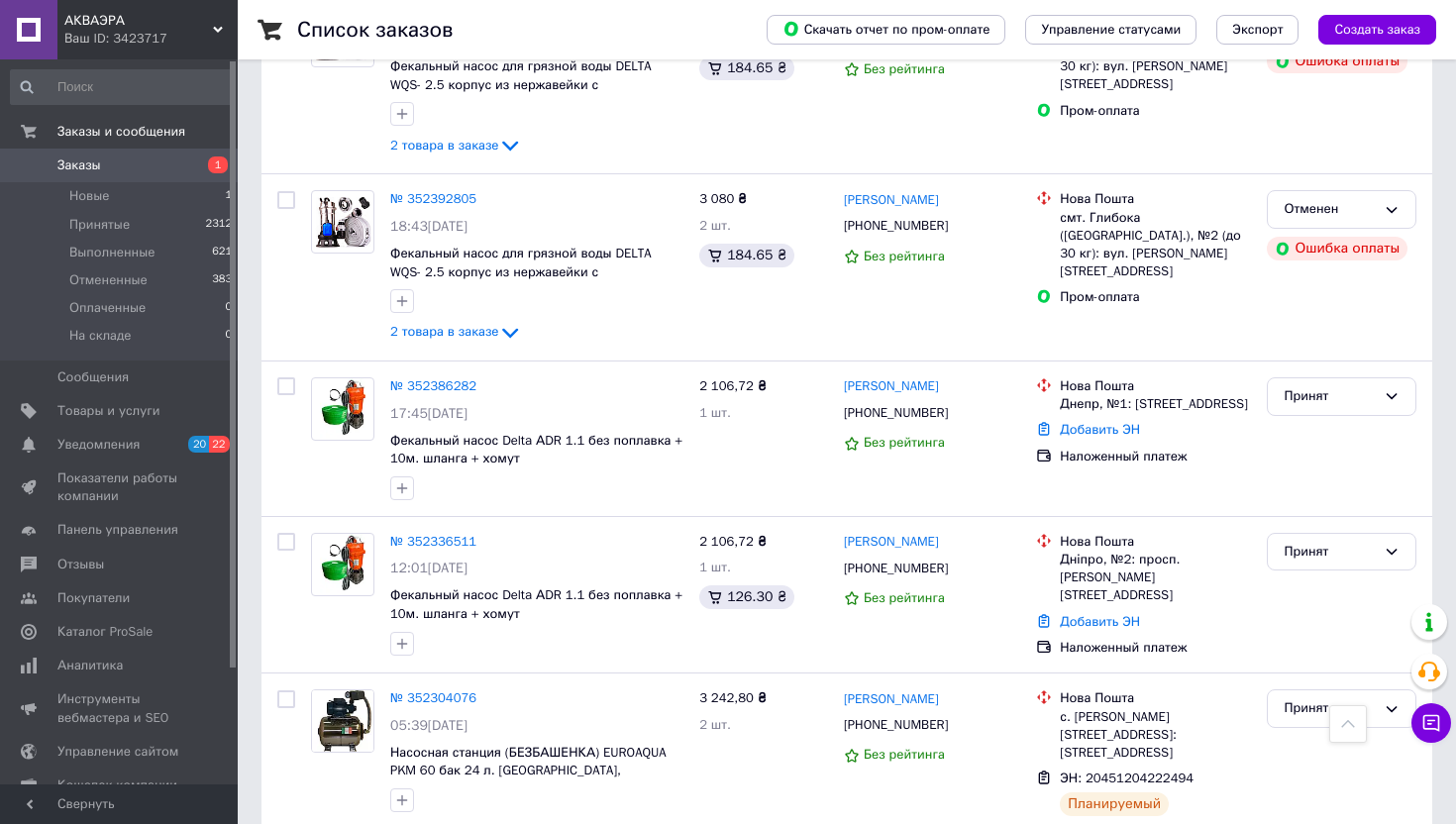 scroll, scrollTop: 1117, scrollLeft: 0, axis: vertical 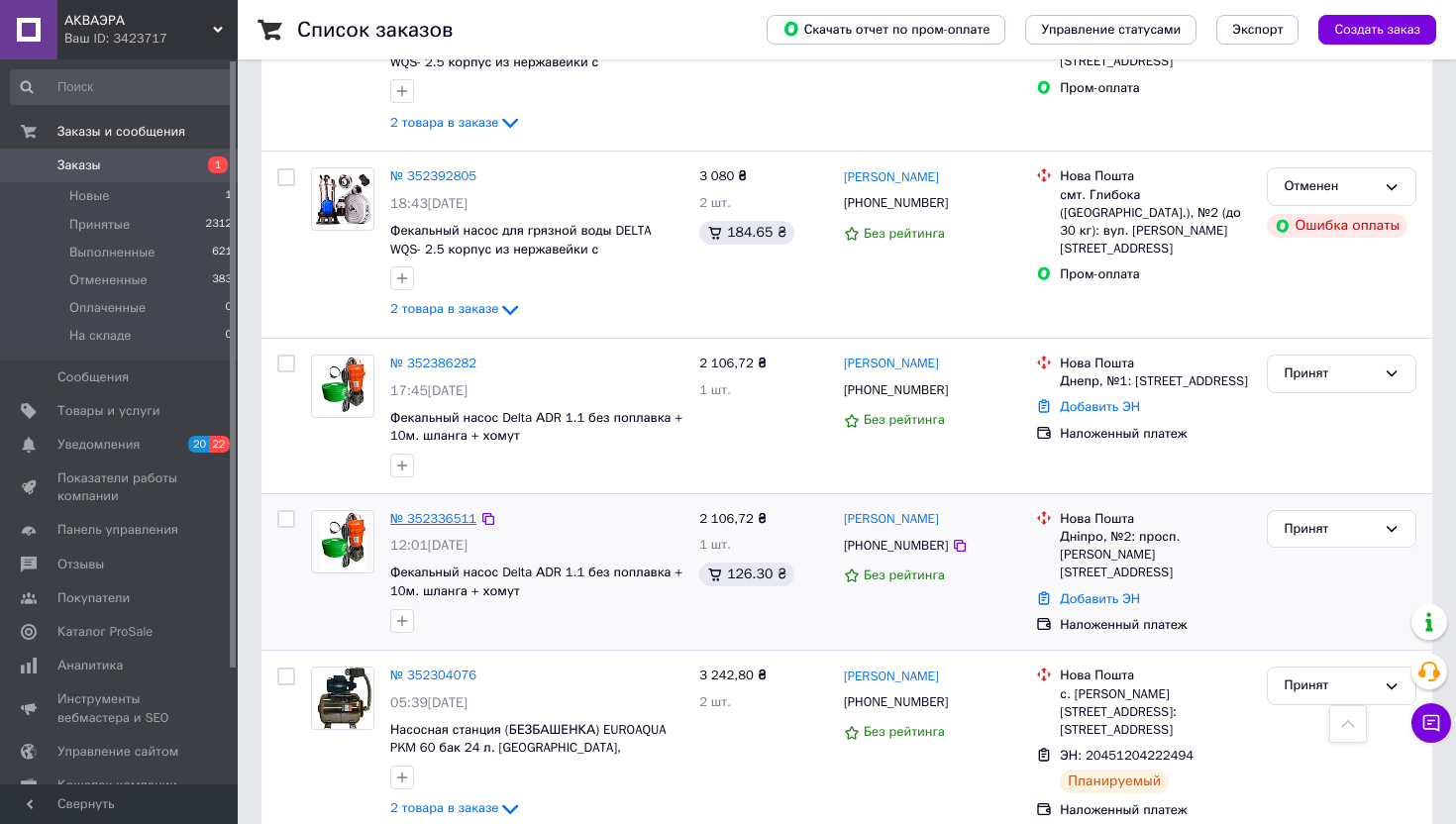 click on "№ 352336511" at bounding box center (433, 518) 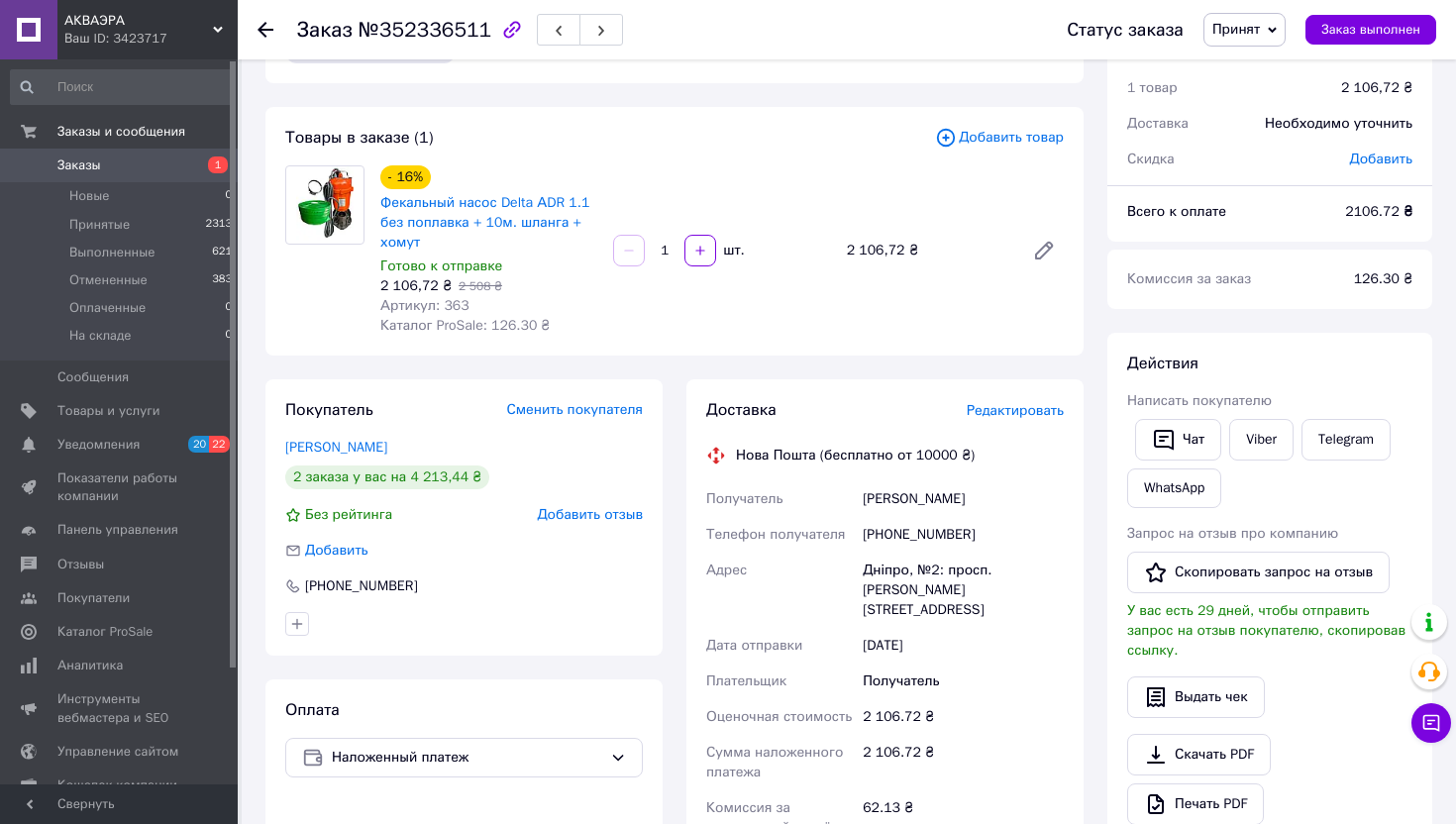 scroll, scrollTop: 0, scrollLeft: 0, axis: both 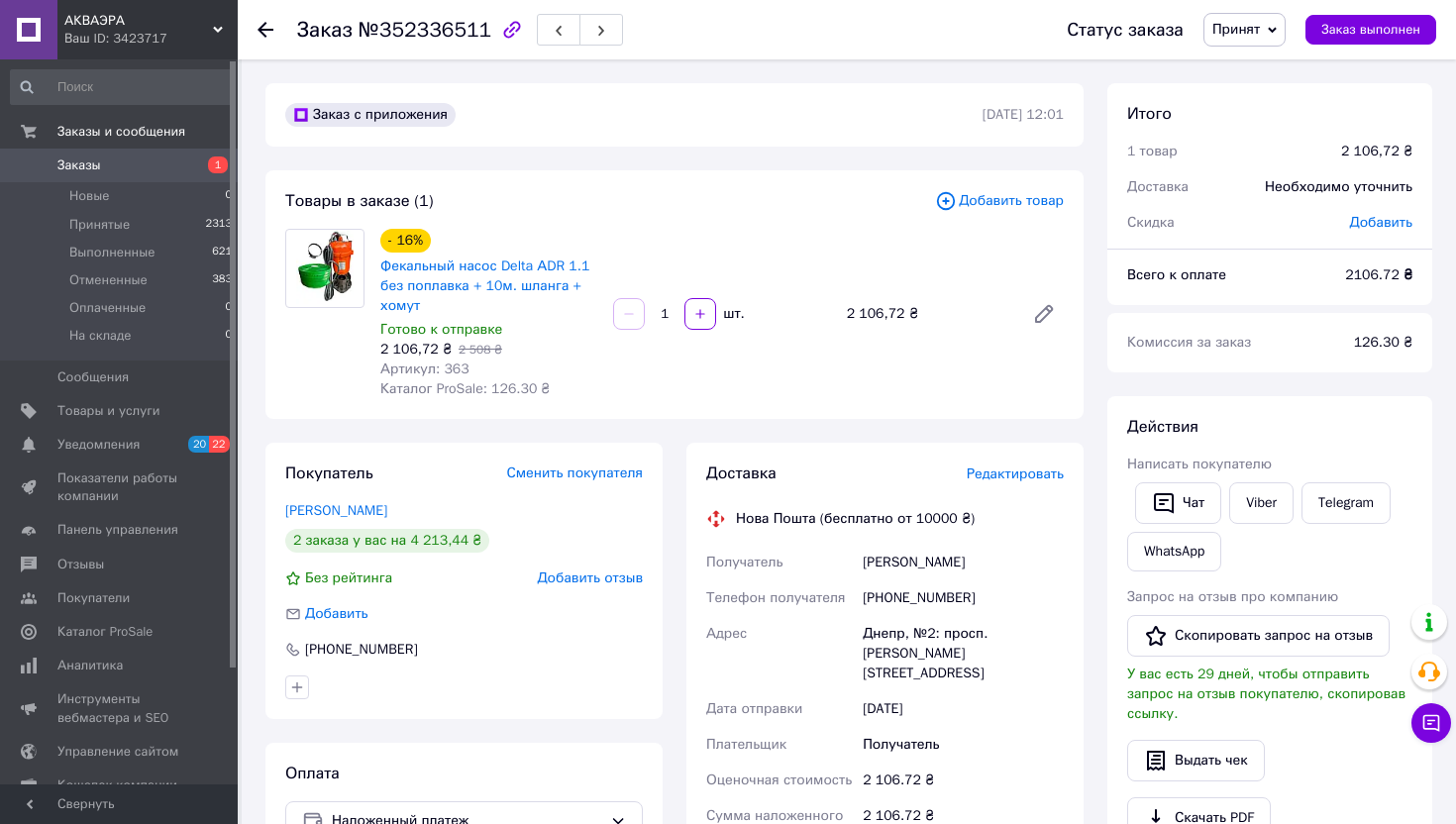 click on "Редактировать" at bounding box center [1015, 473] 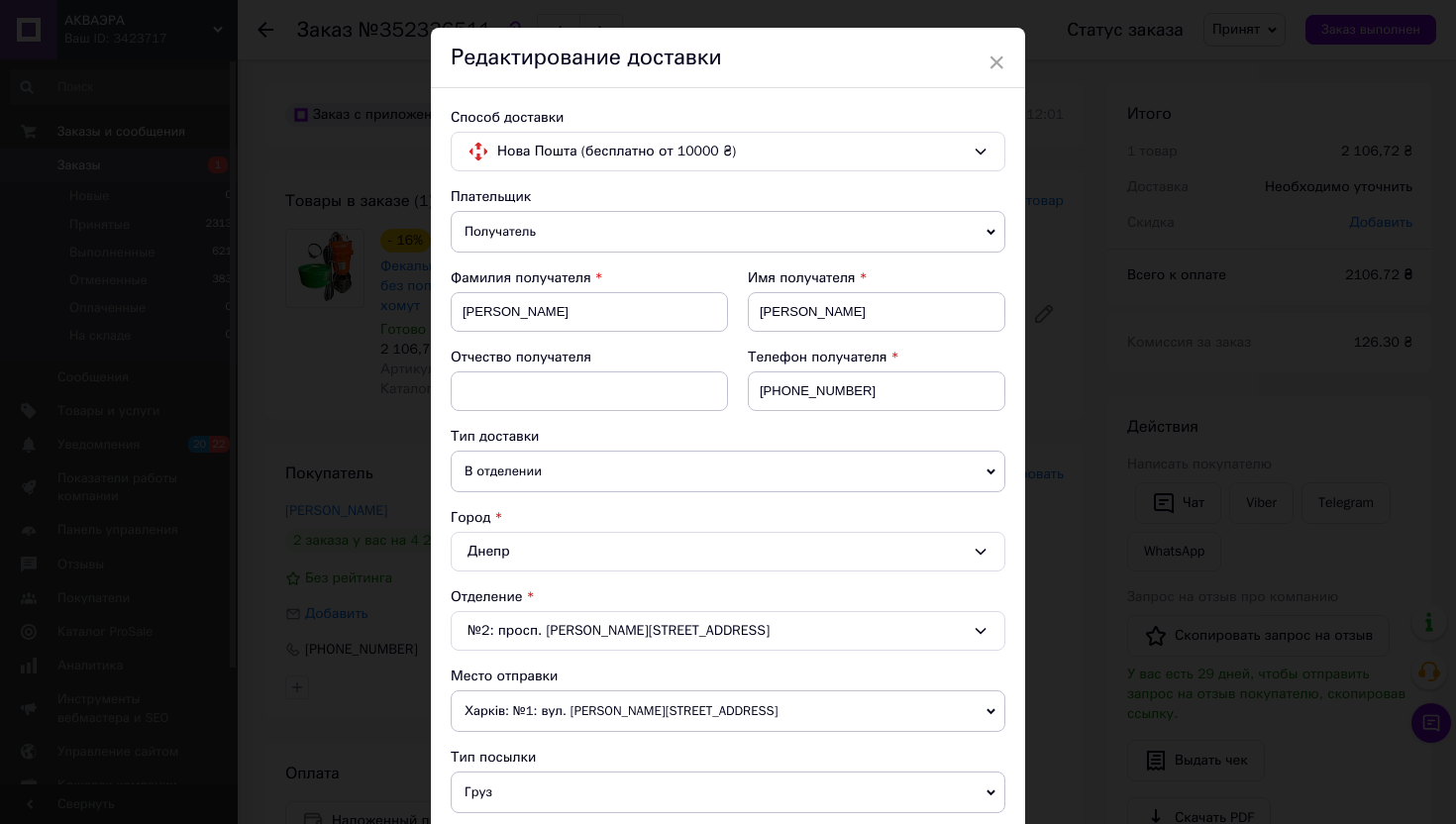 scroll, scrollTop: 49, scrollLeft: 0, axis: vertical 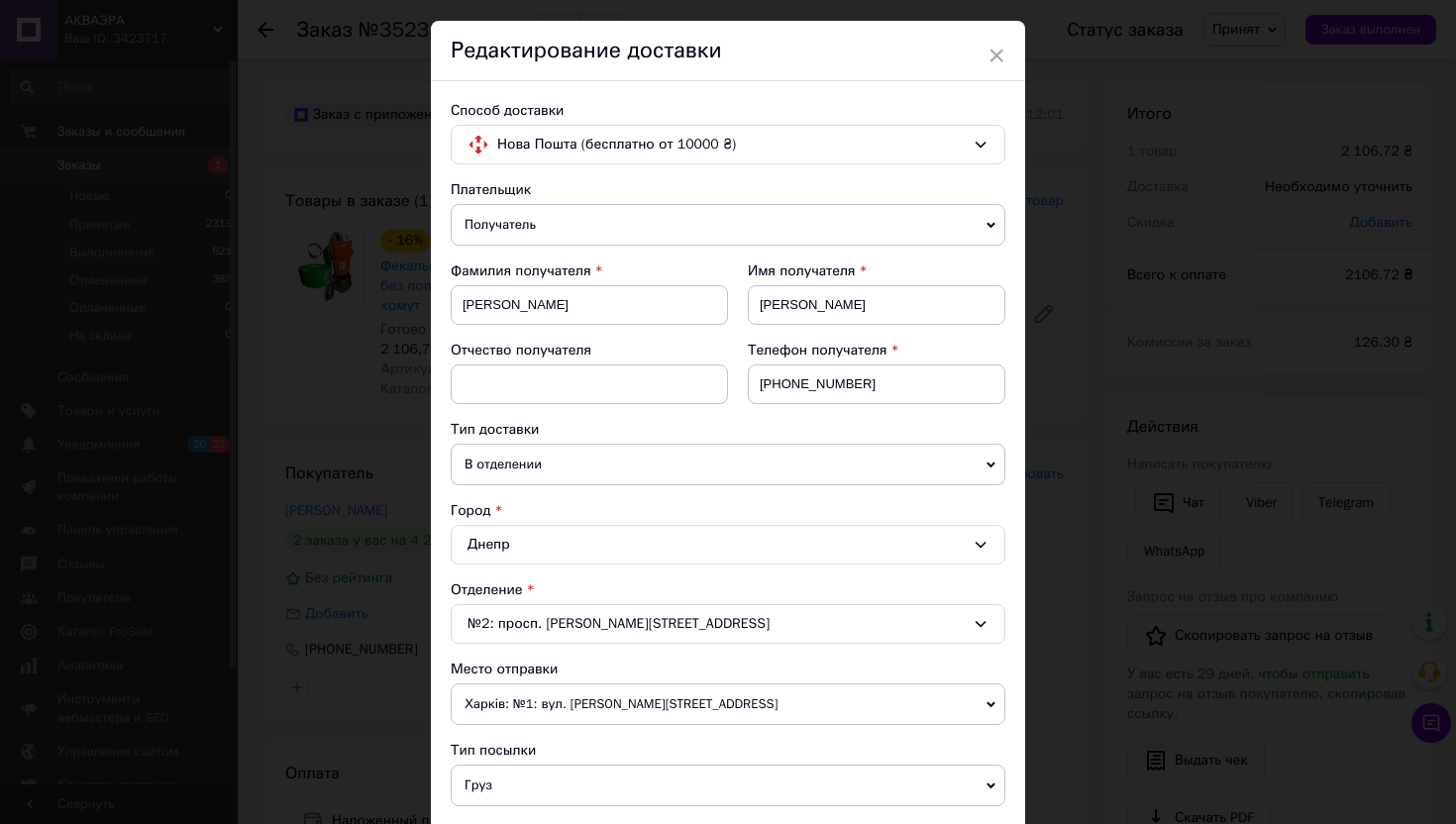 click on "Днепр" at bounding box center (728, 545) 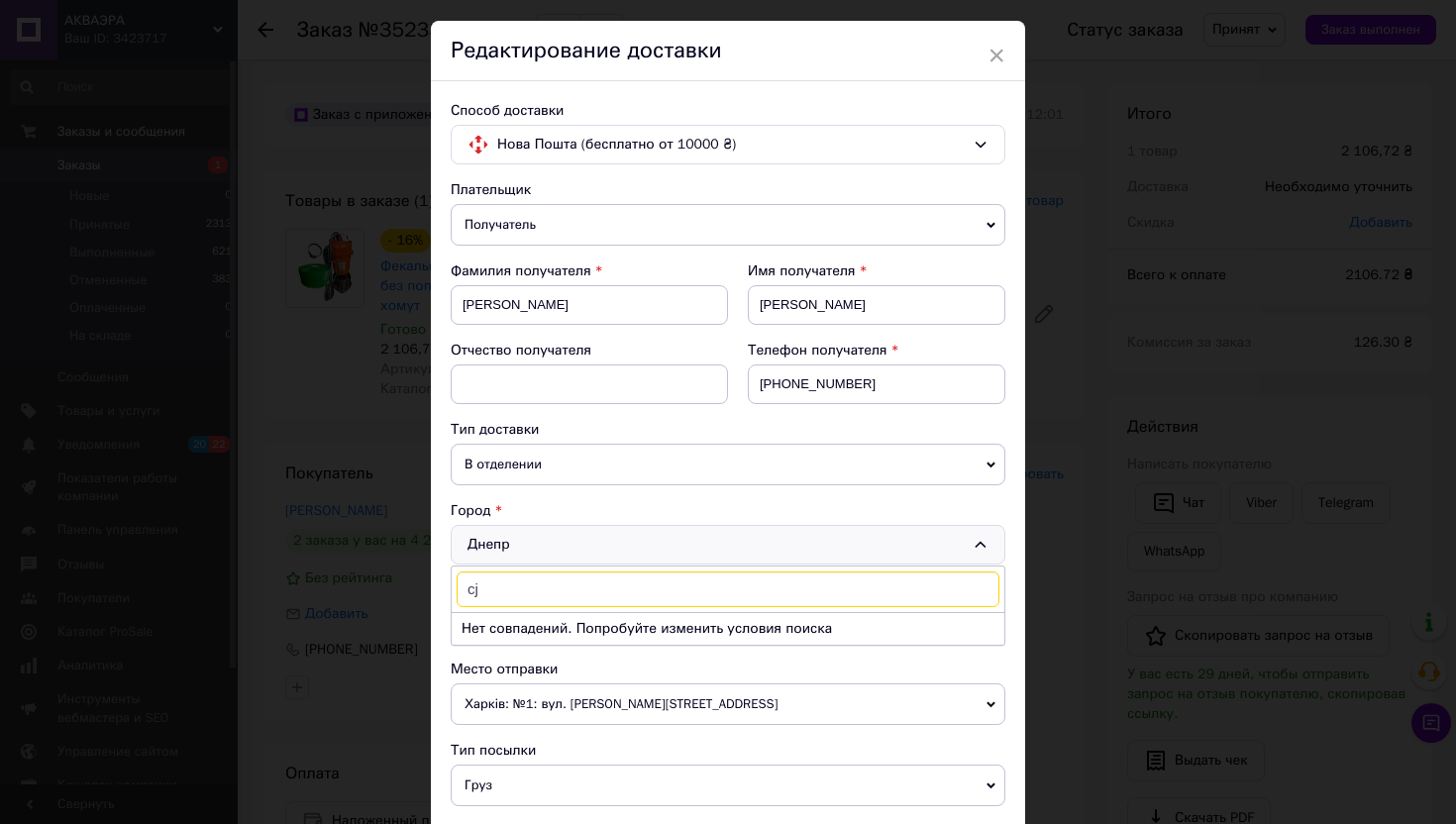 type on "c" 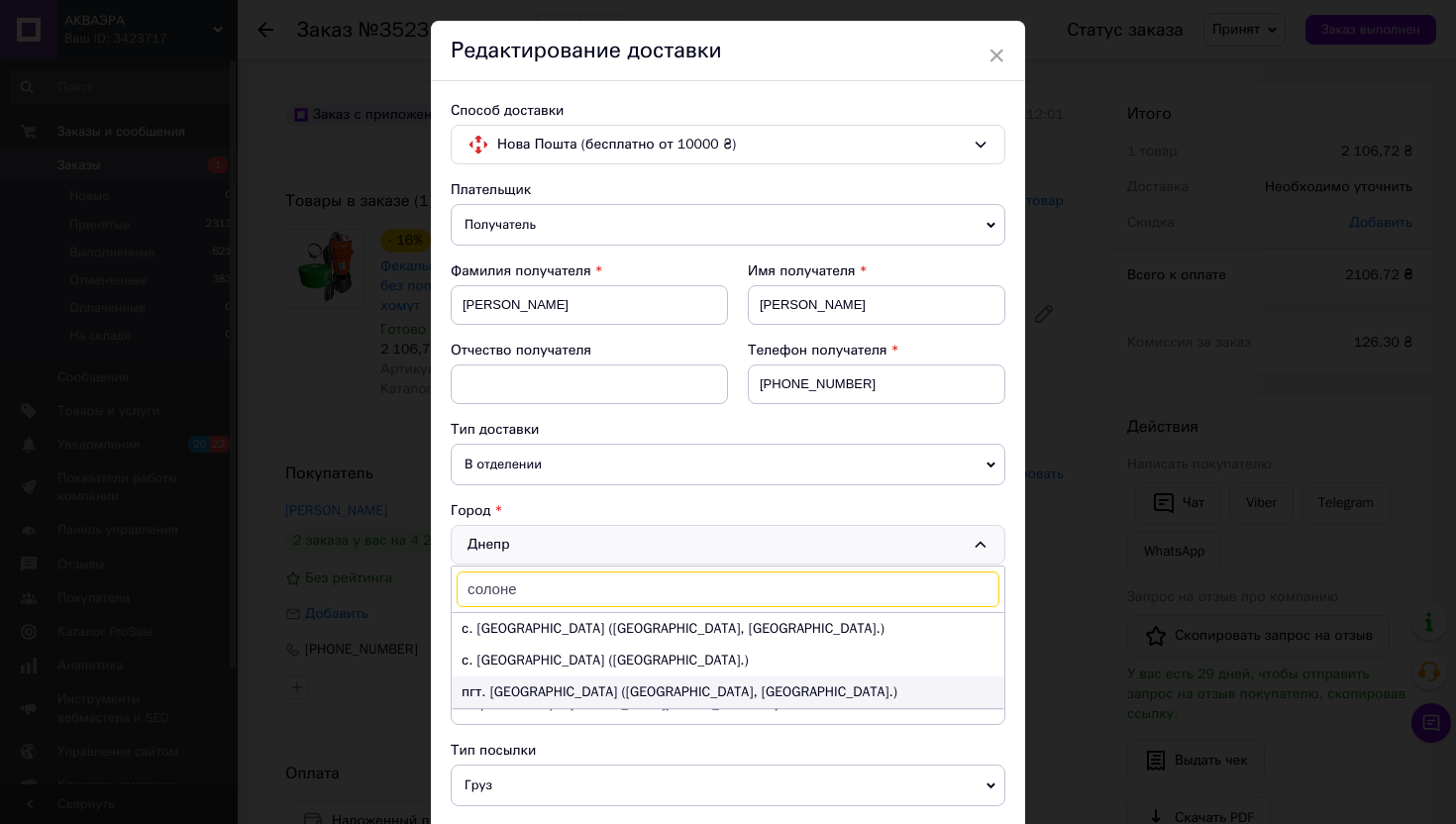type on "солоне" 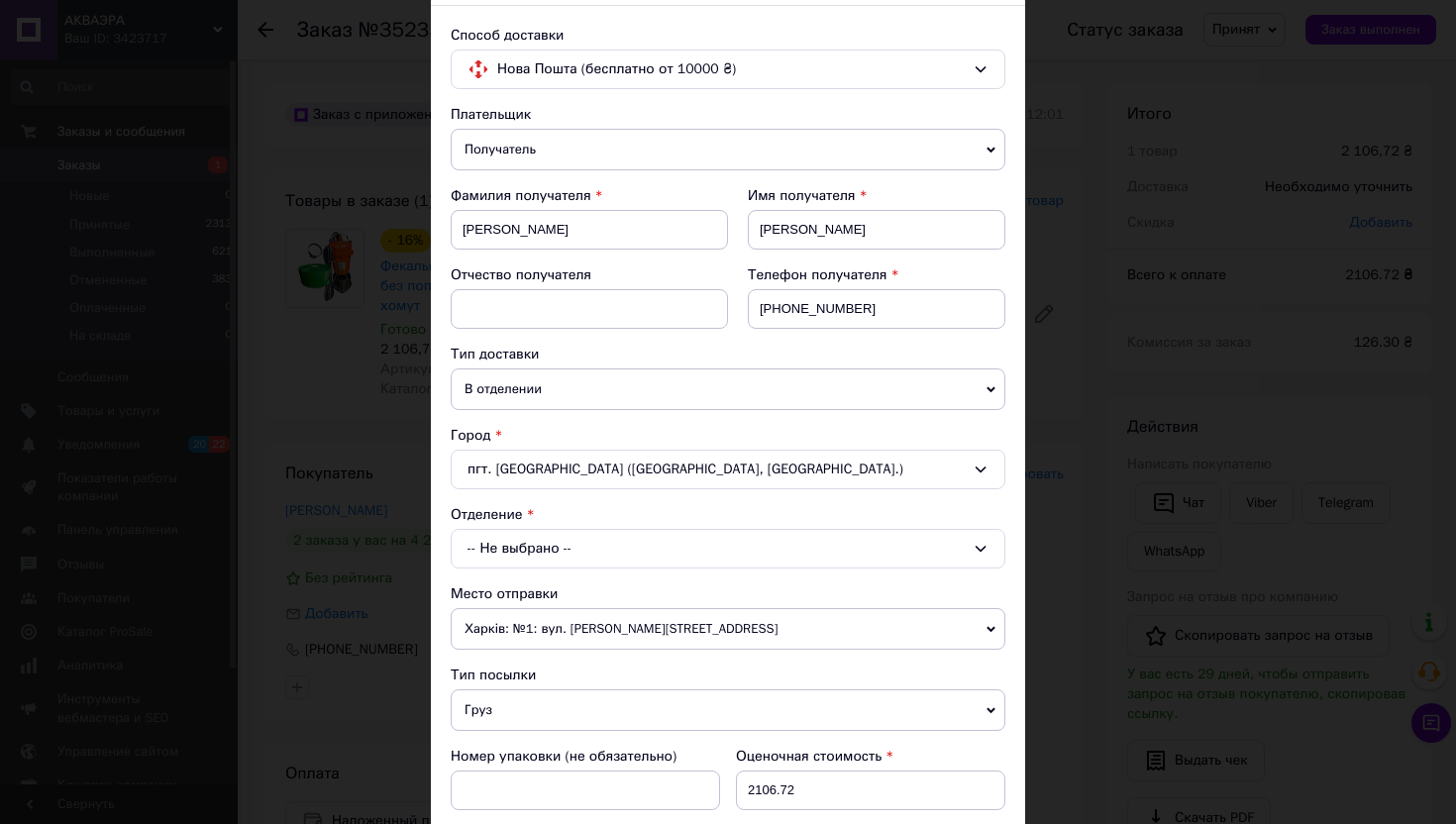 scroll, scrollTop: 129, scrollLeft: 0, axis: vertical 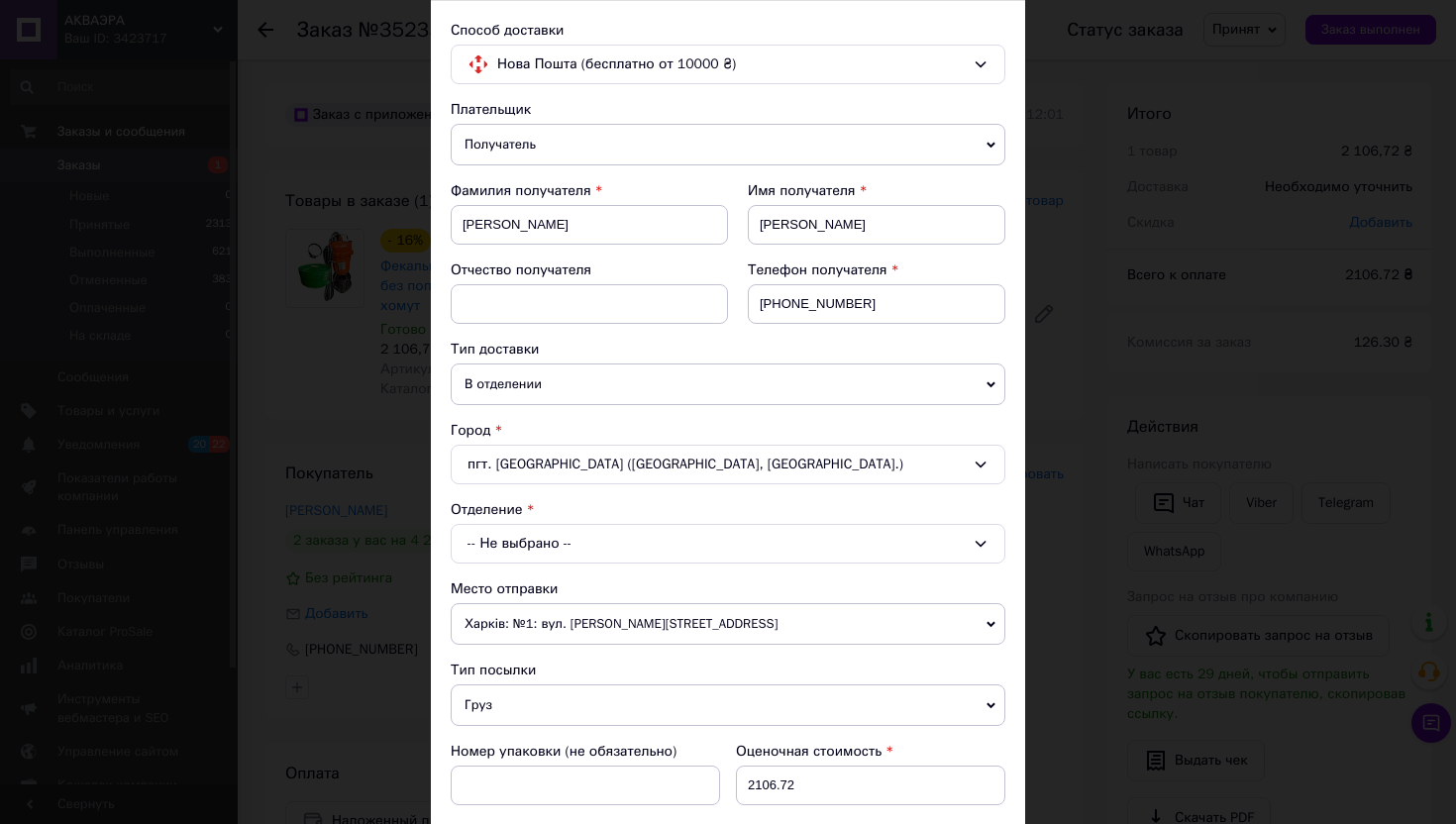 click on "-- Не выбрано --" at bounding box center [728, 544] 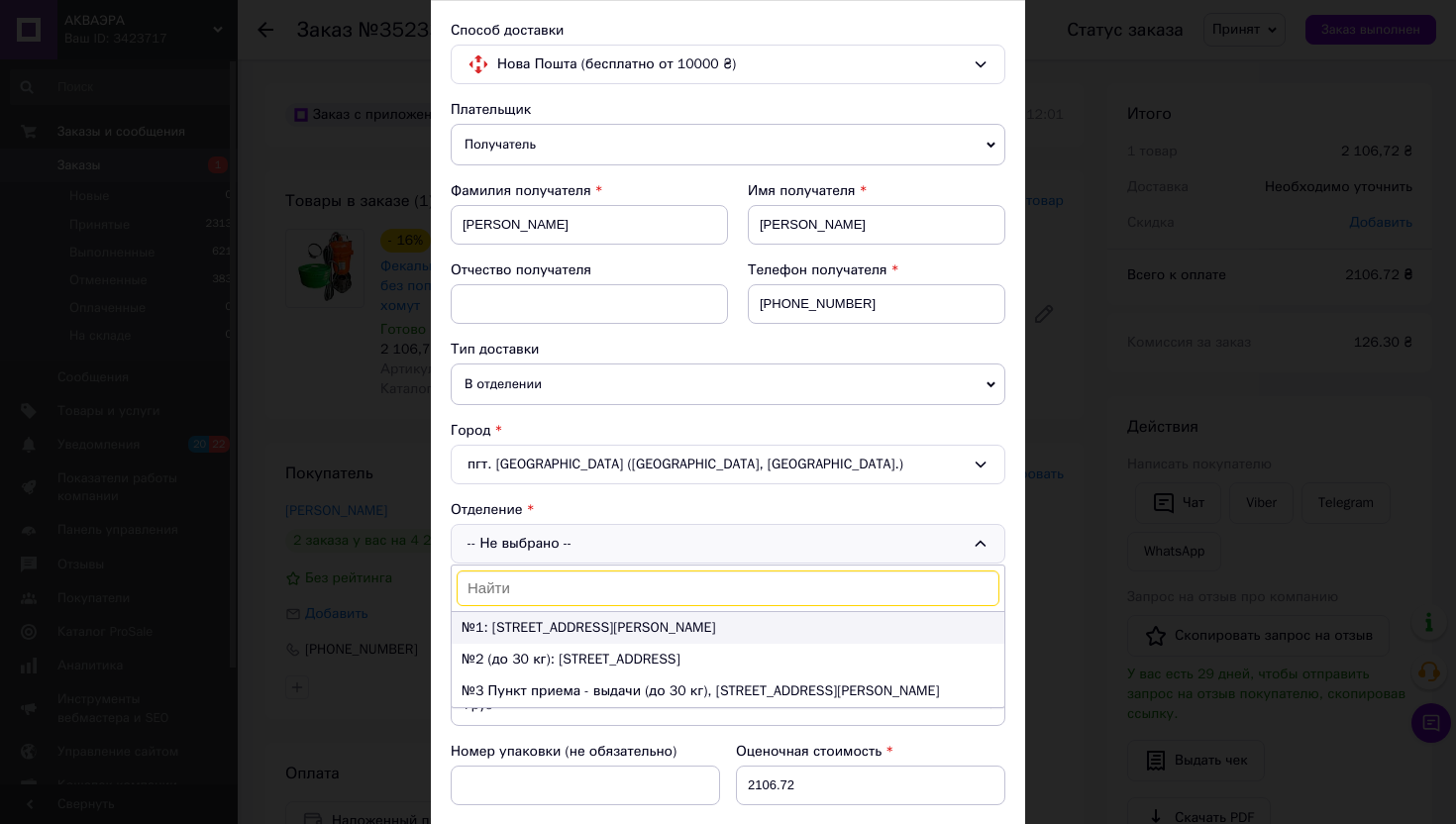 click on "№1: ул. Гагарина, 26а" at bounding box center [728, 628] 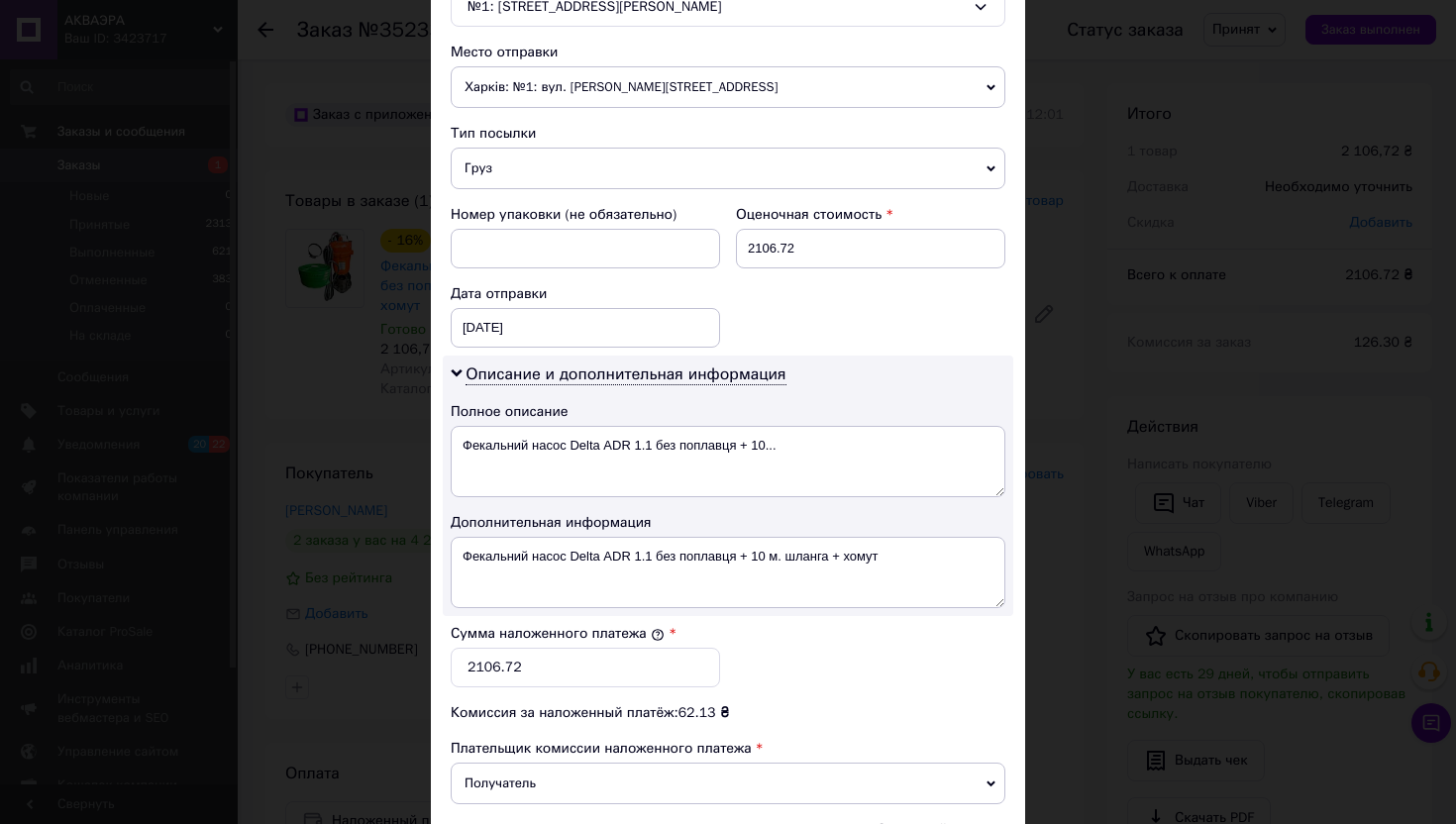 scroll, scrollTop: 929, scrollLeft: 0, axis: vertical 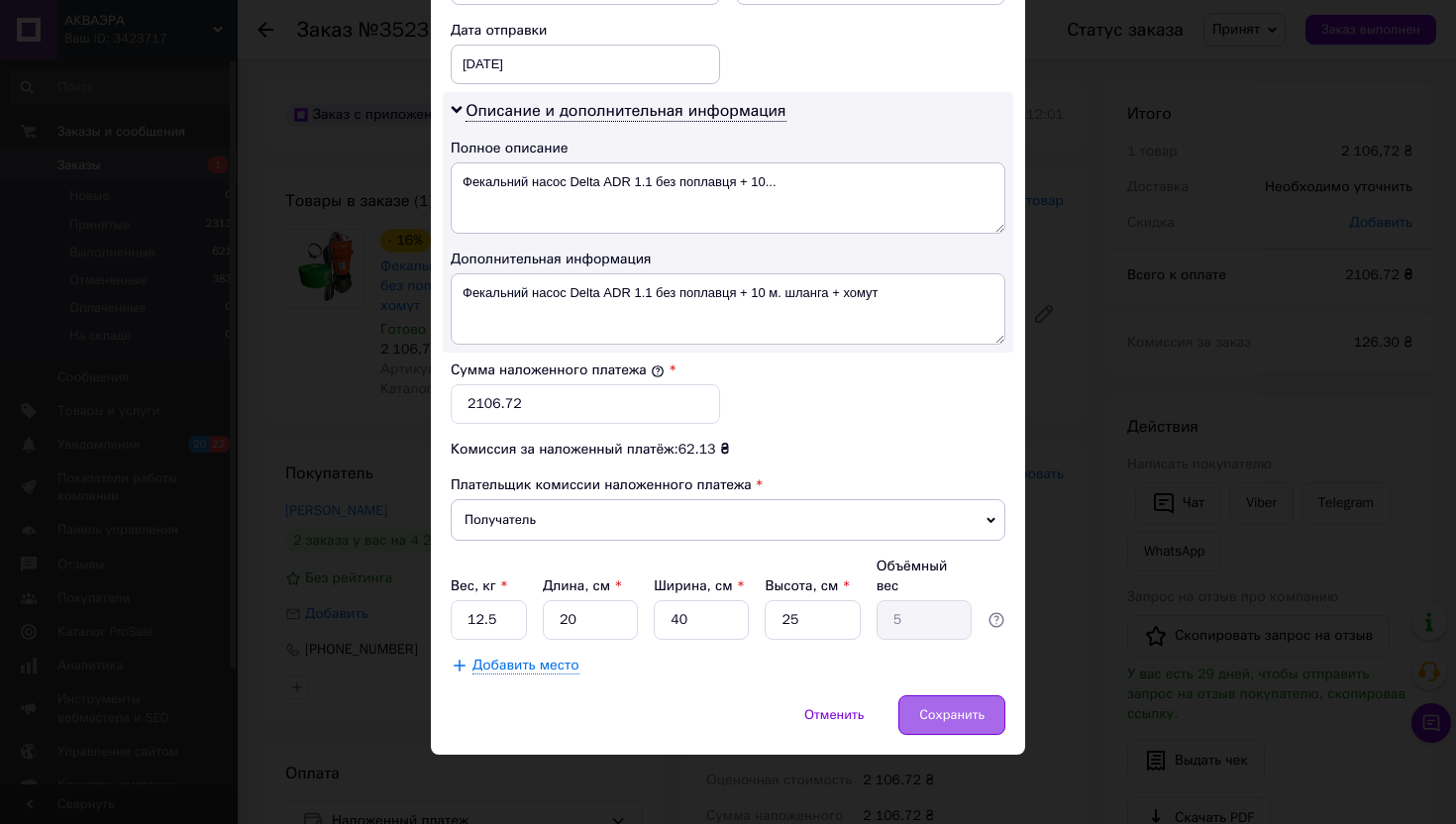 click on "Сохранить" at bounding box center (952, 715) 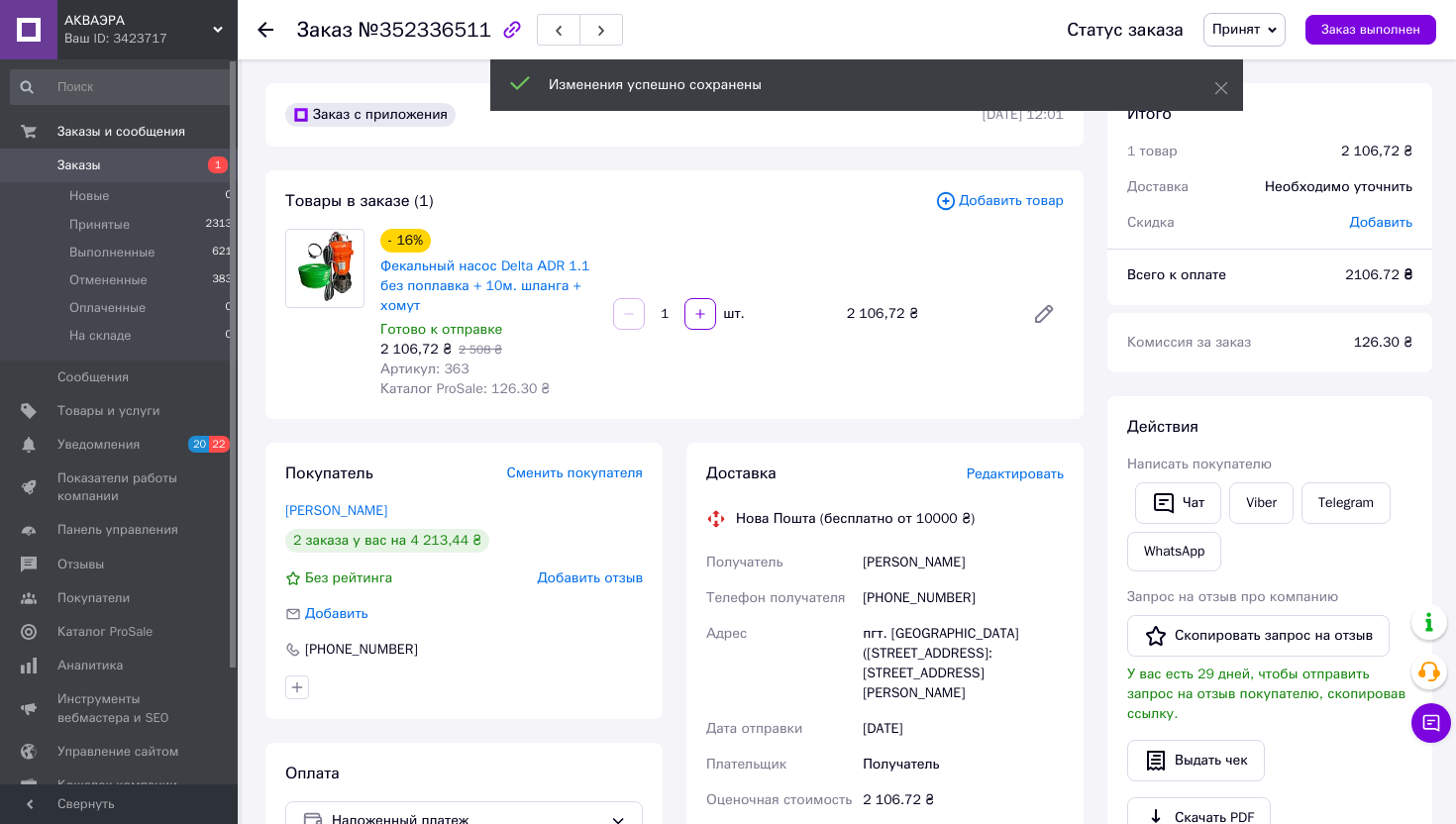 click on "Заказы 1" at bounding box center (122, 165) 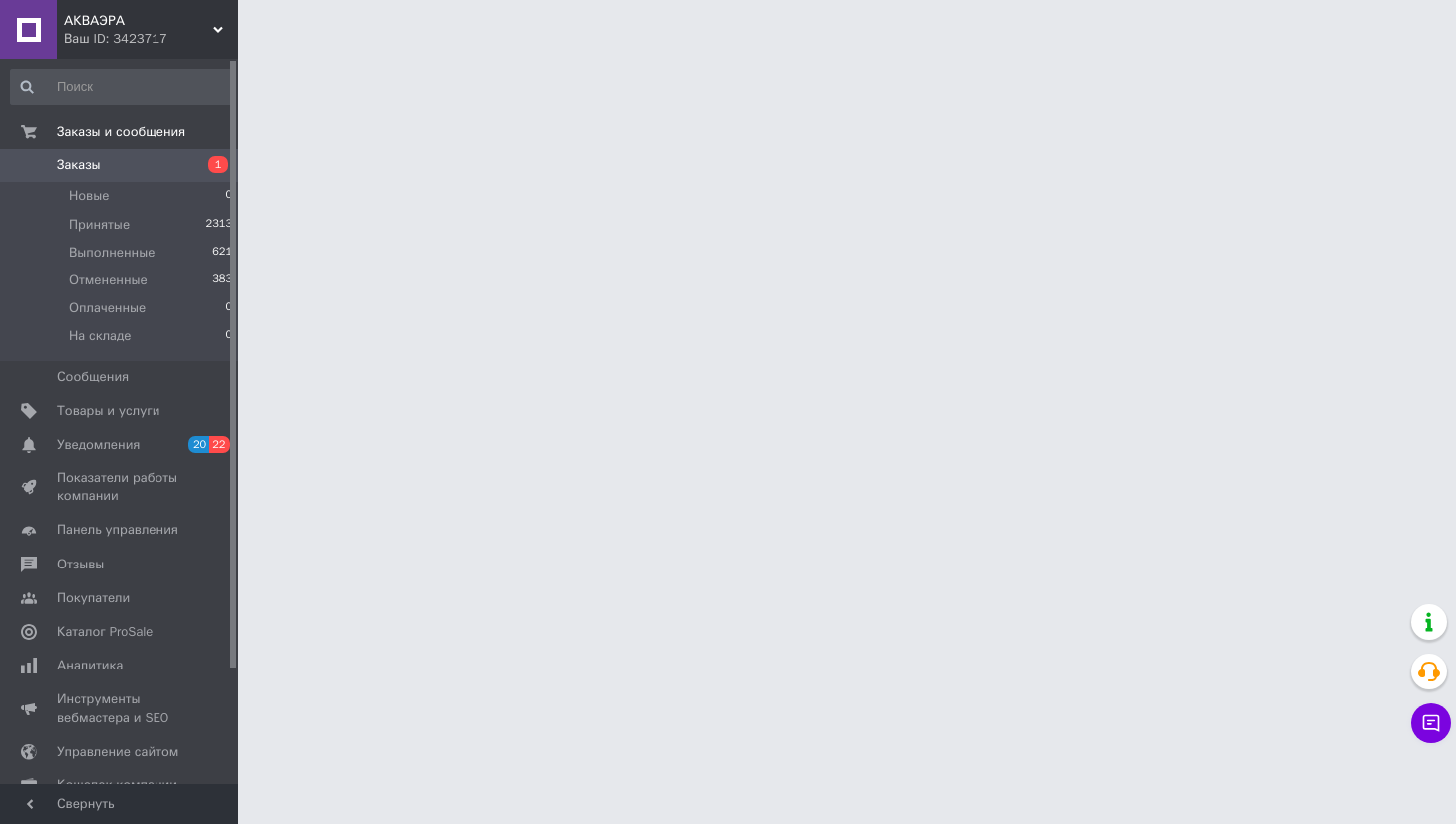 click on "Заказы 1" at bounding box center [122, 165] 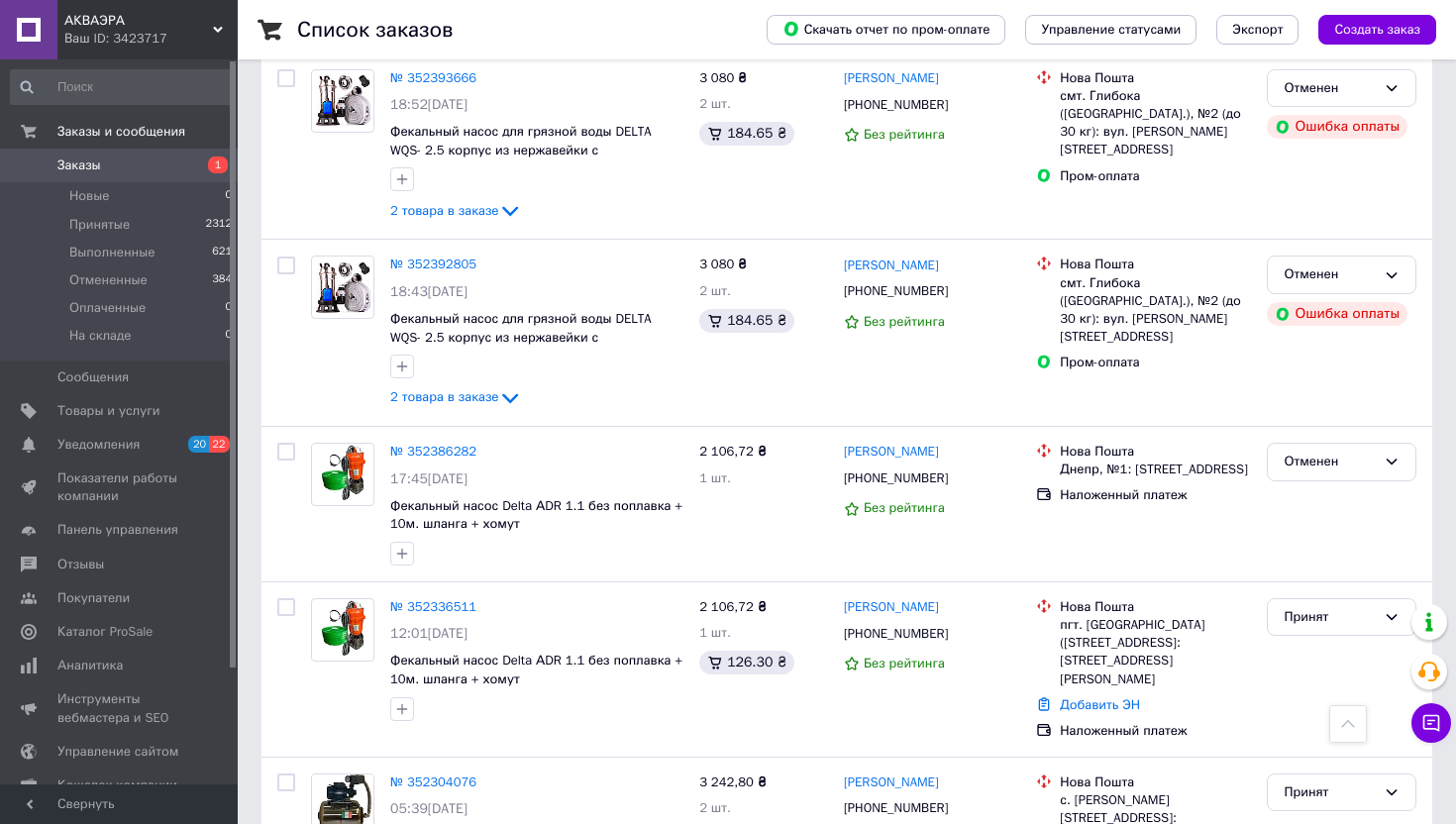 scroll, scrollTop: 1030, scrollLeft: 0, axis: vertical 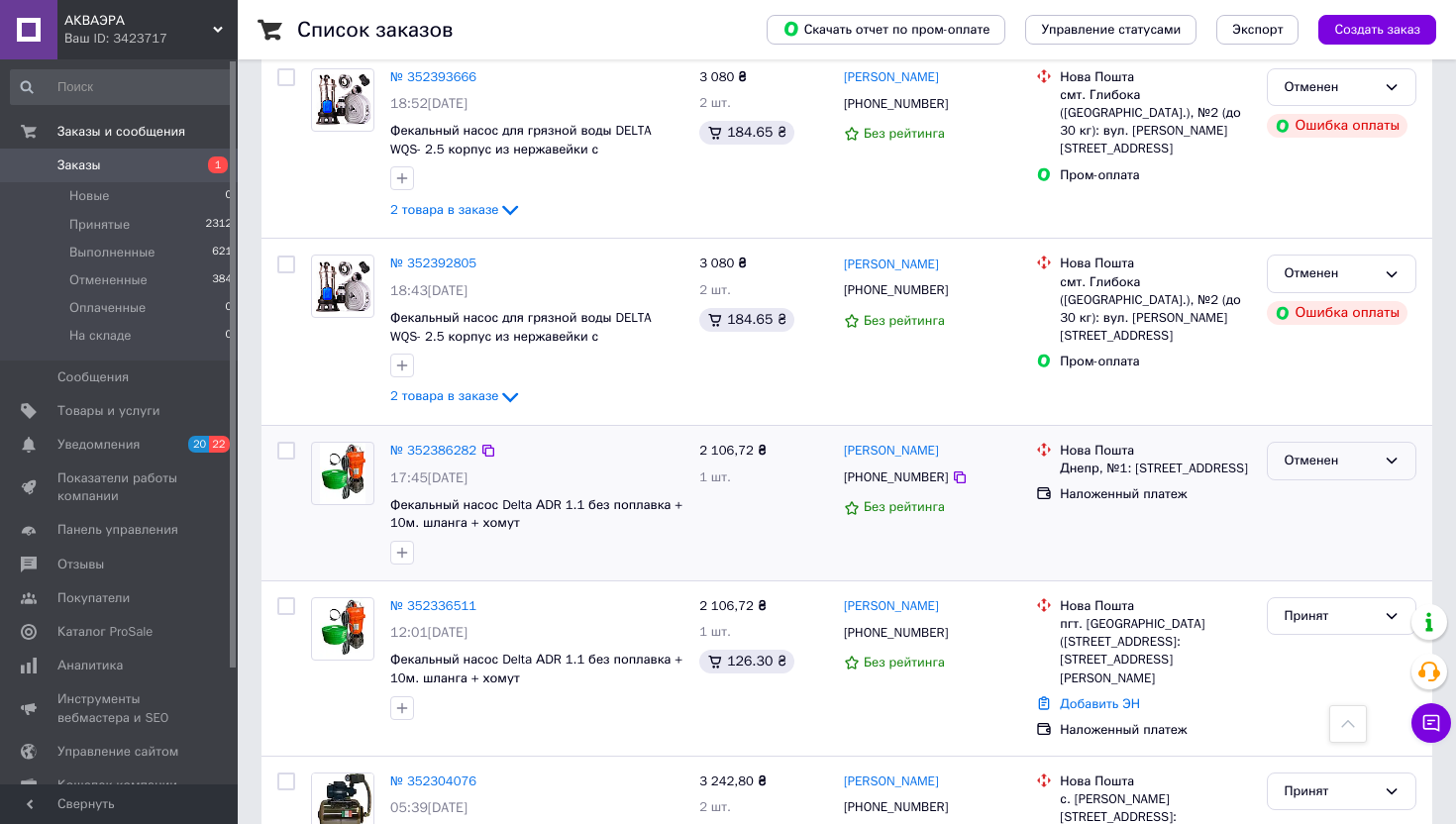 click on "Отменен" at bounding box center (1329, 461) 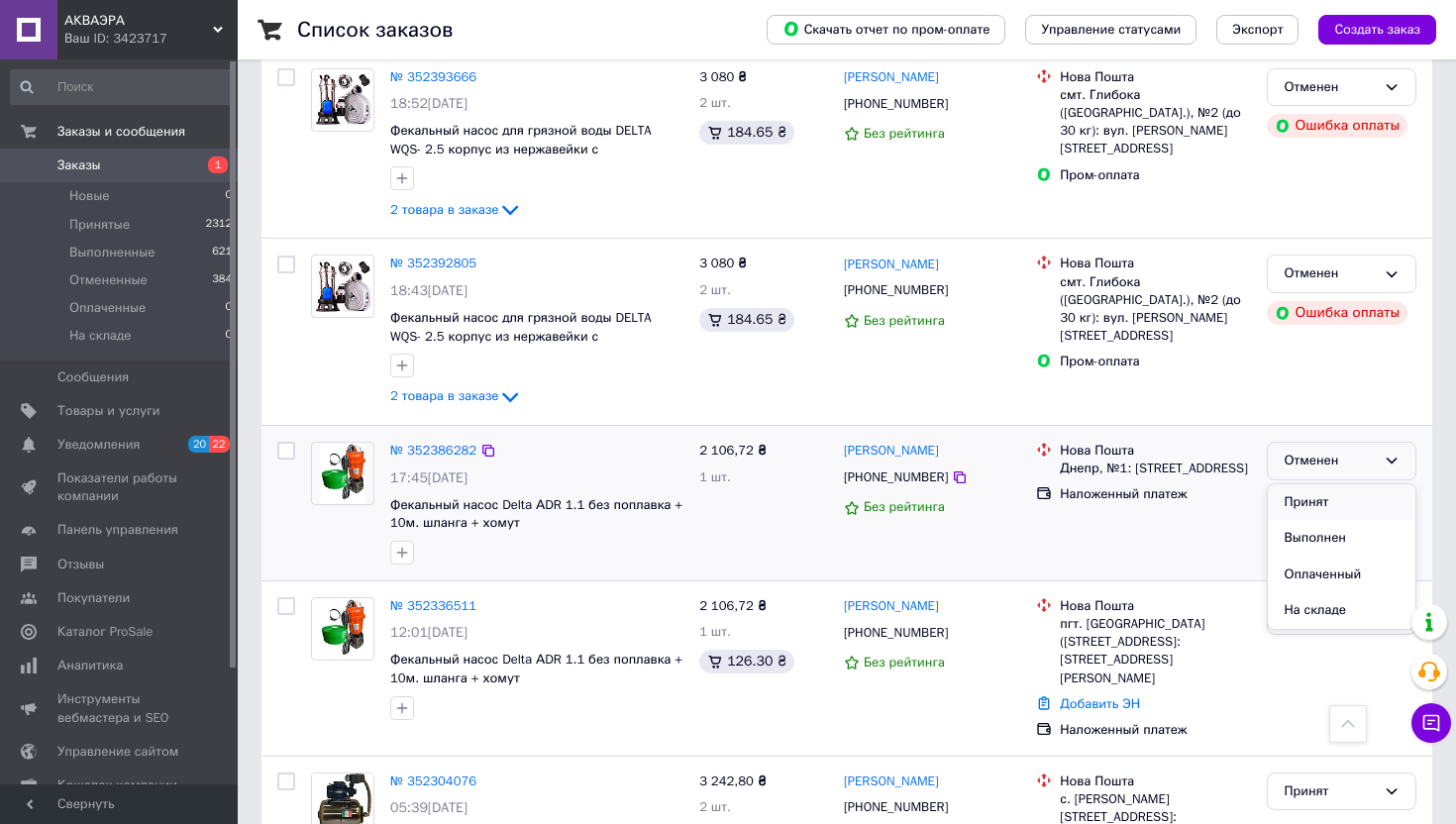 click on "Принят" at bounding box center [1341, 502] 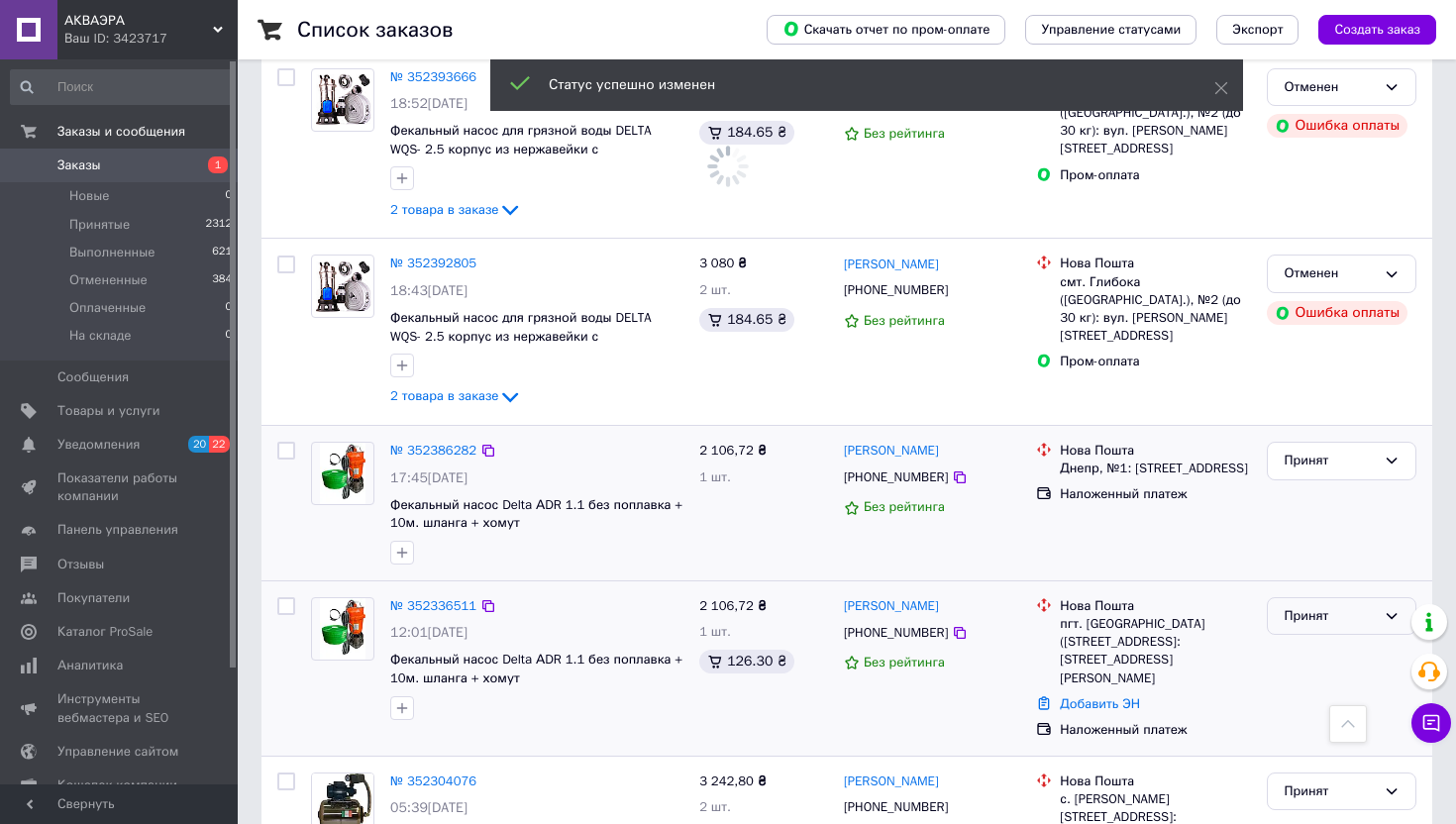 click on "Принят" at bounding box center (1329, 616) 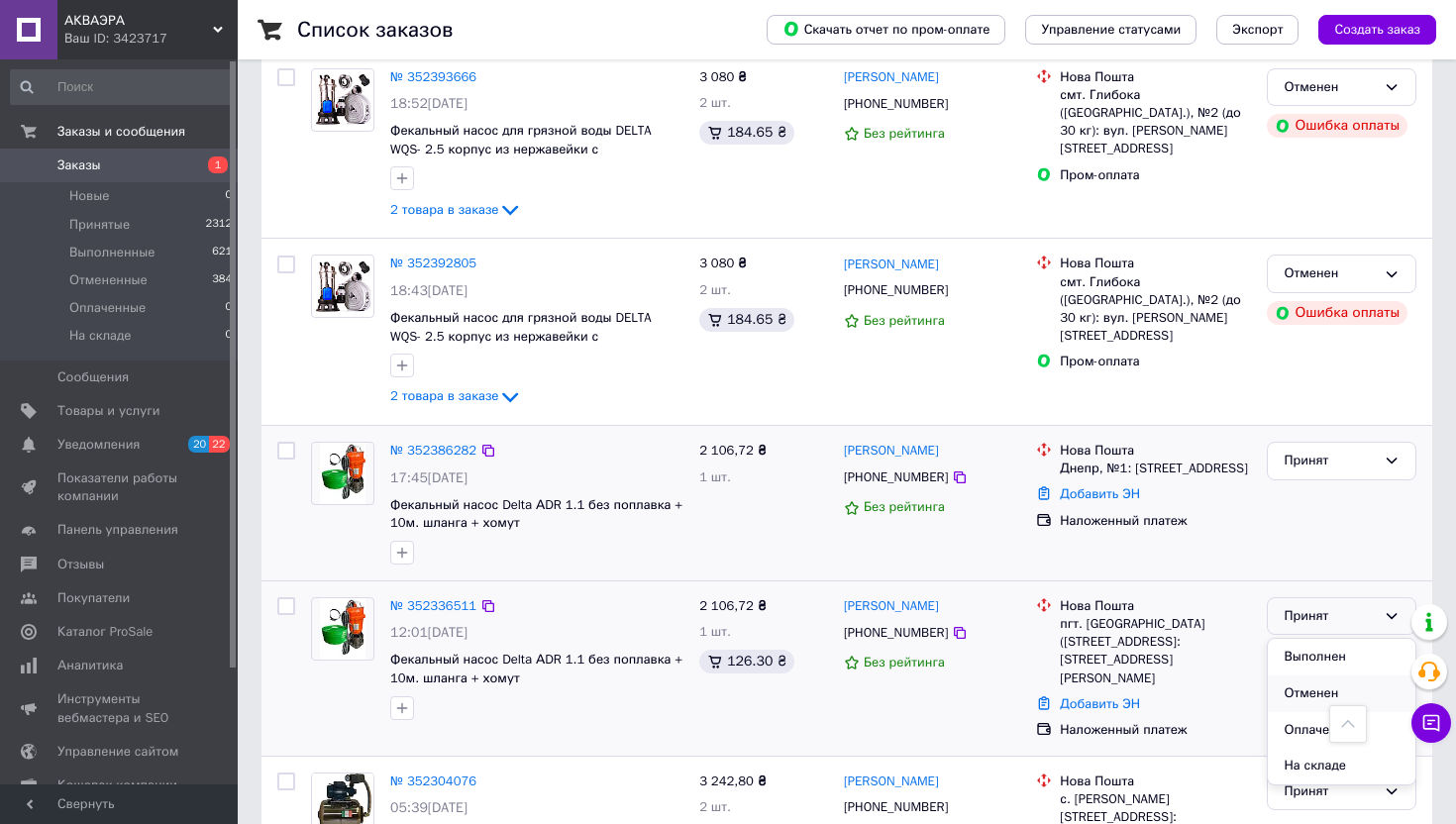 click on "Отменен" at bounding box center [1341, 693] 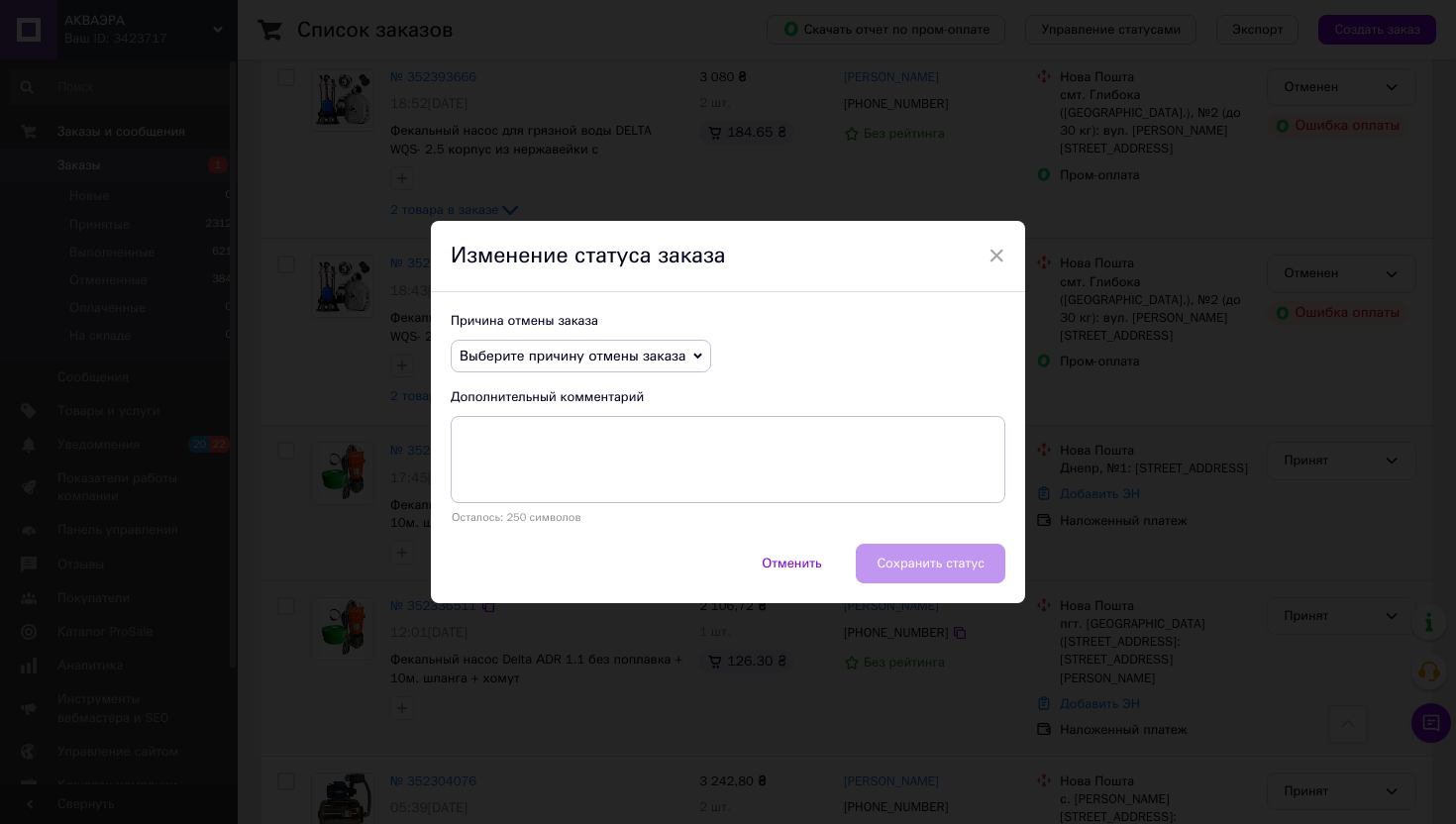 click on "Выберите причину отмены заказа" at bounding box center [572, 356] 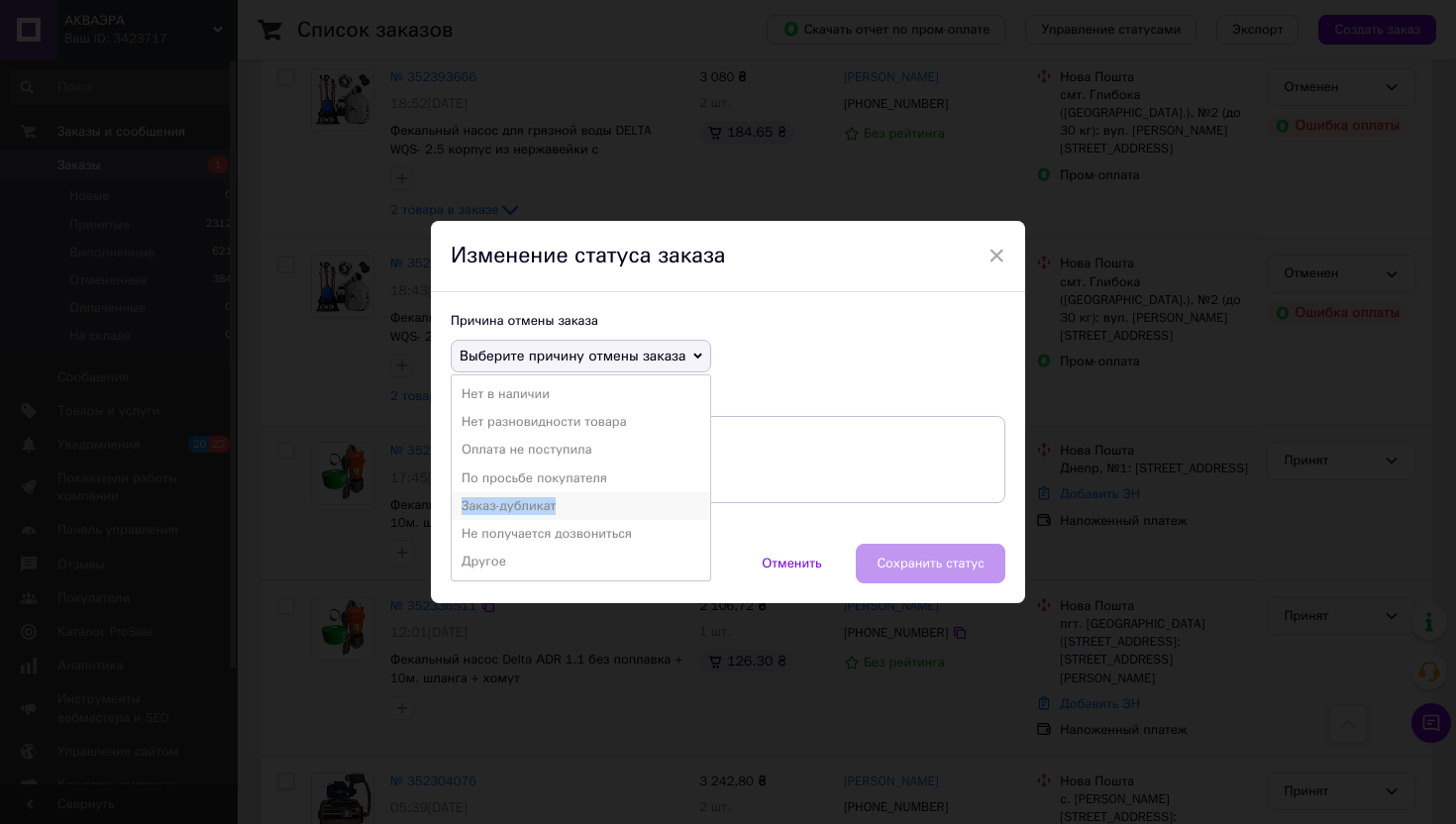 click on "Заказ-дубликат" at bounding box center (580, 506) 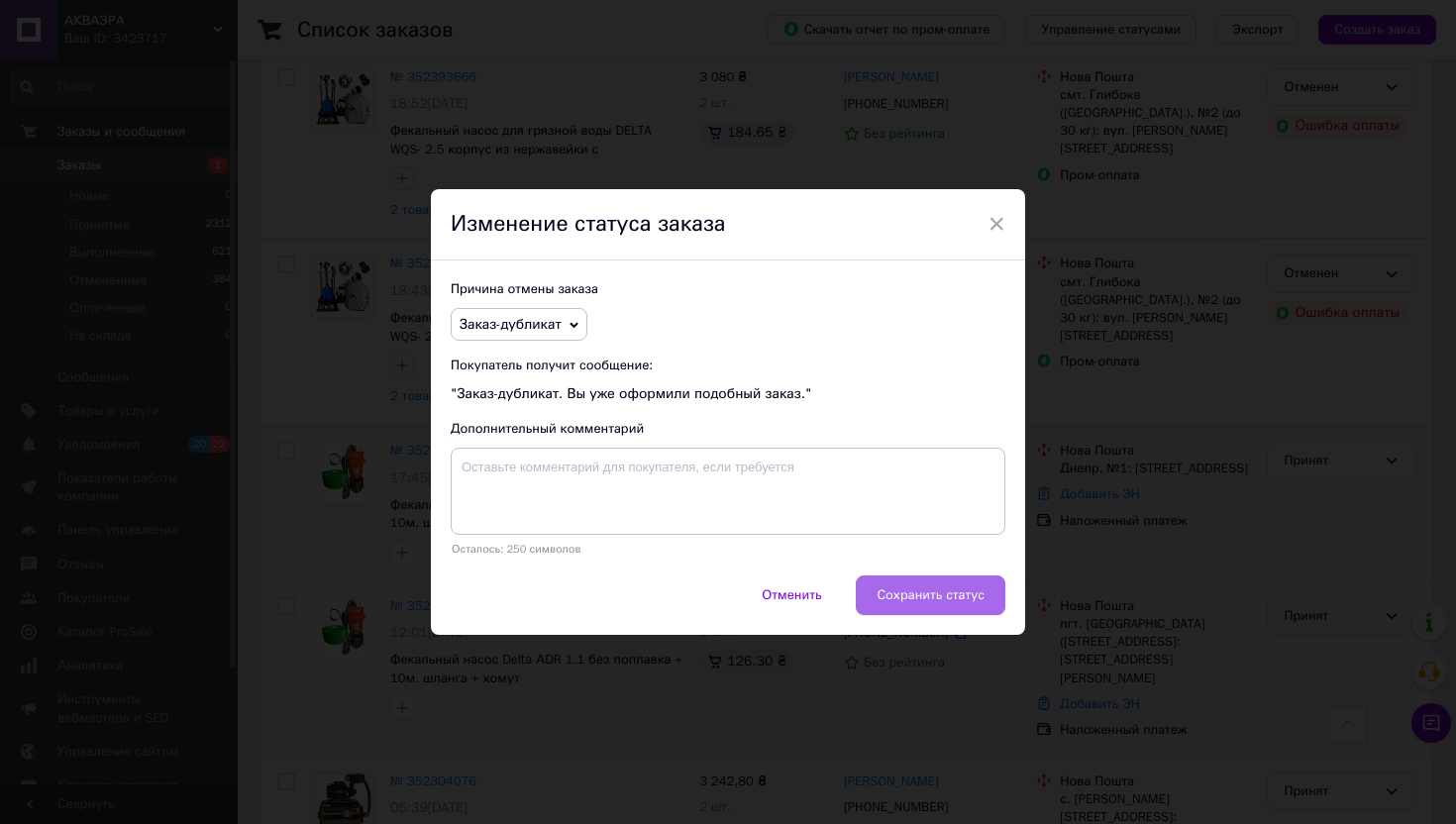 click on "Сохранить статус" at bounding box center (930, 595) 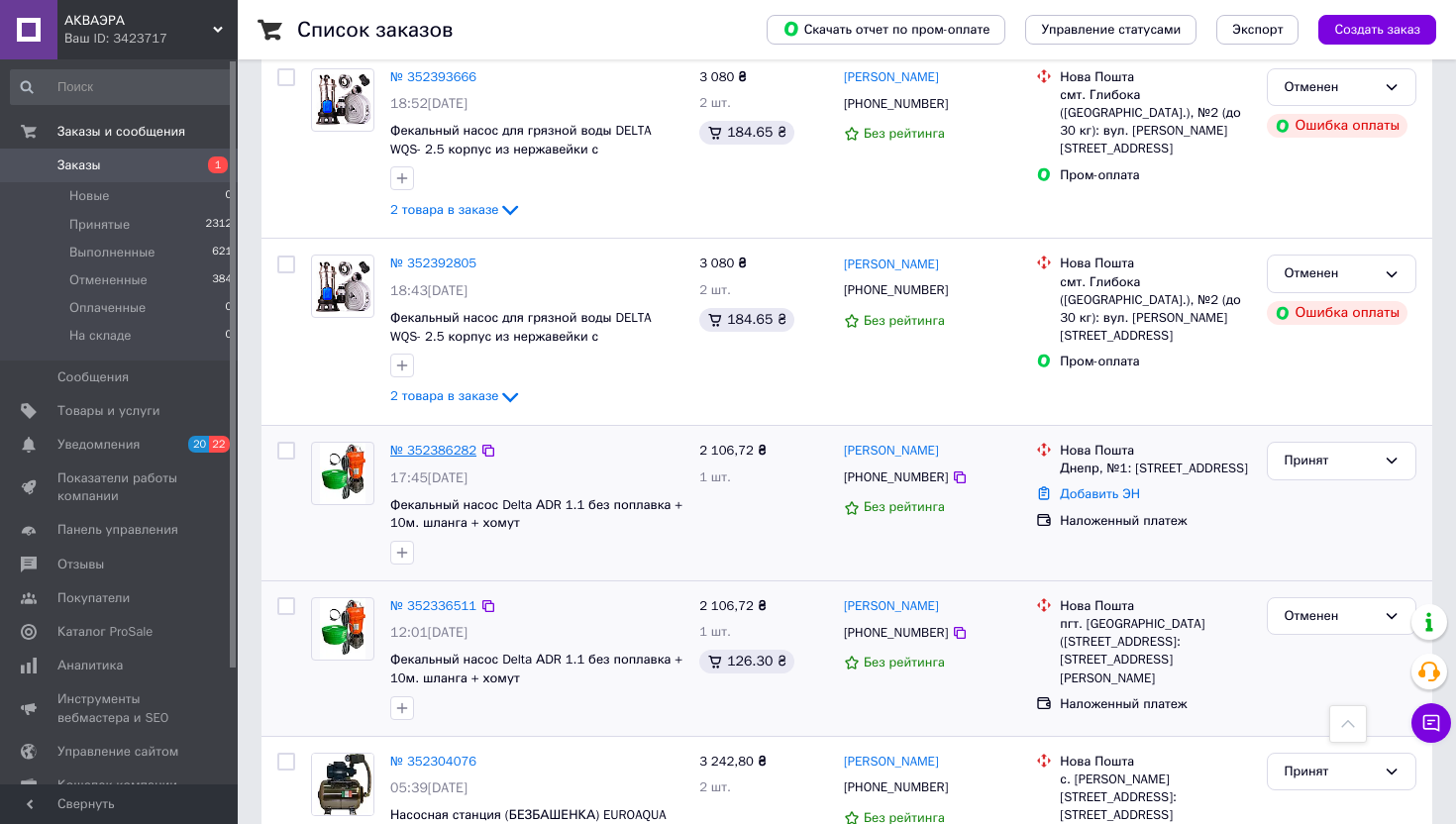 click on "№ 352386282" at bounding box center [433, 450] 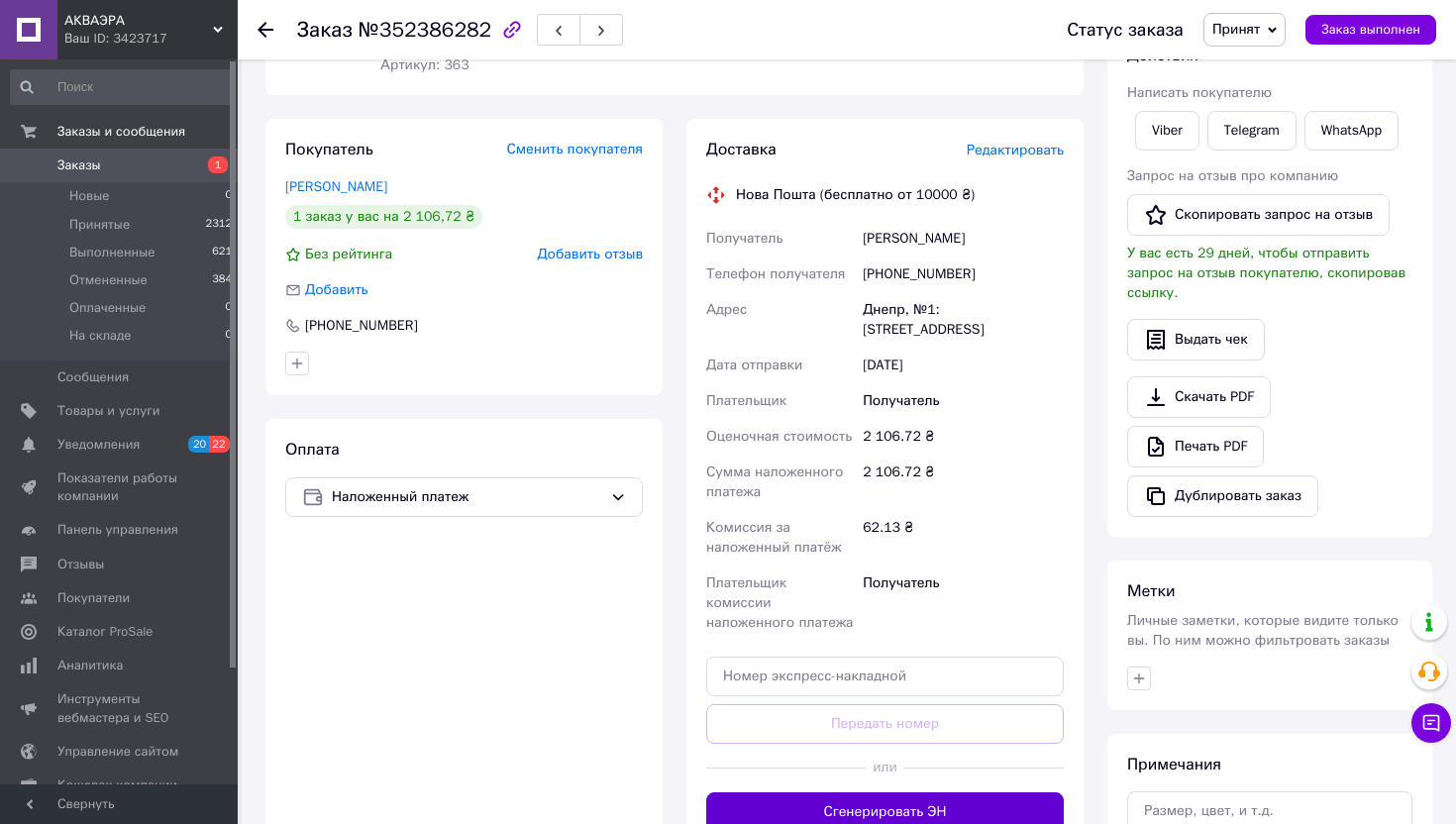 scroll, scrollTop: 250, scrollLeft: 0, axis: vertical 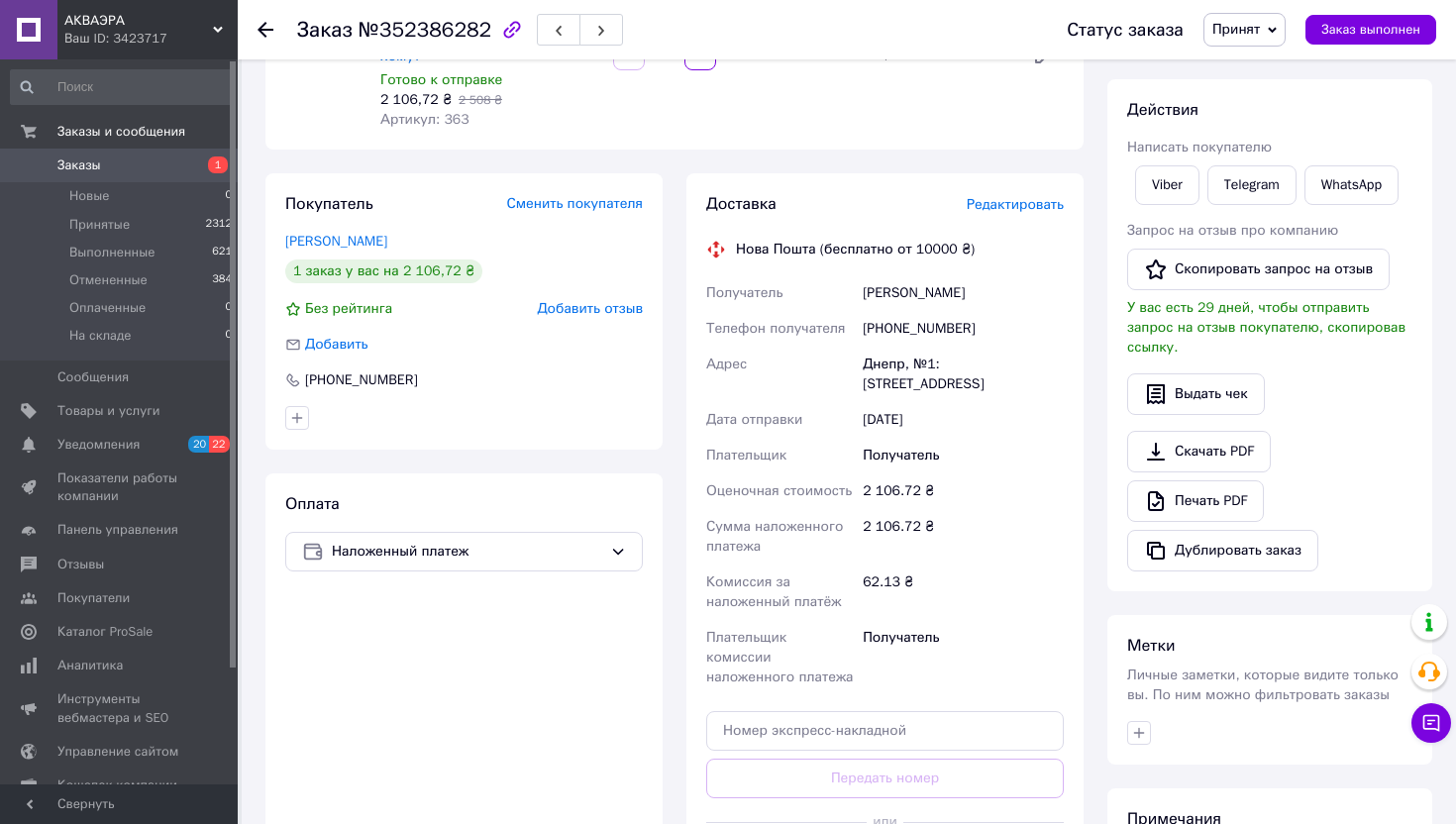 click on "Редактировать" at bounding box center [1015, 204] 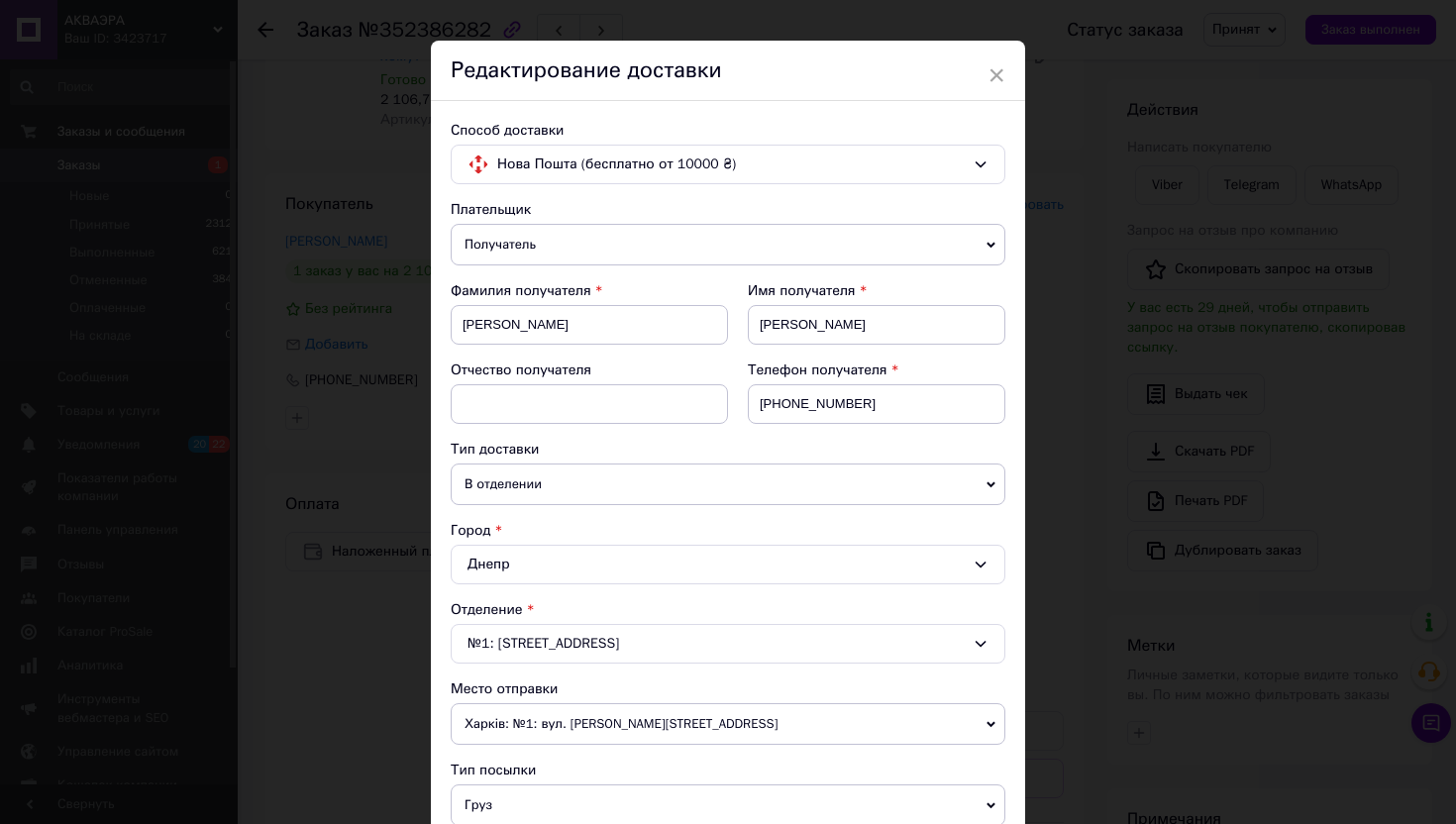 scroll, scrollTop: 30, scrollLeft: 0, axis: vertical 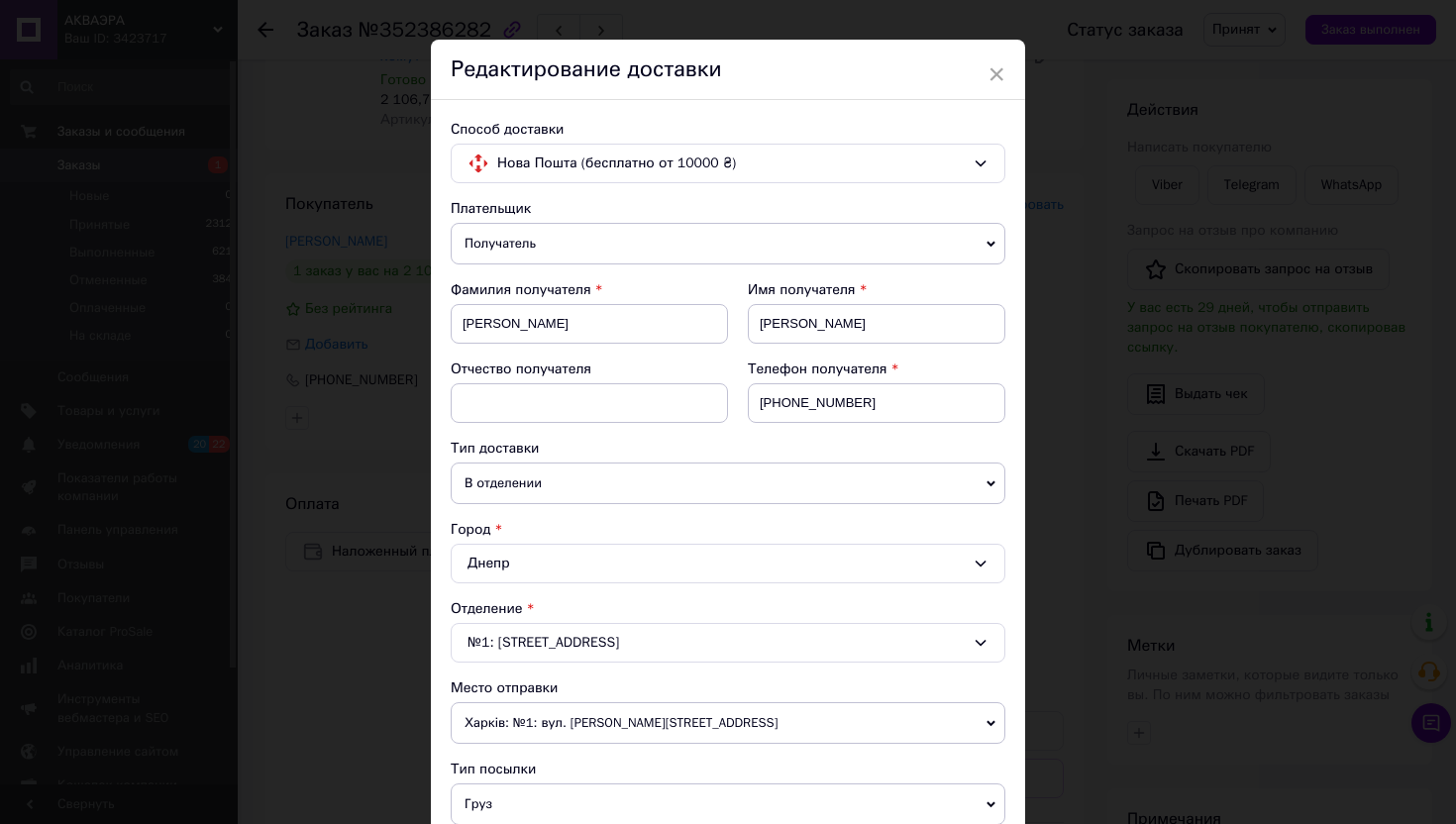 click on "Днепр" at bounding box center [728, 564] 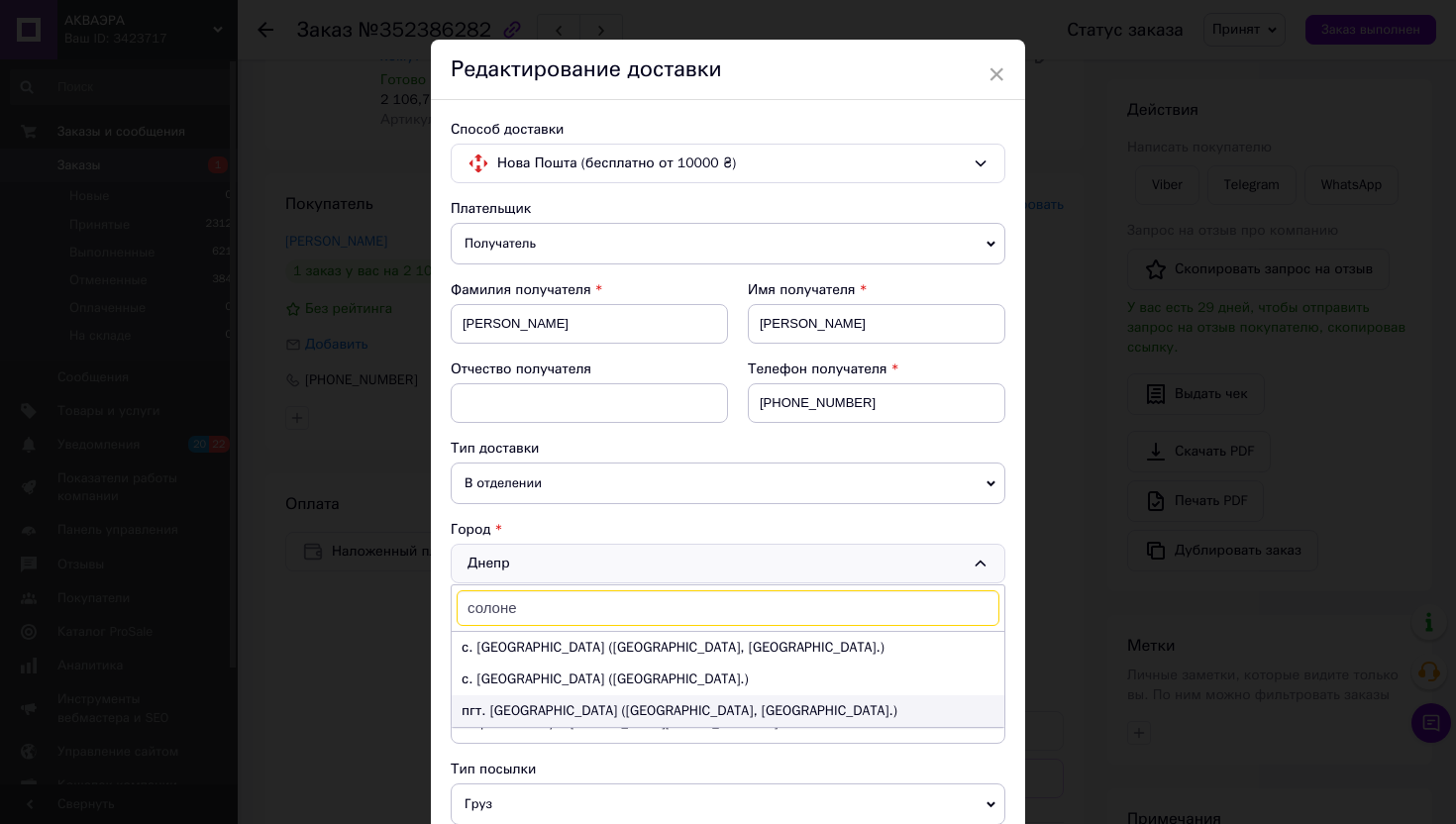 type on "солоне" 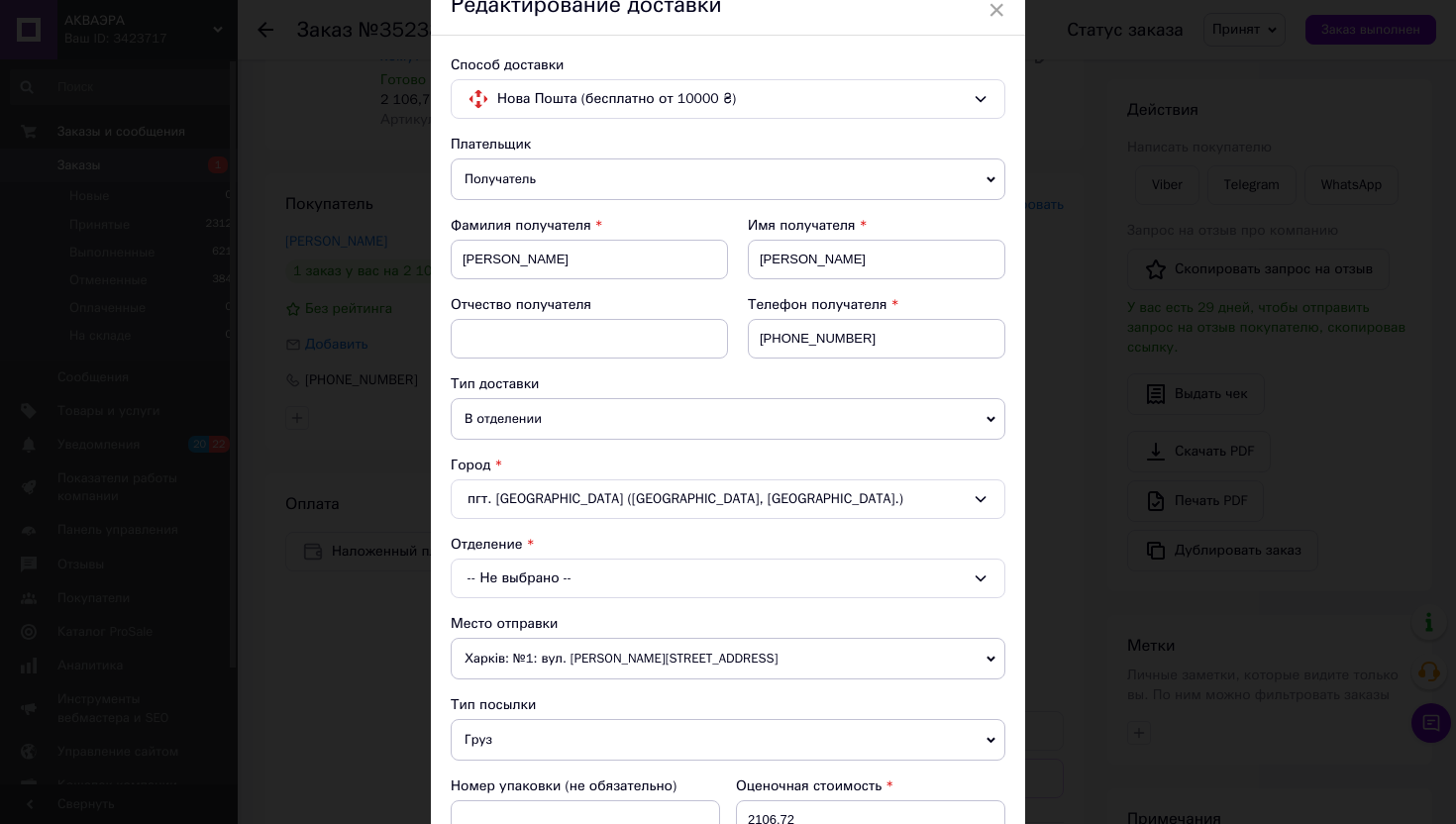 scroll, scrollTop: 104, scrollLeft: 0, axis: vertical 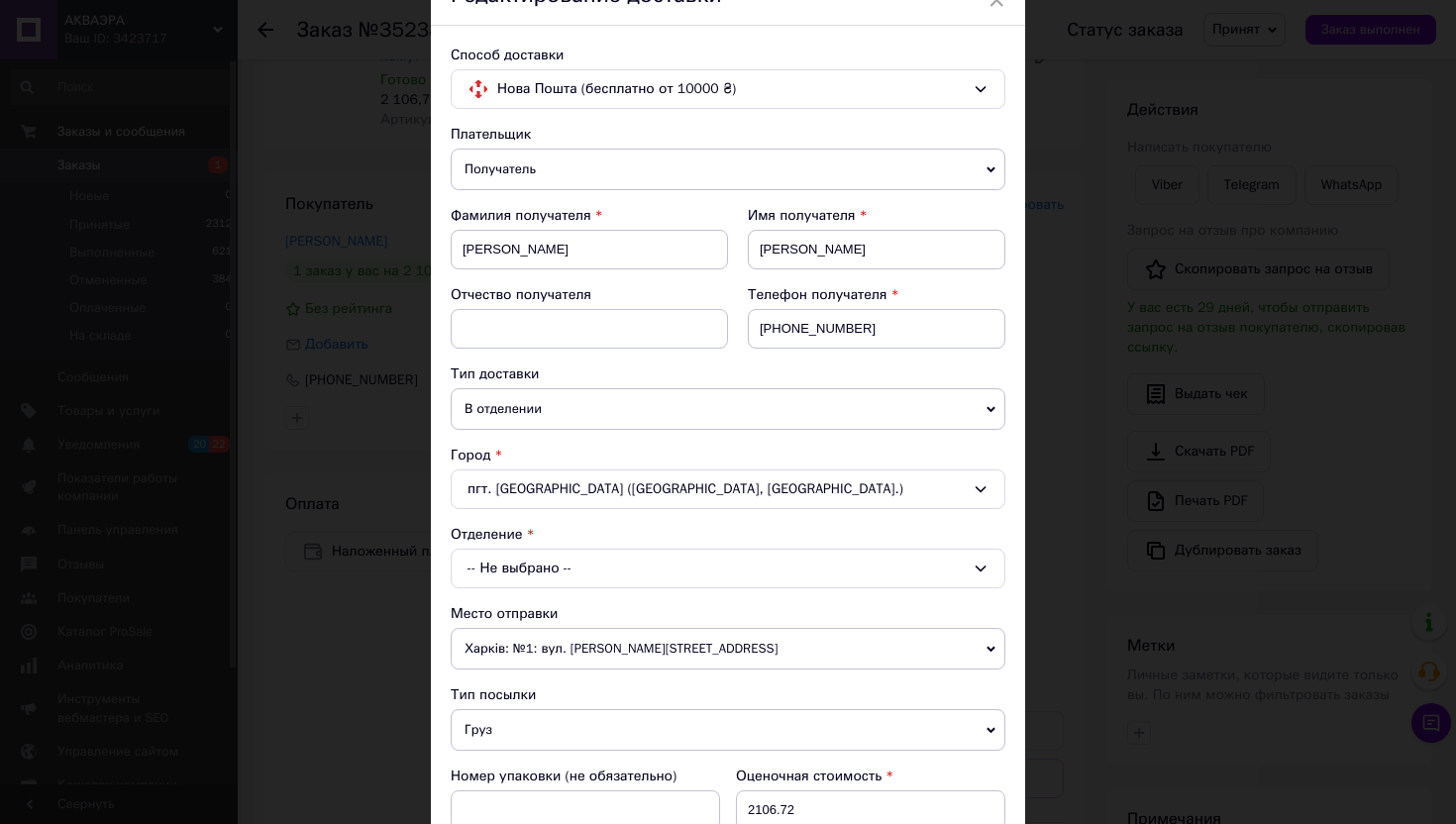 click on "-- Не выбрано --" at bounding box center (728, 568) 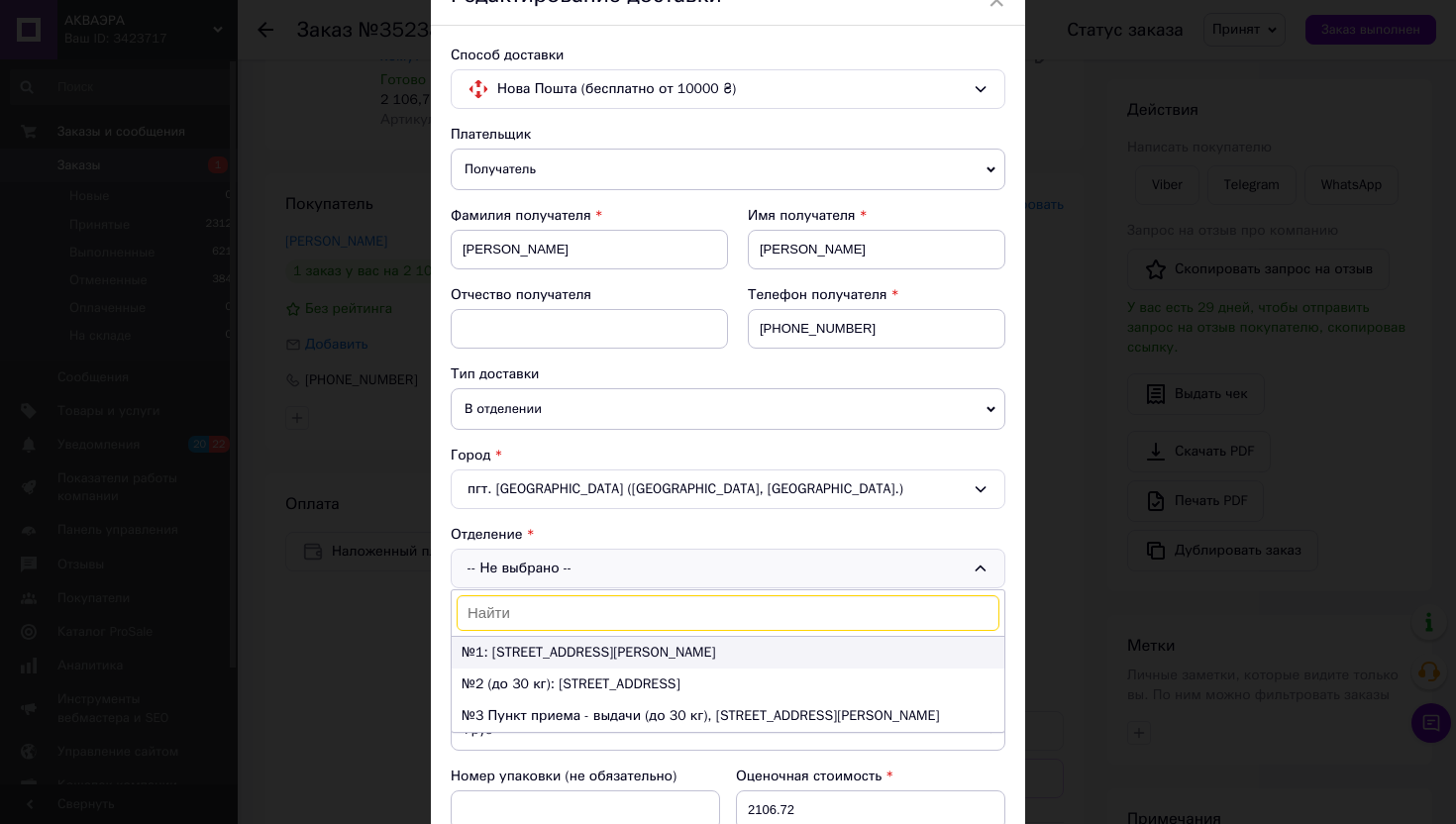 click on "№1: ул. Гагарина, 26а" at bounding box center (728, 653) 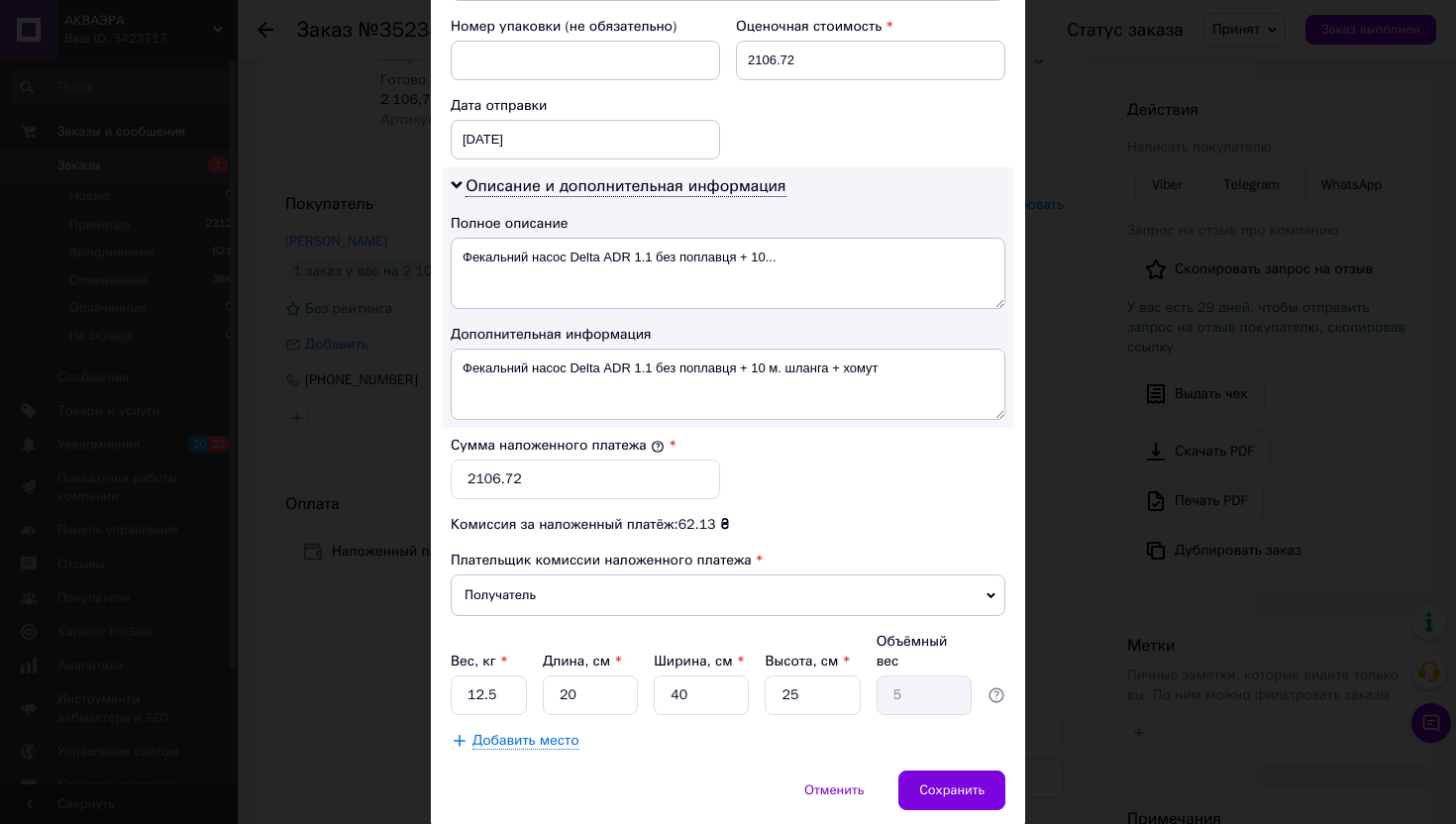scroll, scrollTop: 929, scrollLeft: 0, axis: vertical 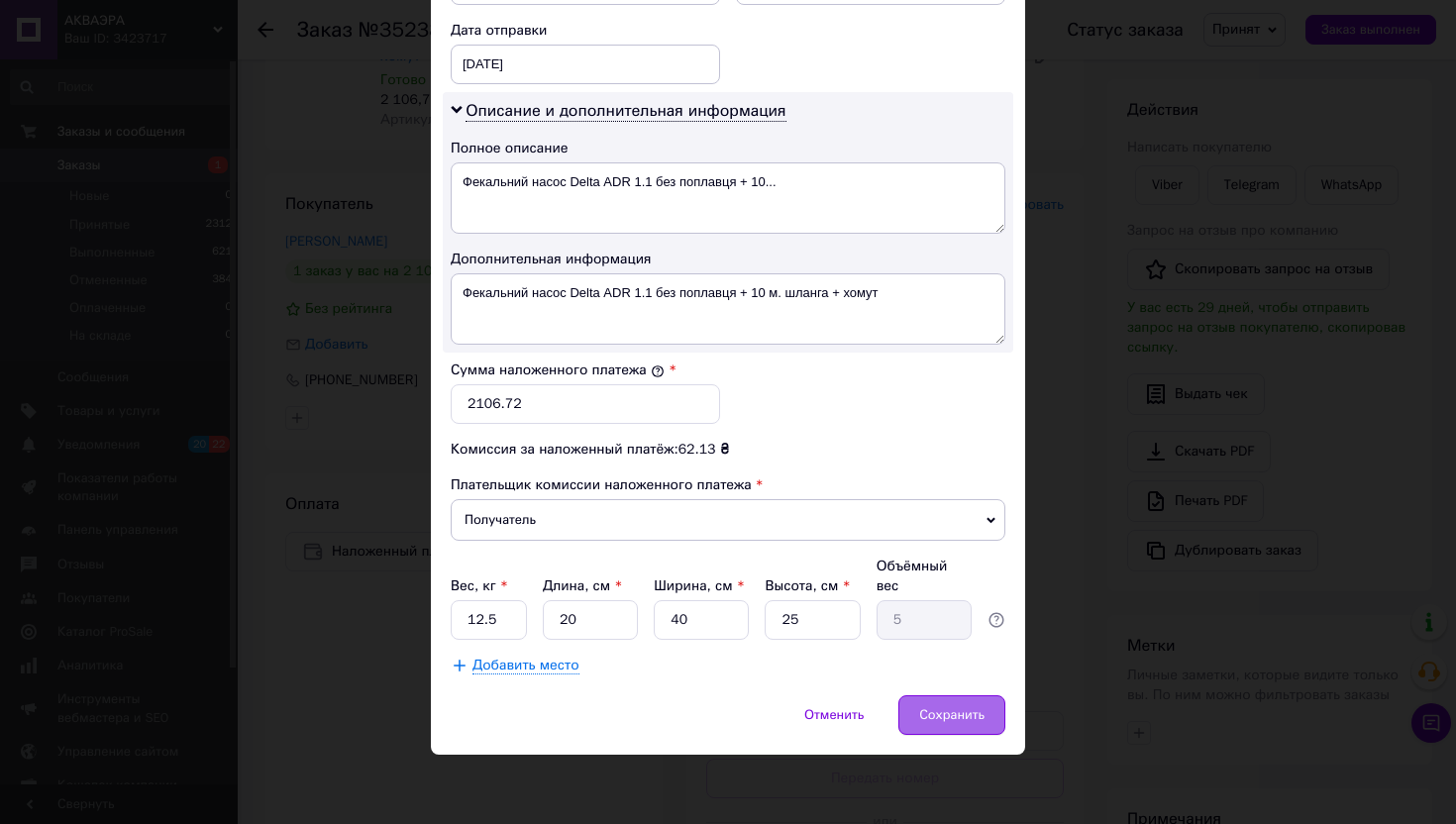 click on "Сохранить" at bounding box center (952, 715) 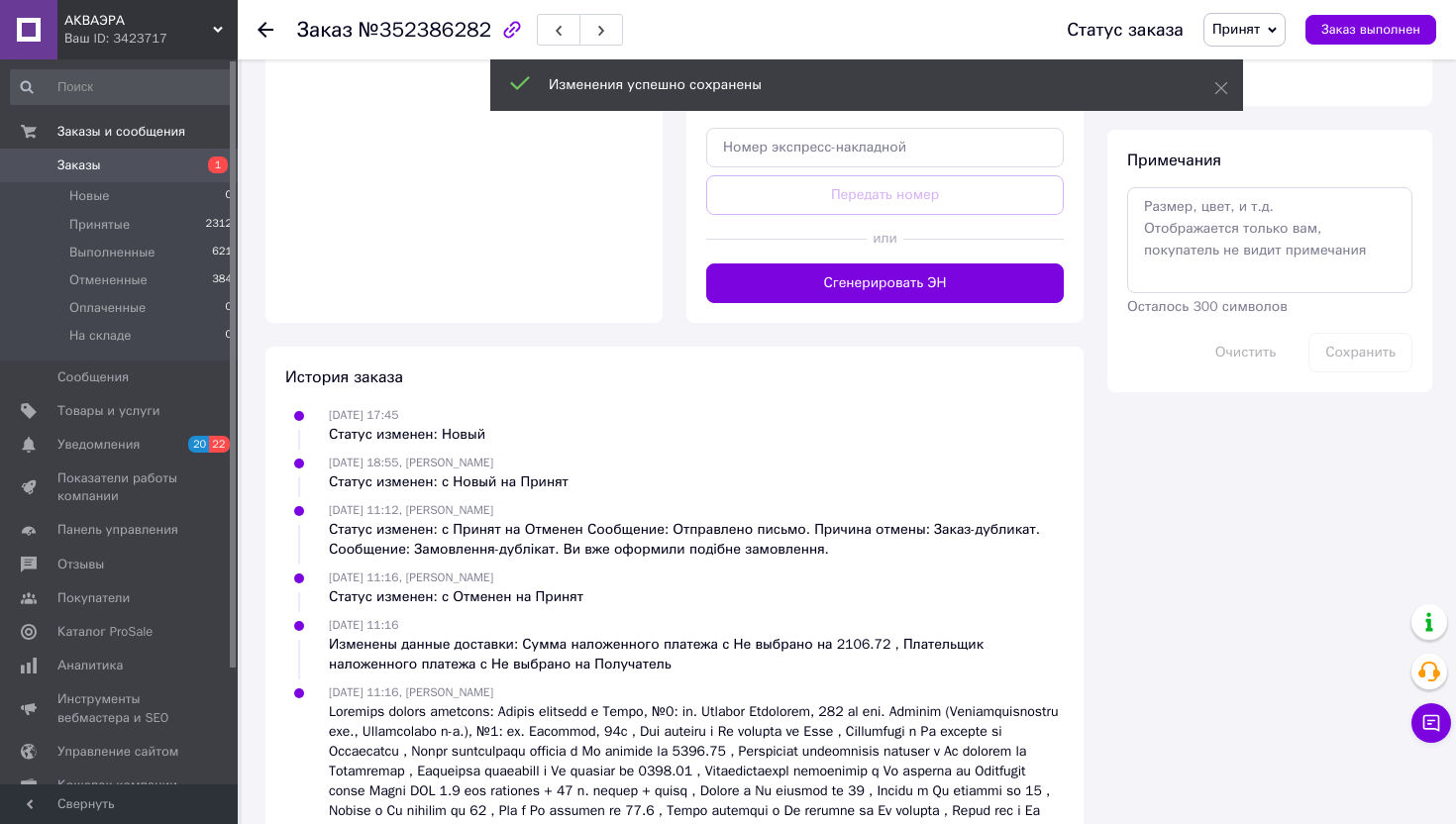 scroll, scrollTop: 897, scrollLeft: 0, axis: vertical 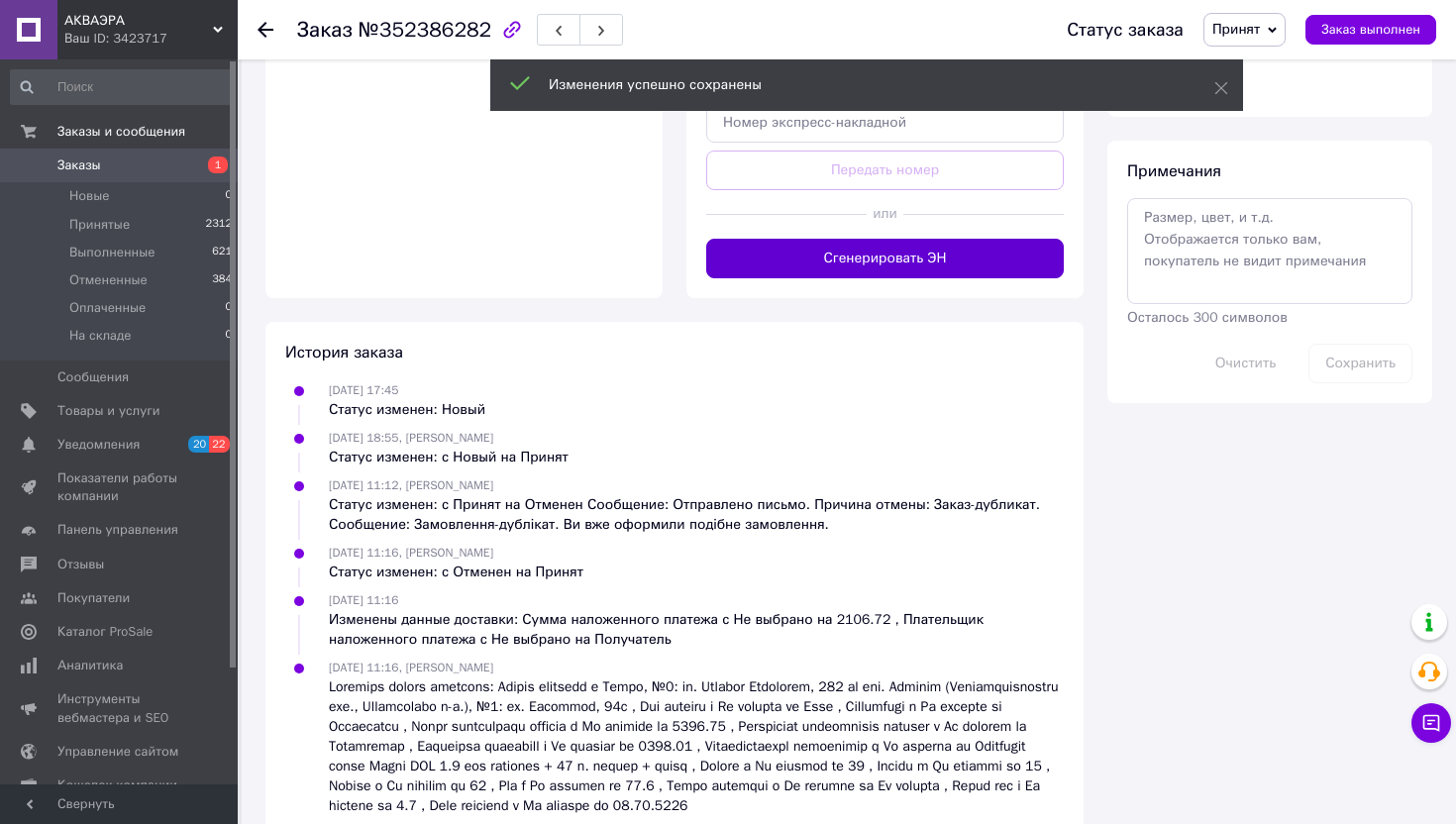 click on "Сгенерировать ЭН" at bounding box center (884, 258) 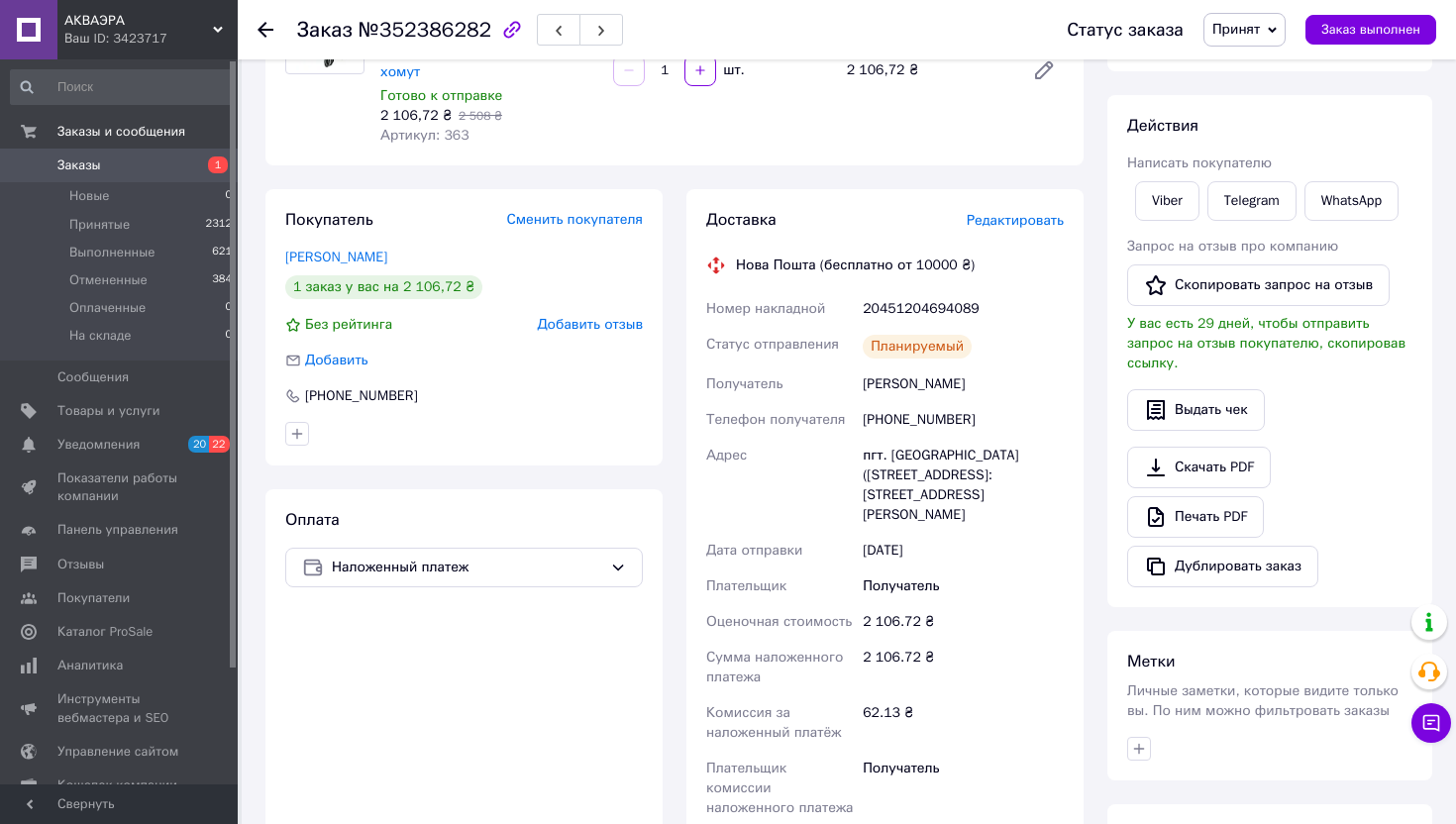 scroll, scrollTop: 0, scrollLeft: 0, axis: both 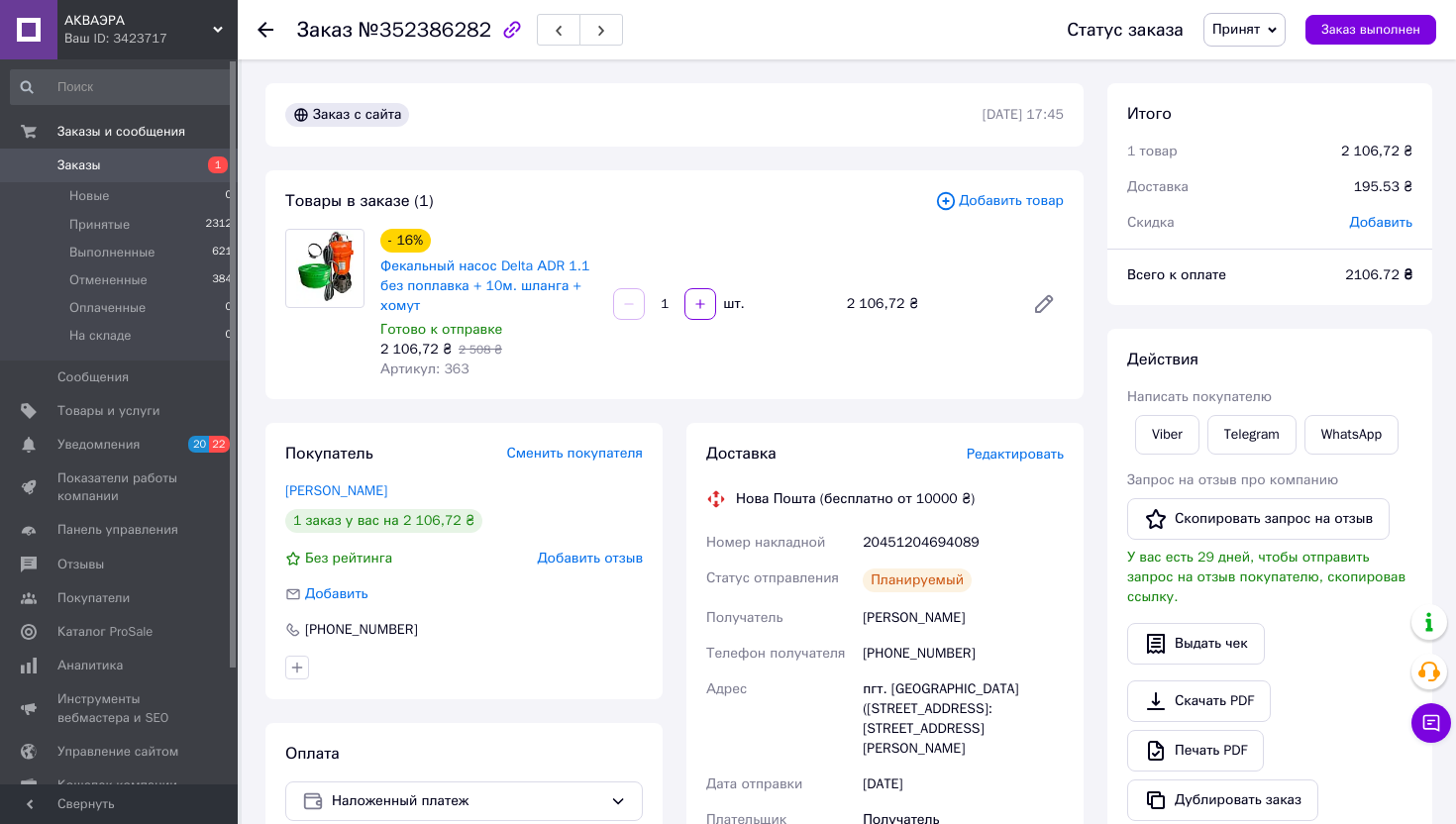click on "Заказы" at bounding box center (79, 165) 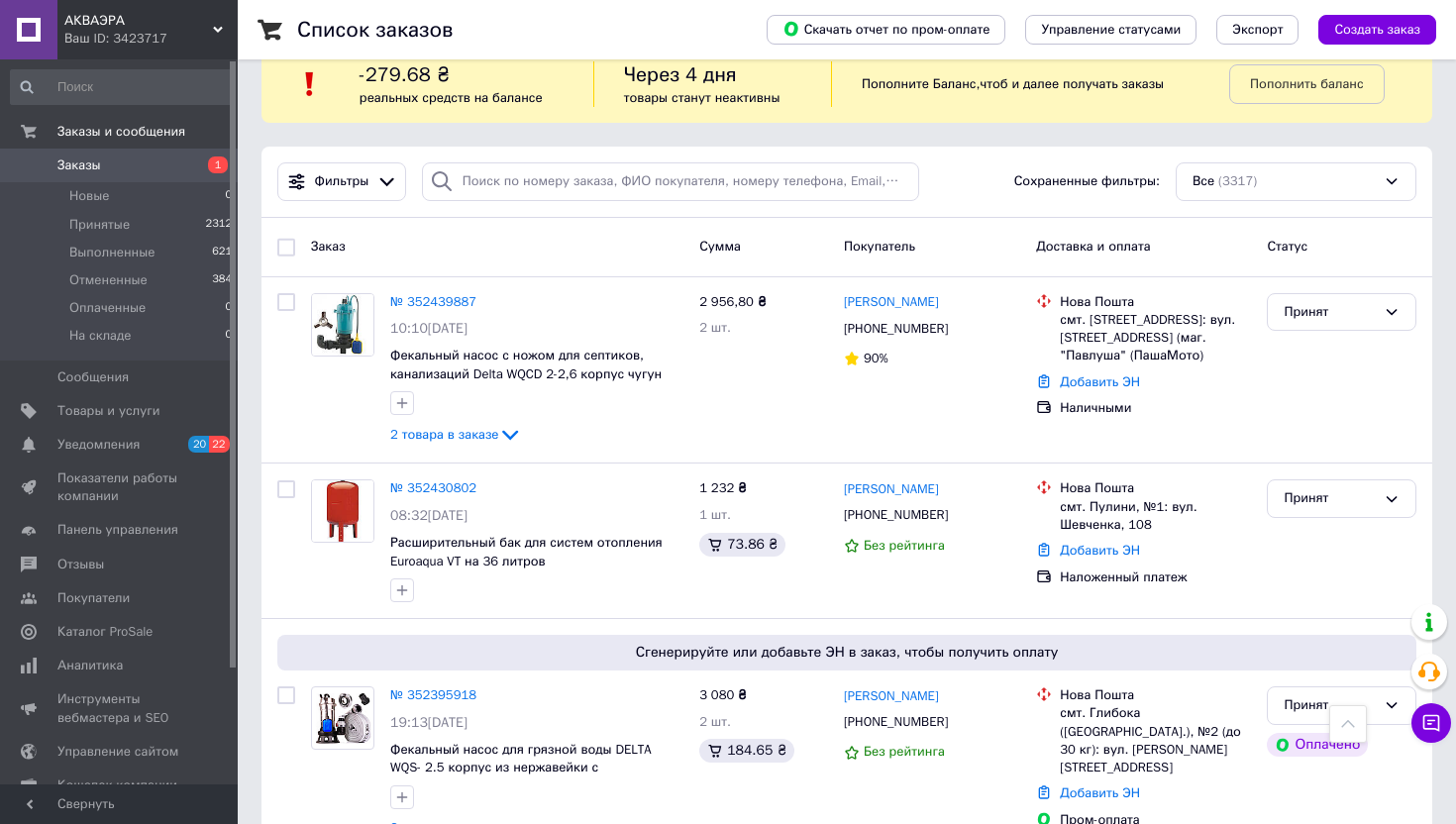 scroll, scrollTop: 0, scrollLeft: 0, axis: both 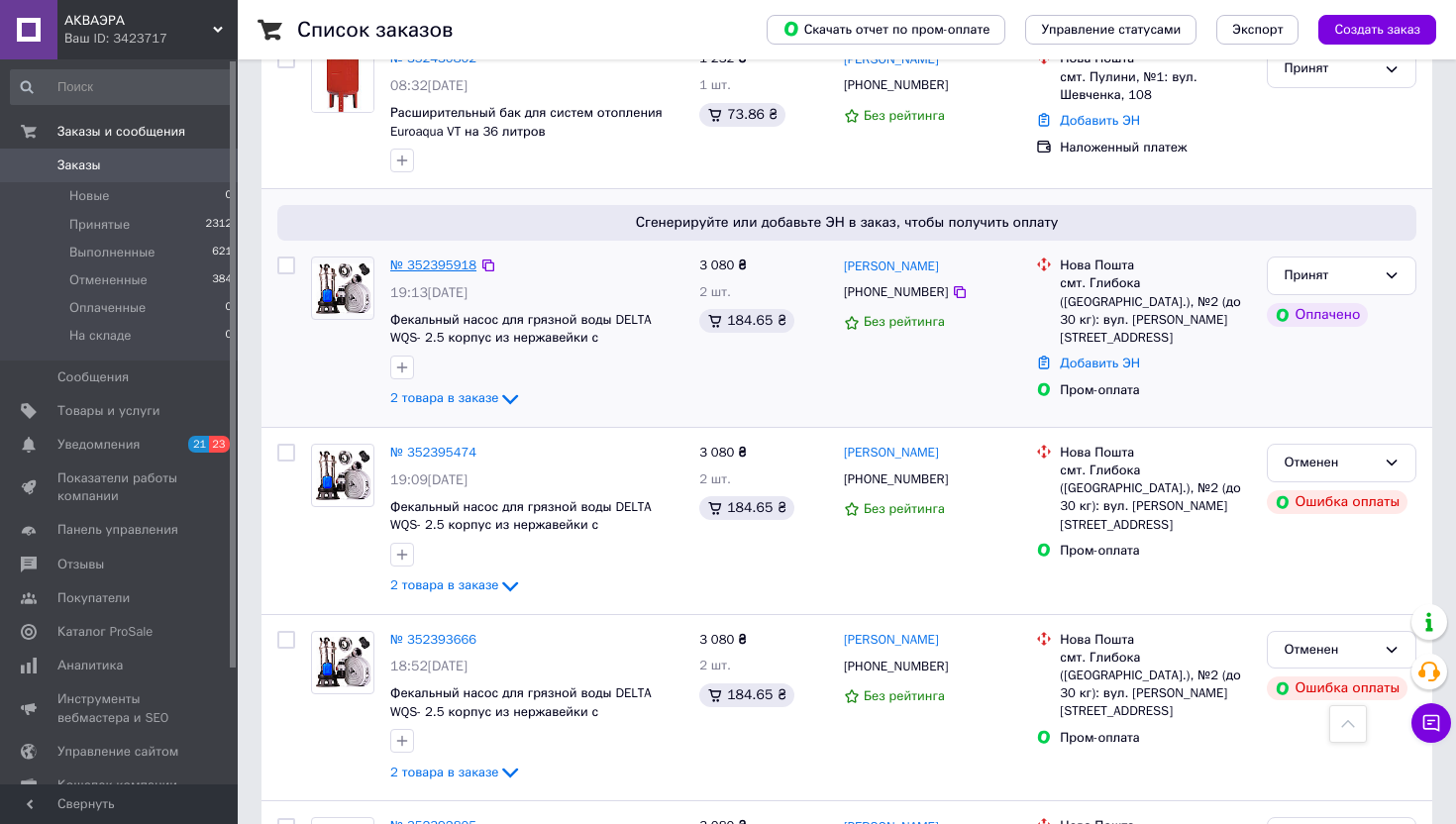 click on "№ 352395918" at bounding box center (433, 264) 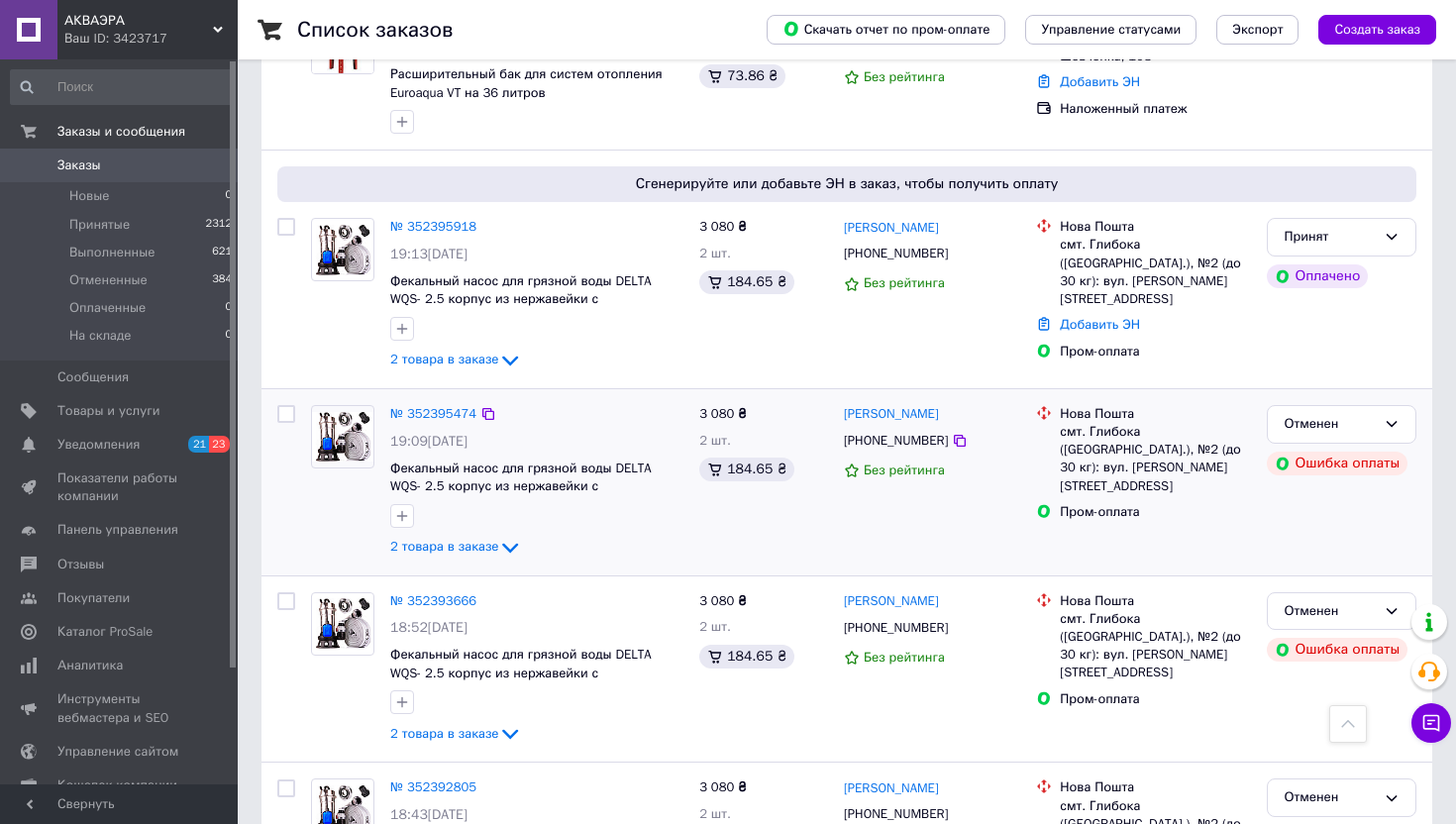 scroll, scrollTop: 498, scrollLeft: 0, axis: vertical 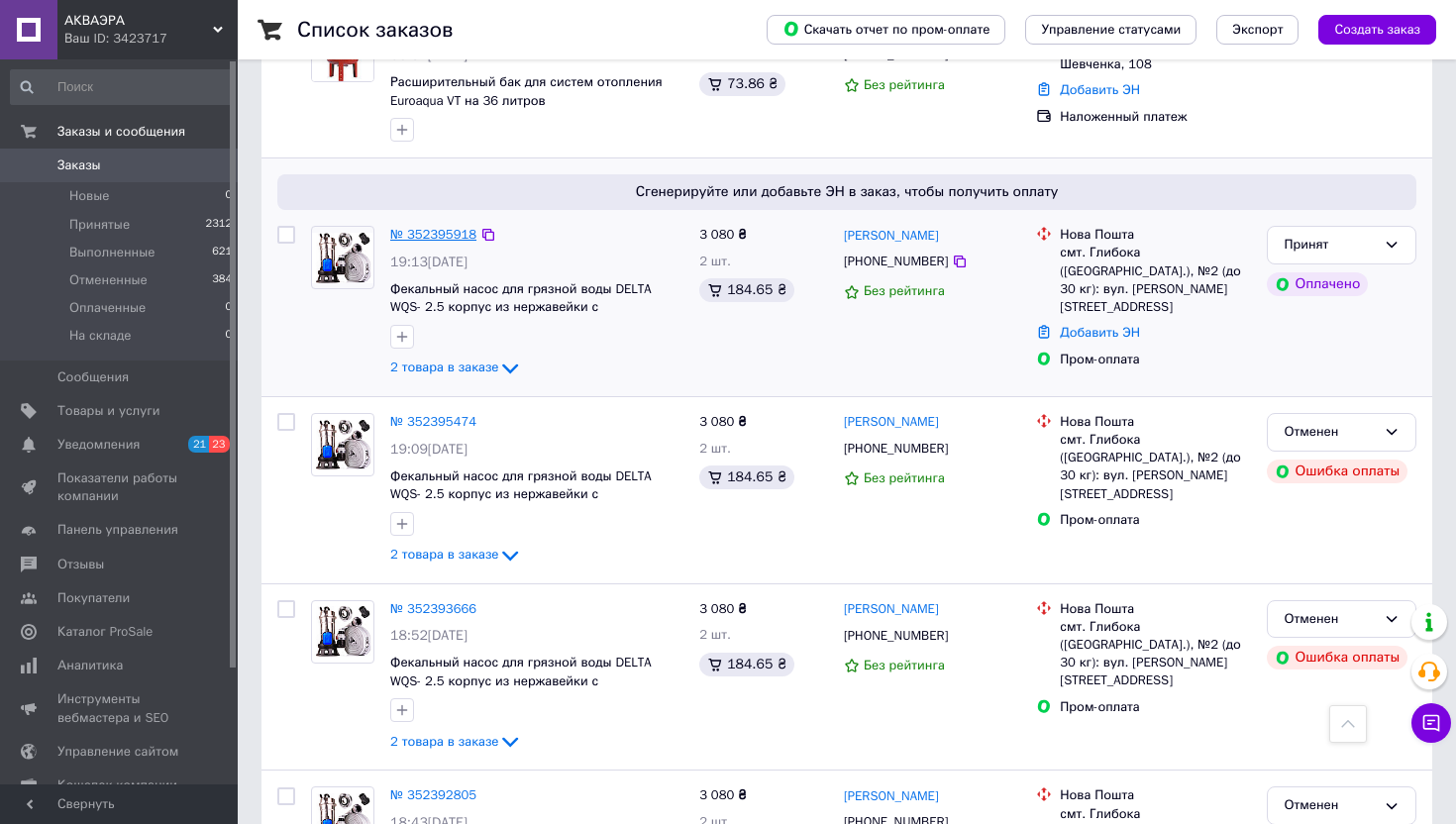 click on "№ 352395918" at bounding box center [433, 234] 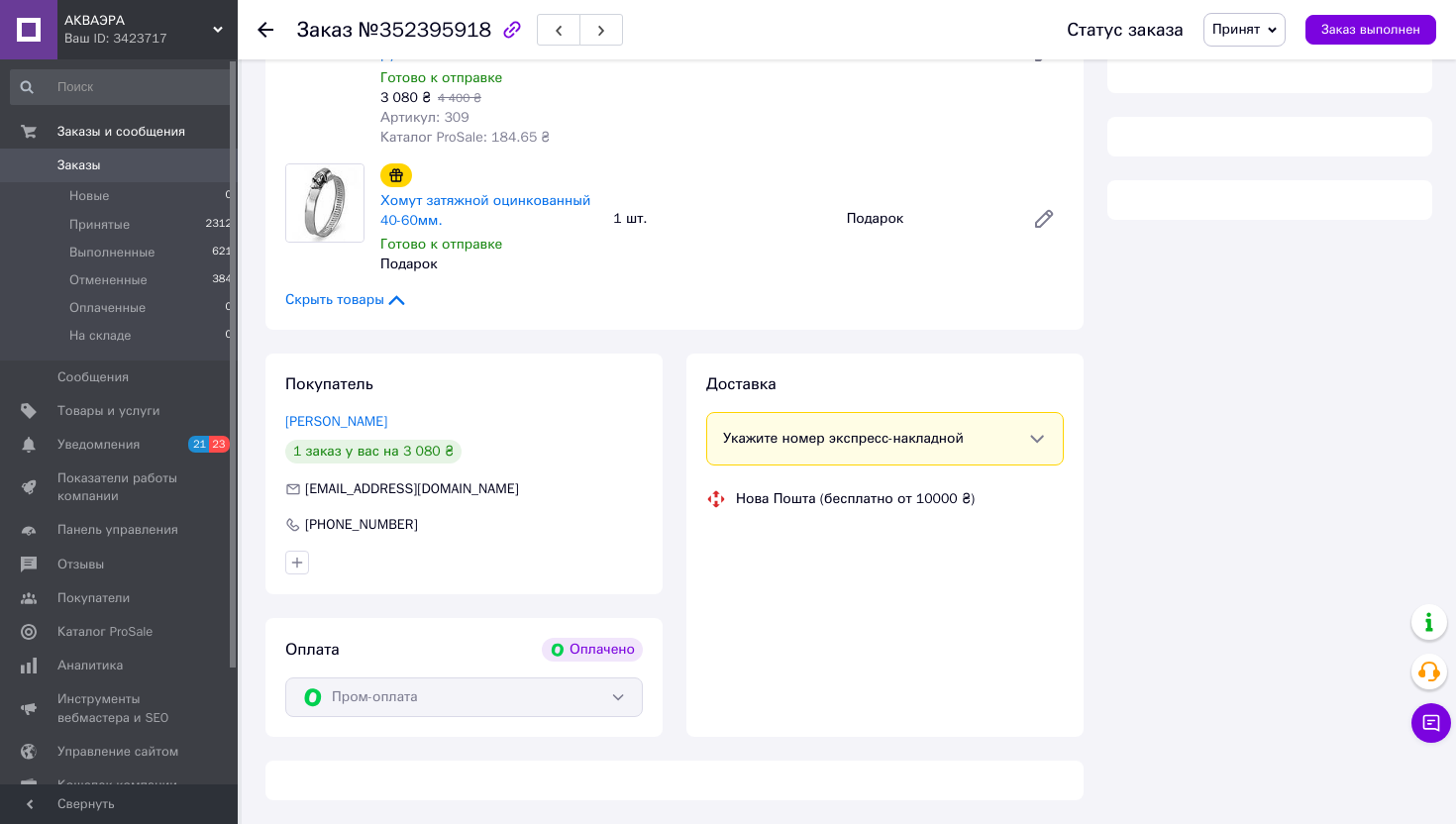 scroll, scrollTop: 498, scrollLeft: 0, axis: vertical 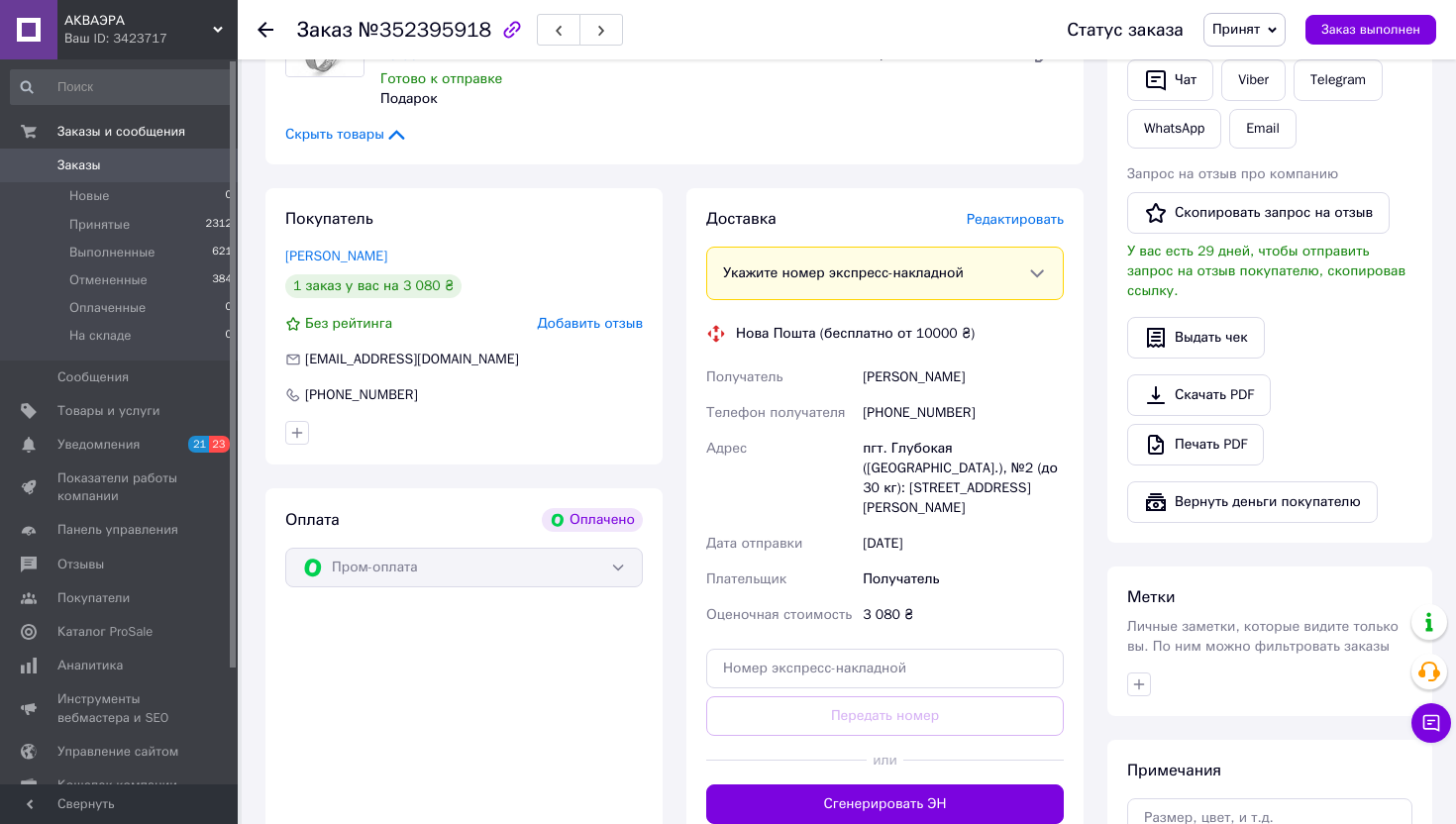 click on "Редактировать" at bounding box center (1015, 219) 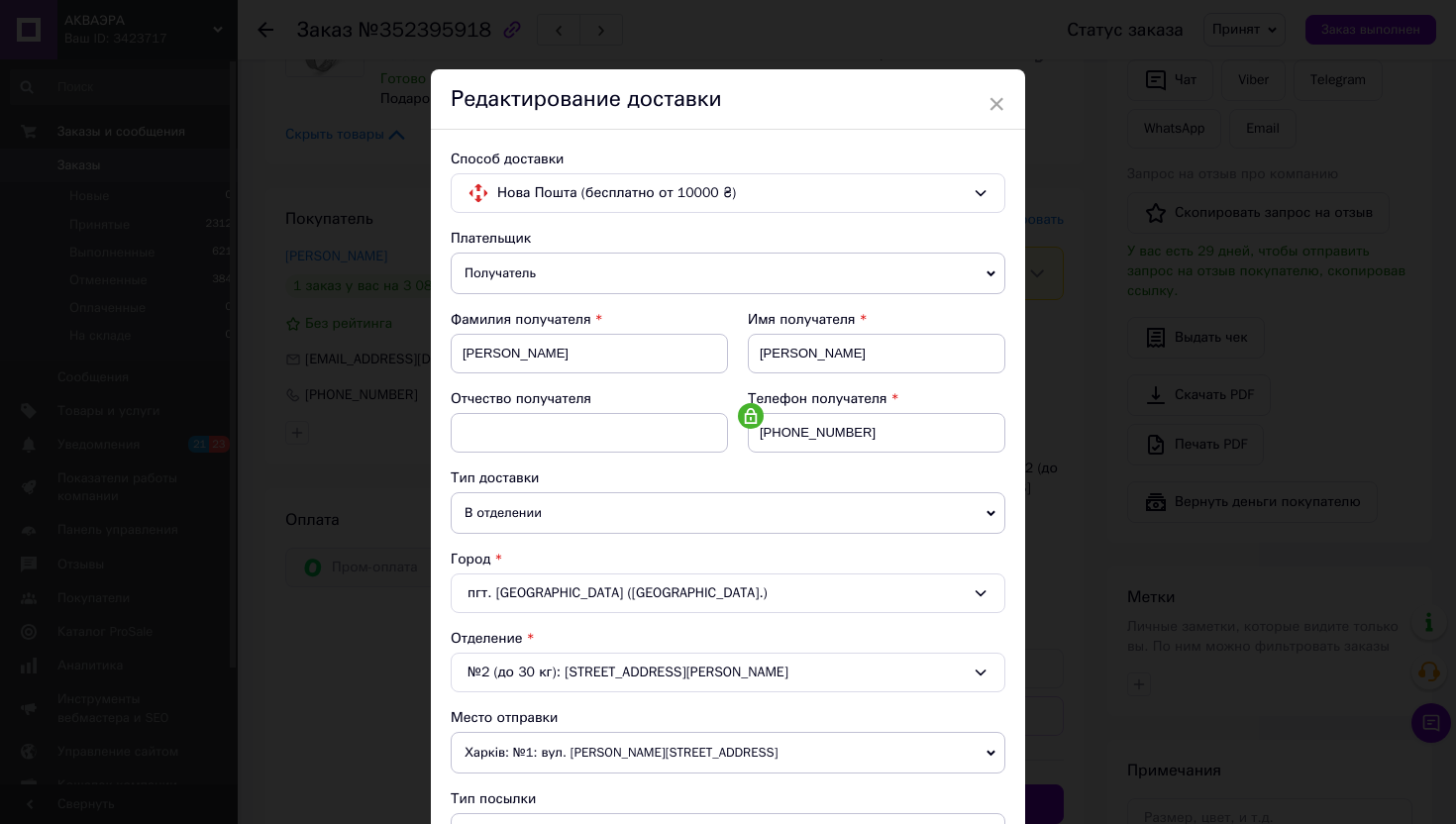 scroll, scrollTop: 733, scrollLeft: 0, axis: vertical 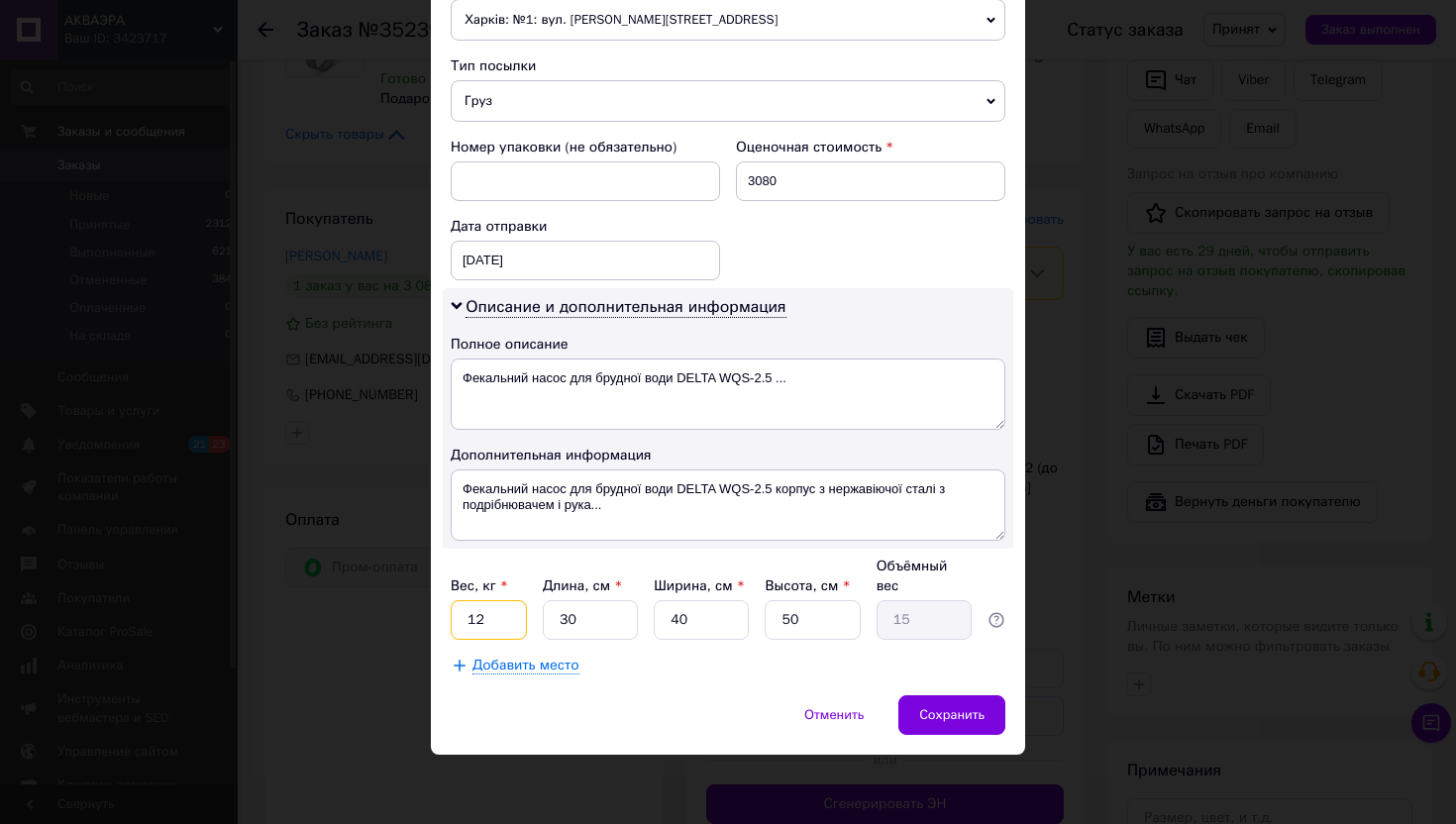 click on "12" at bounding box center (488, 620) 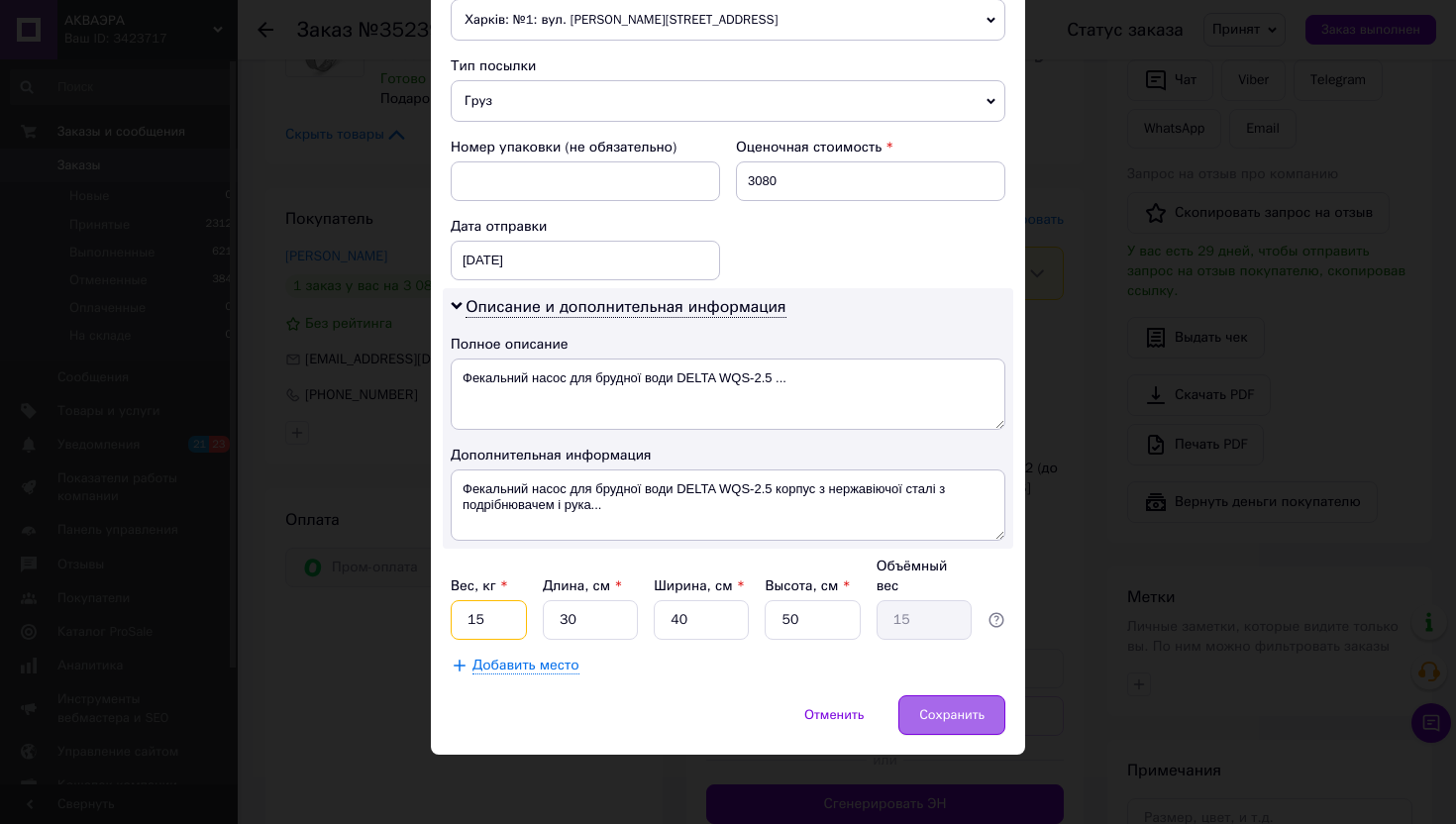 type on "15" 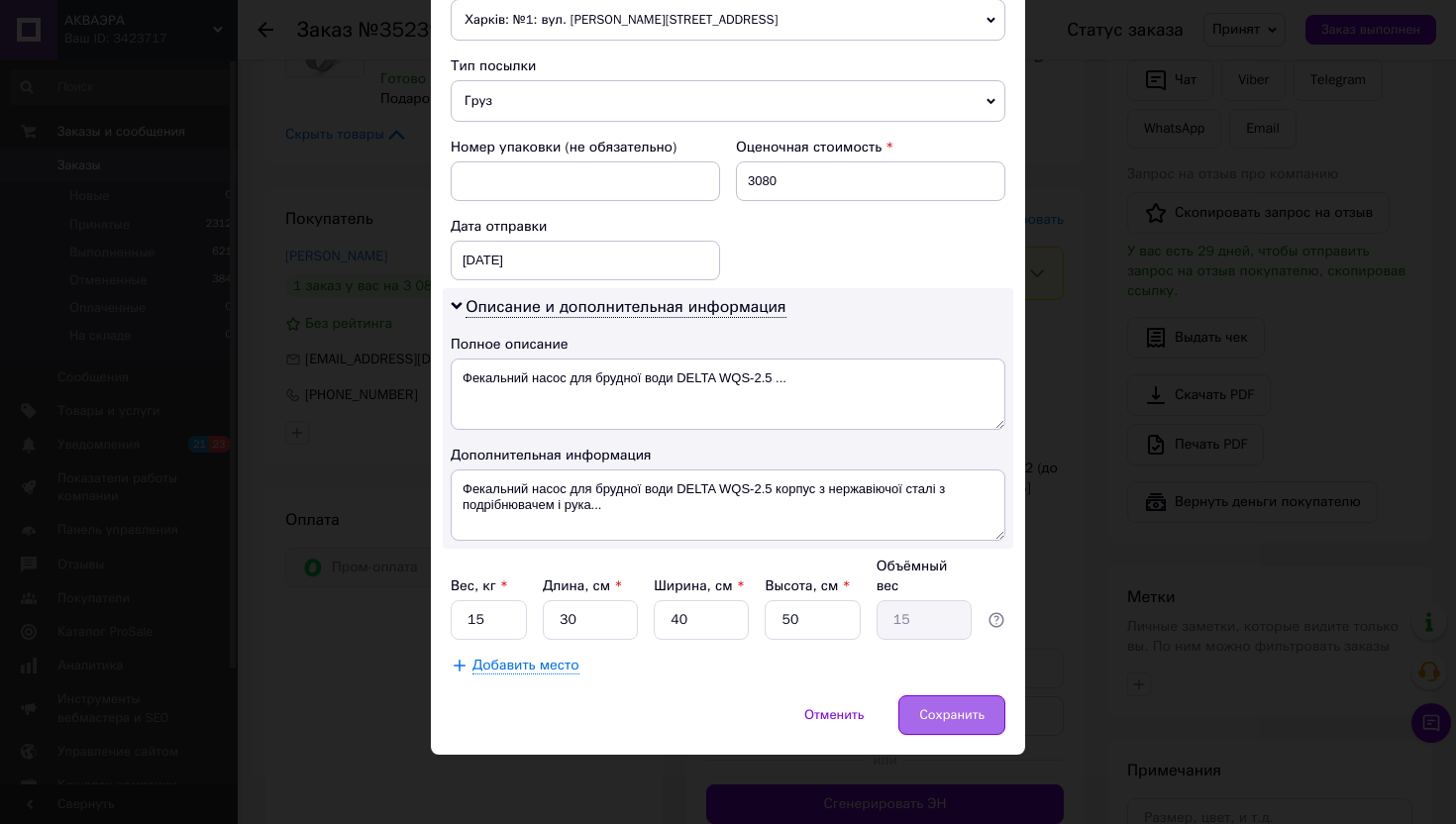 click on "Сохранить" at bounding box center [952, 715] 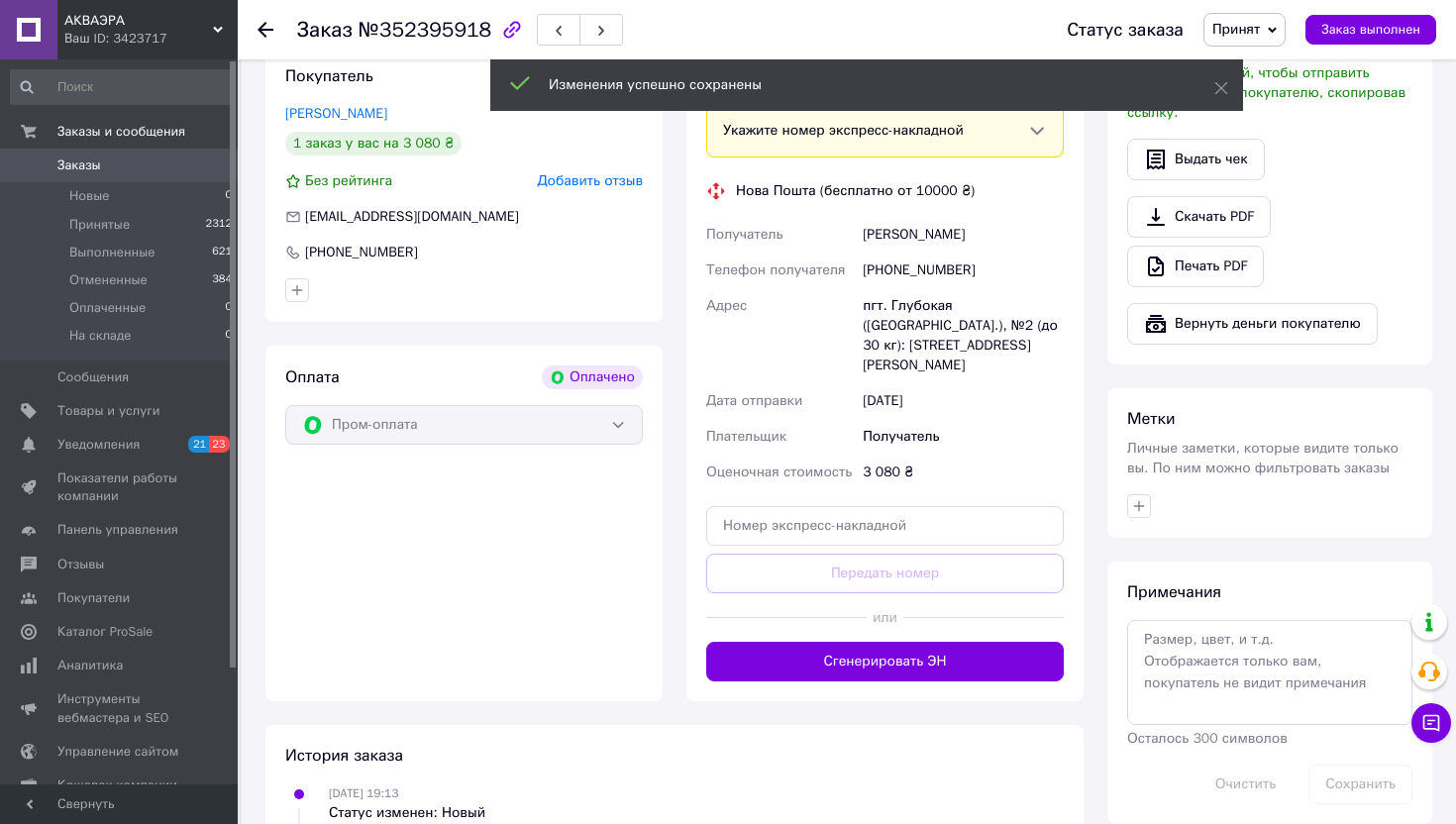 scroll, scrollTop: 785, scrollLeft: 0, axis: vertical 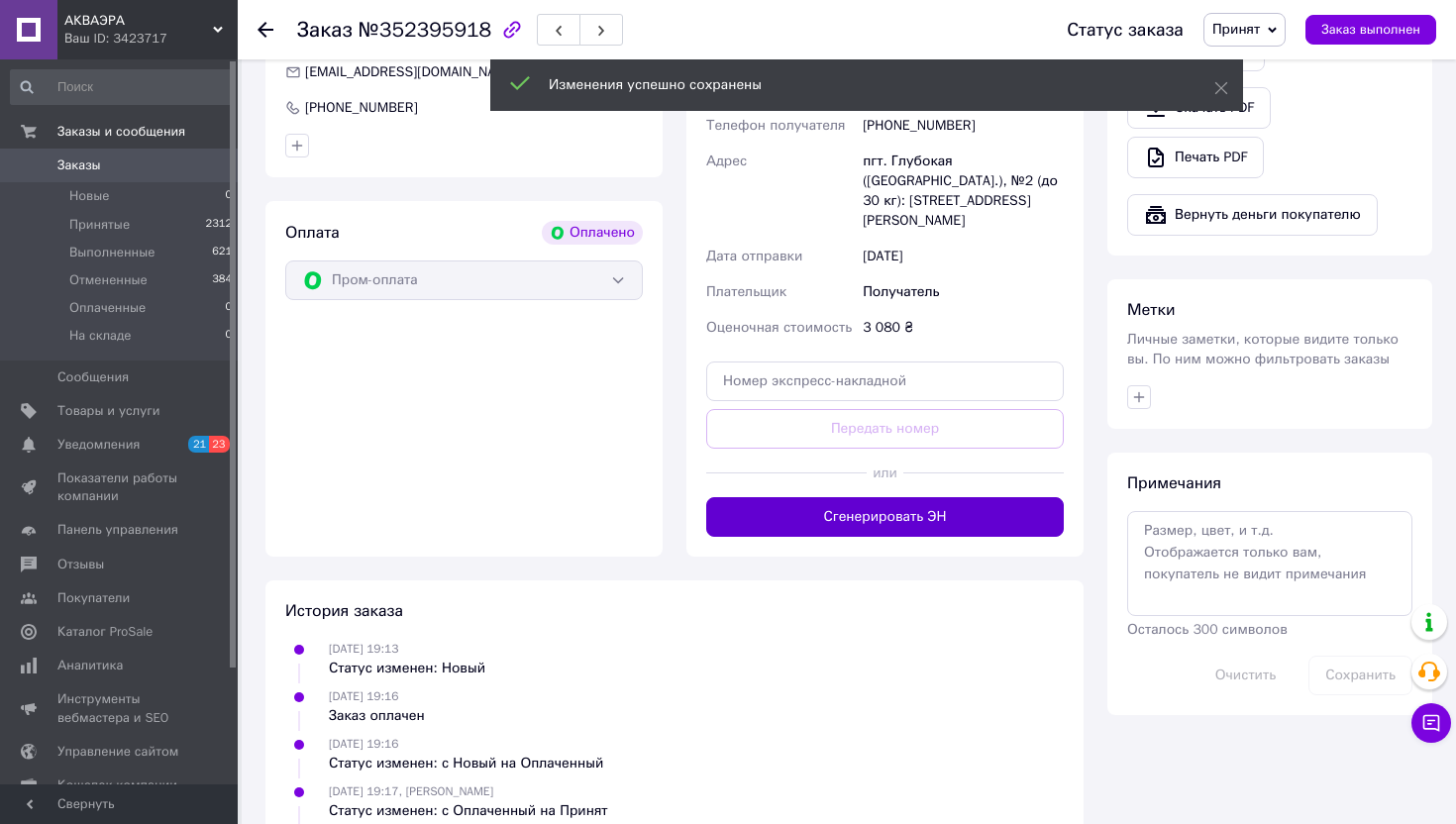 click on "Сгенерировать ЭН" at bounding box center [884, 517] 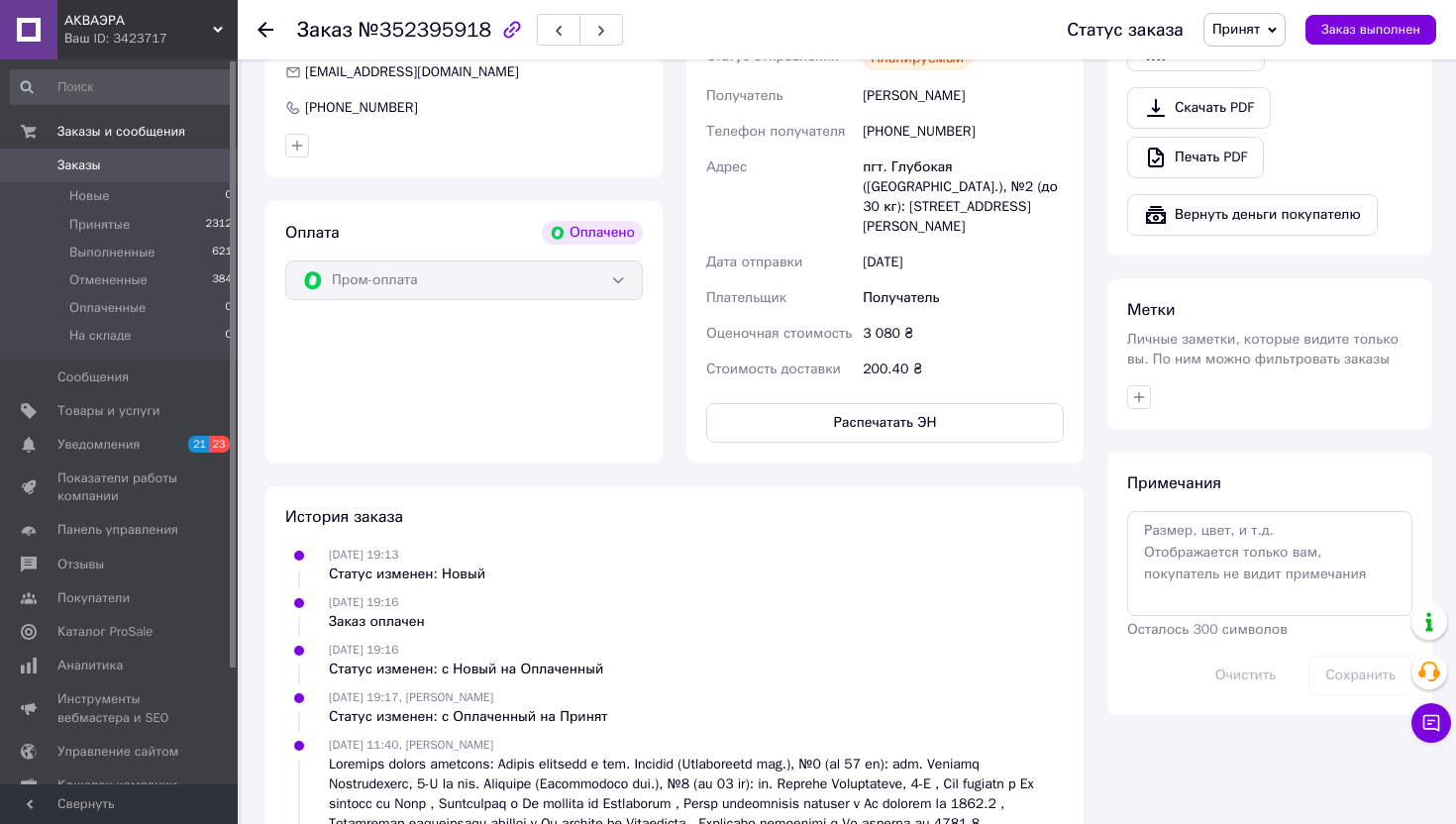 click on "Заказы" at bounding box center [79, 165] 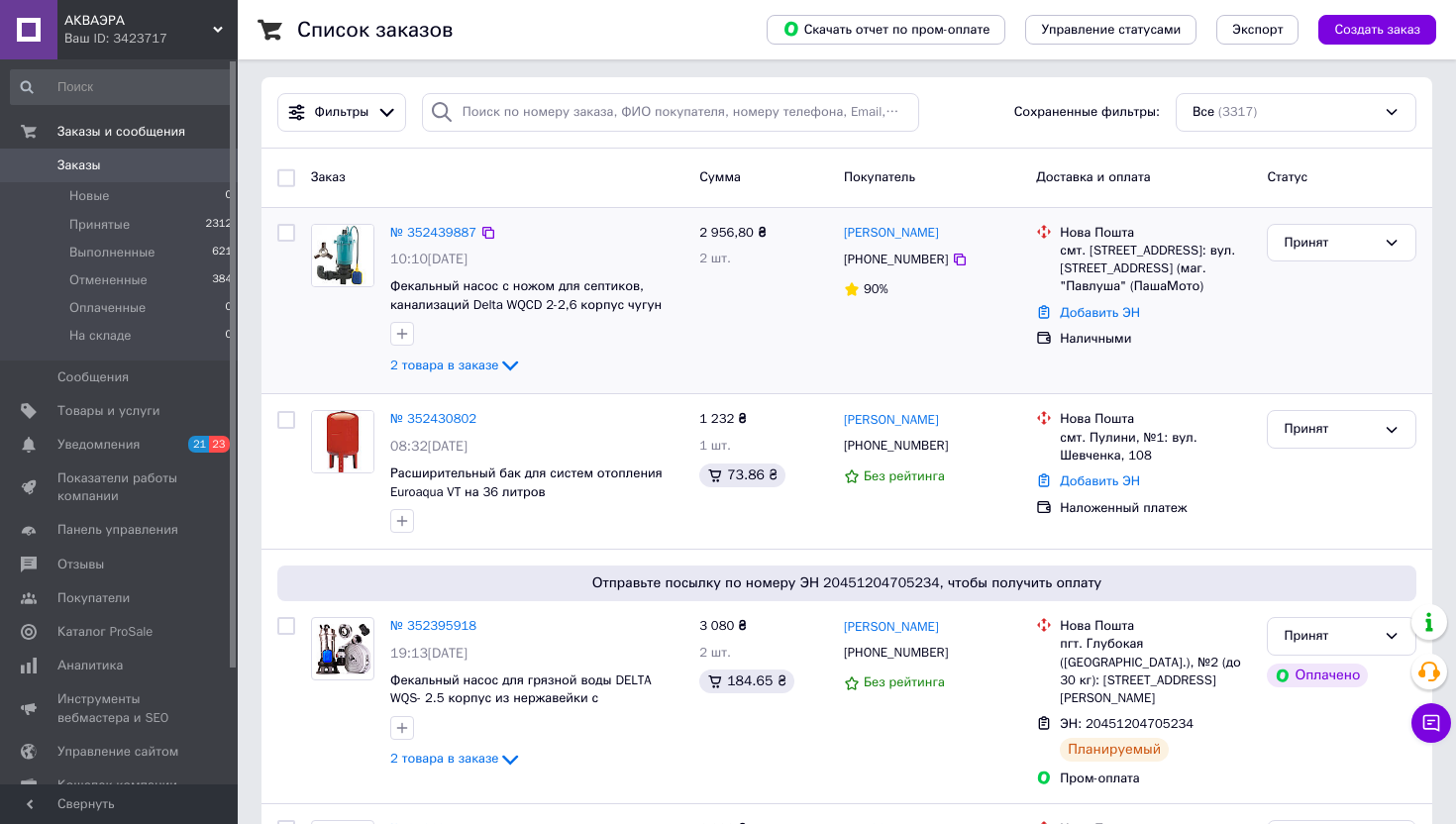 scroll, scrollTop: 118, scrollLeft: 0, axis: vertical 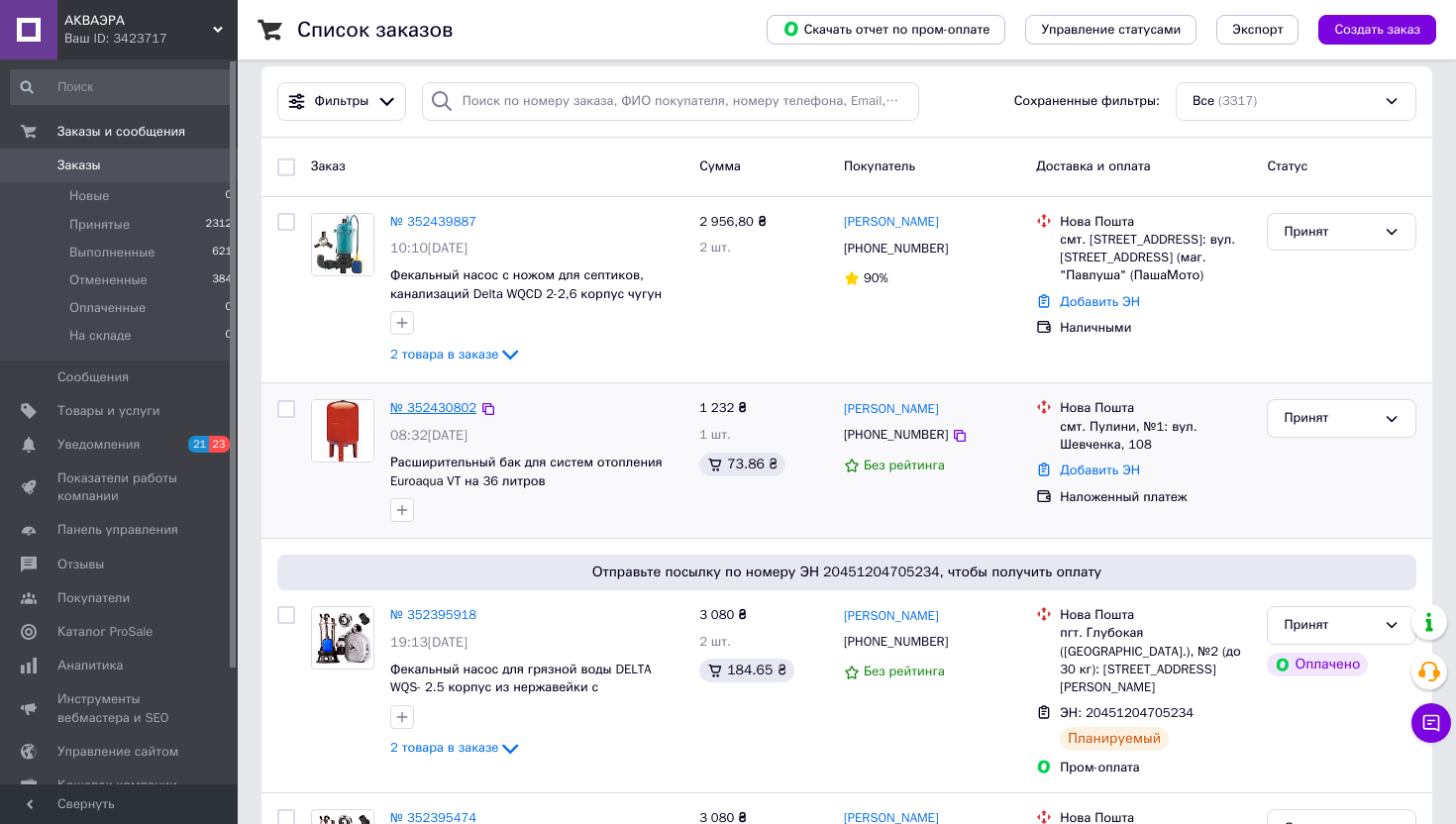 click on "№ 352430802" at bounding box center (433, 407) 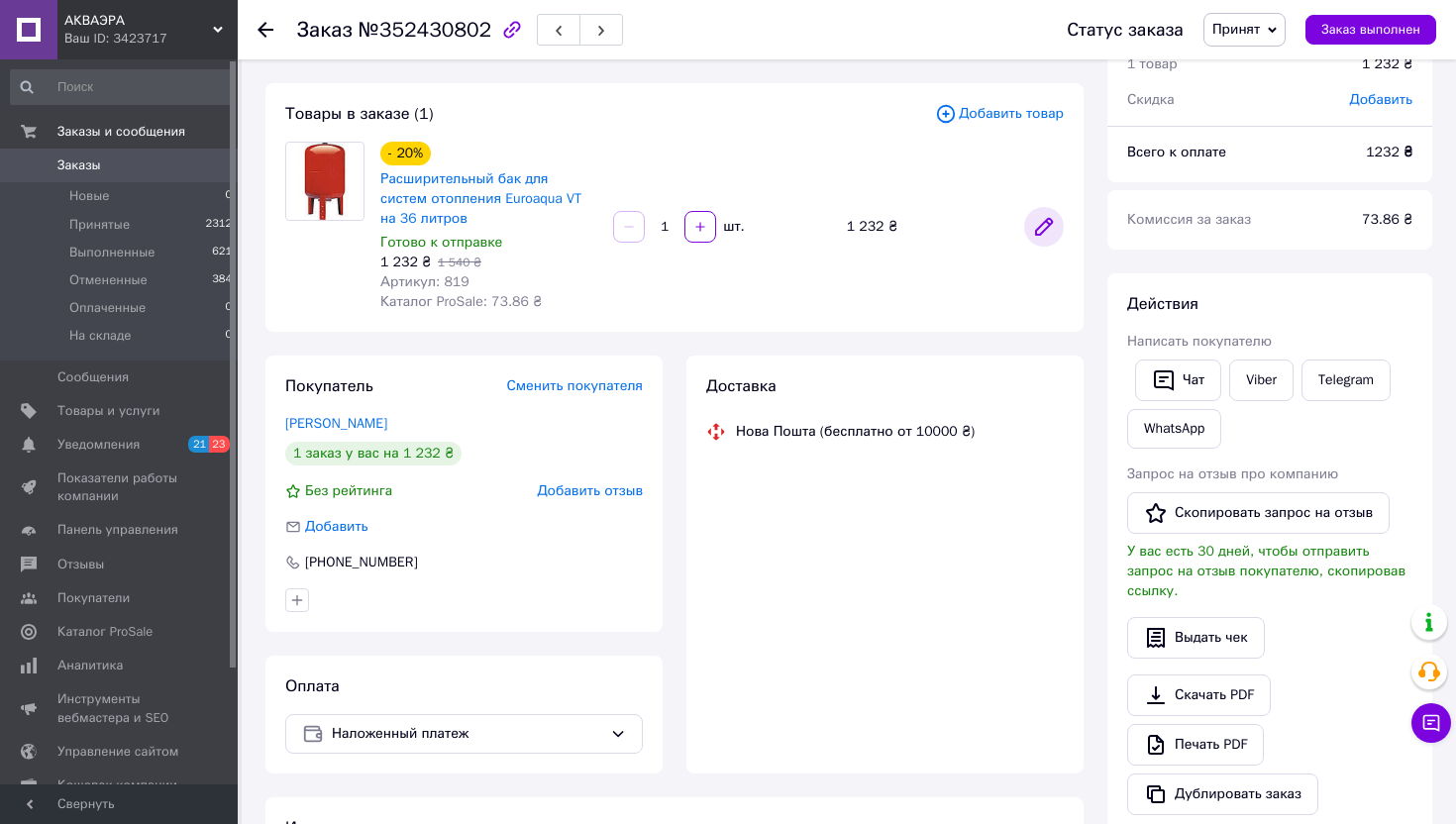 scroll, scrollTop: 118, scrollLeft: 0, axis: vertical 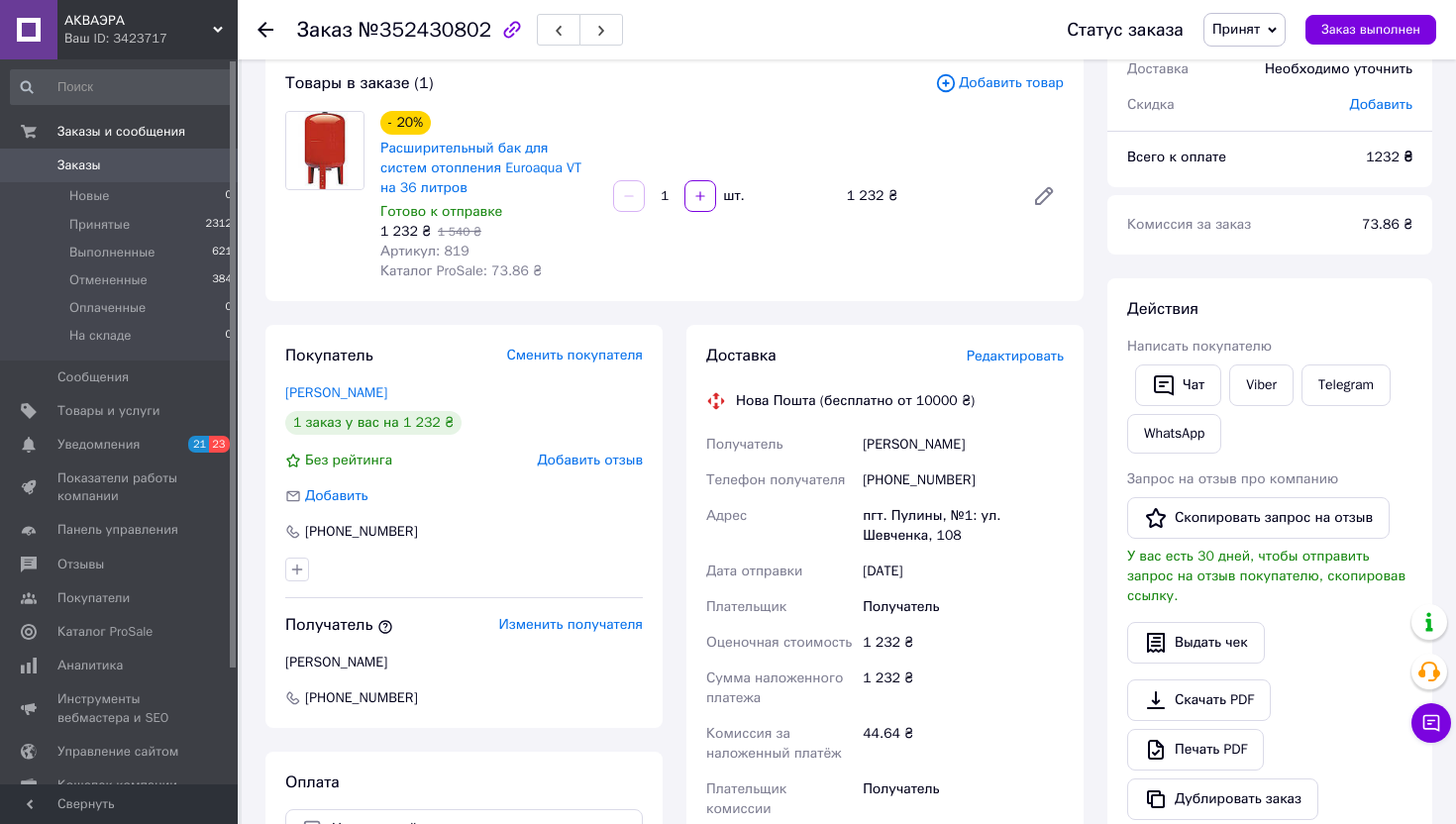 click on "Редактировать" at bounding box center (1015, 356) 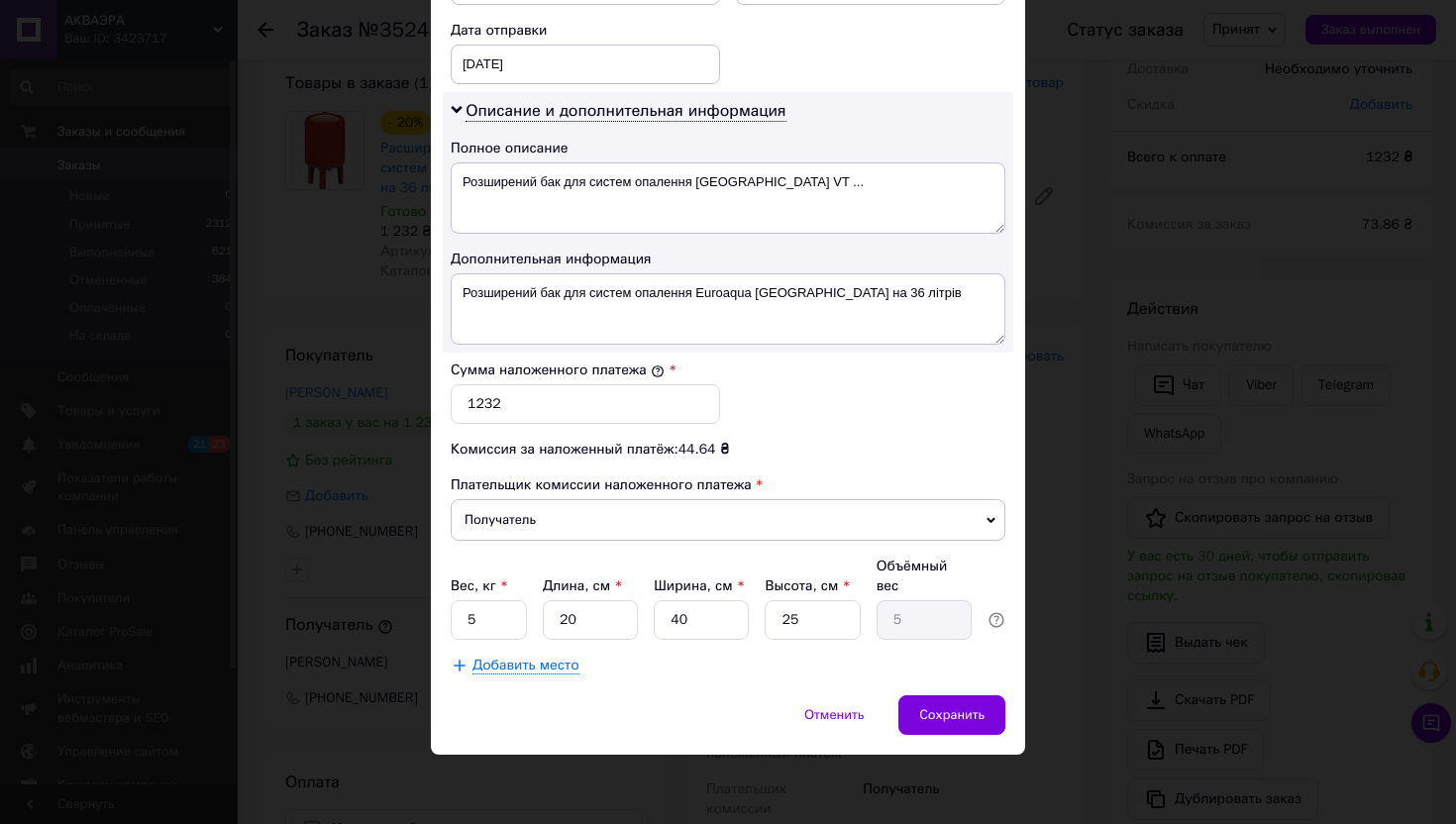 scroll, scrollTop: 904, scrollLeft: 0, axis: vertical 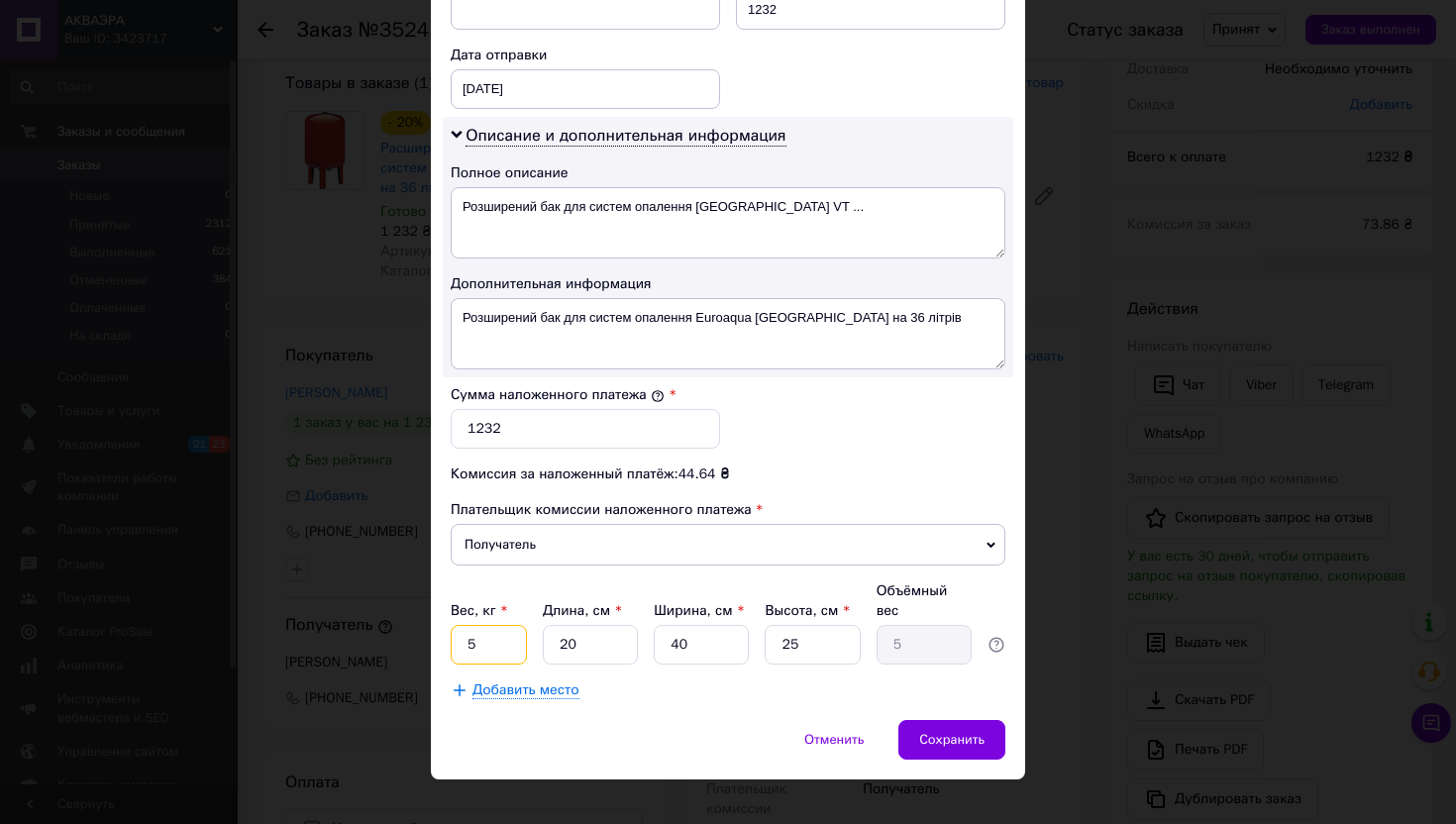 click on "5" at bounding box center [488, 645] 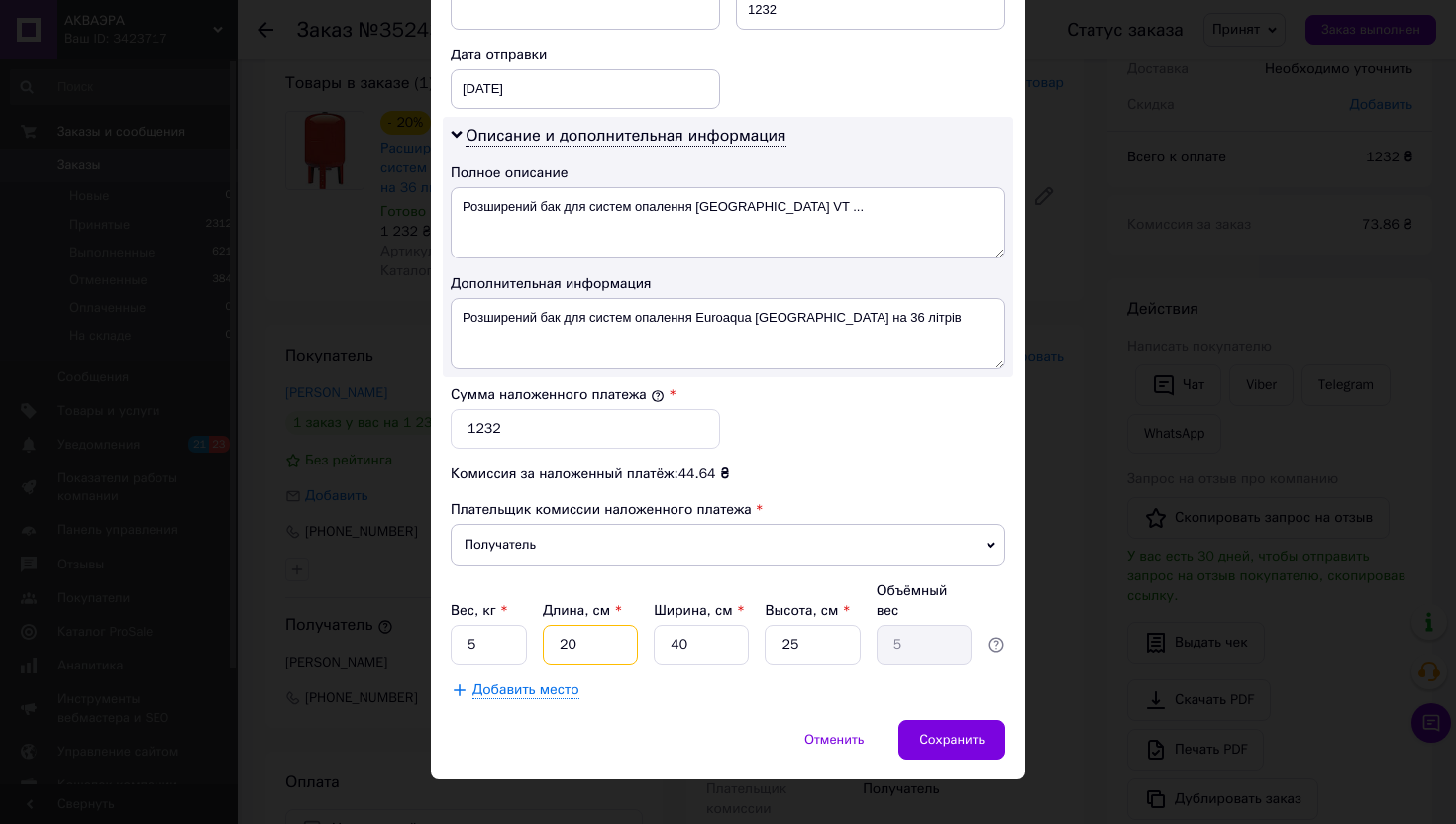 click on "20" at bounding box center [590, 645] 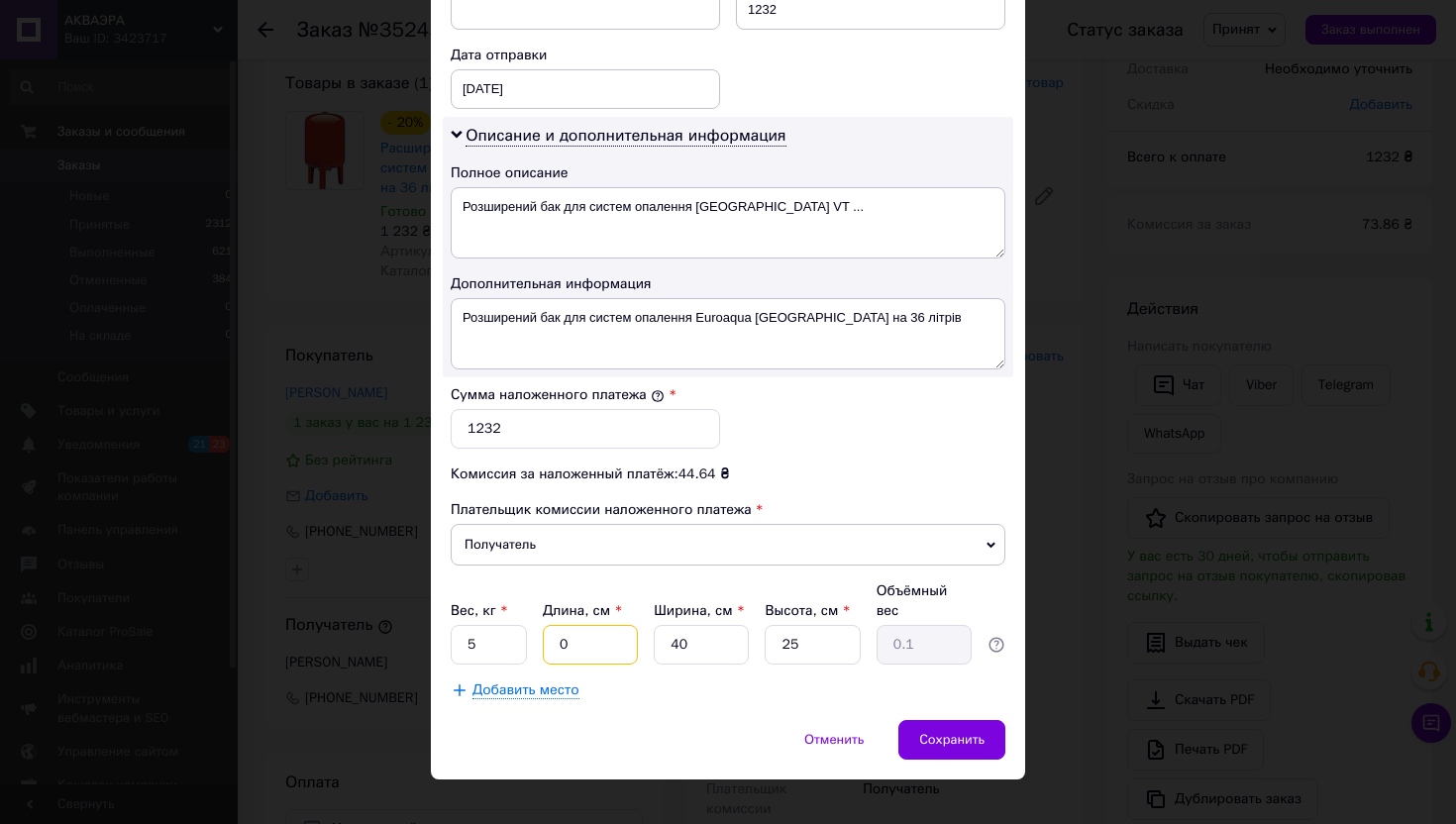 type on "40" 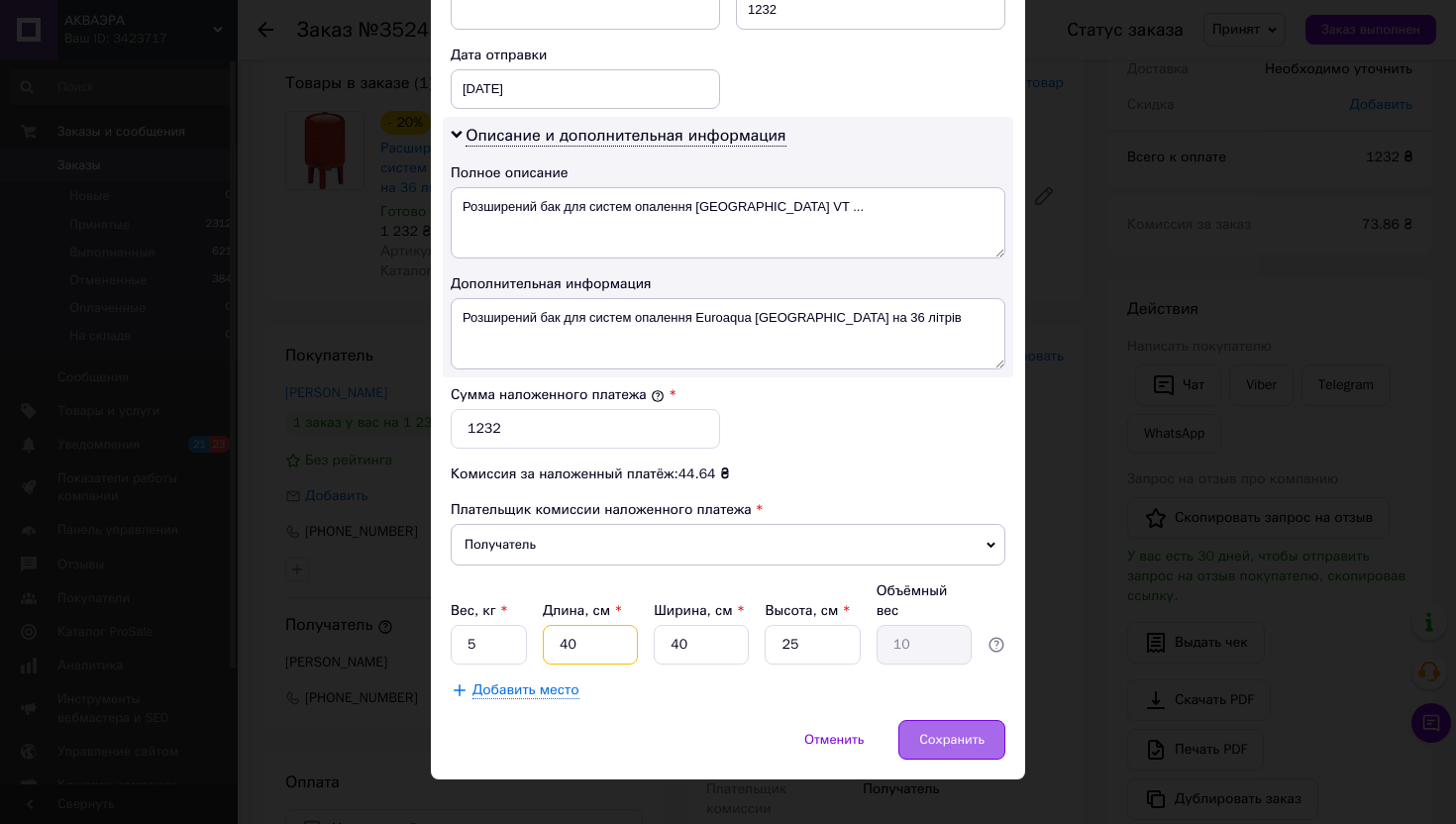 type on "40" 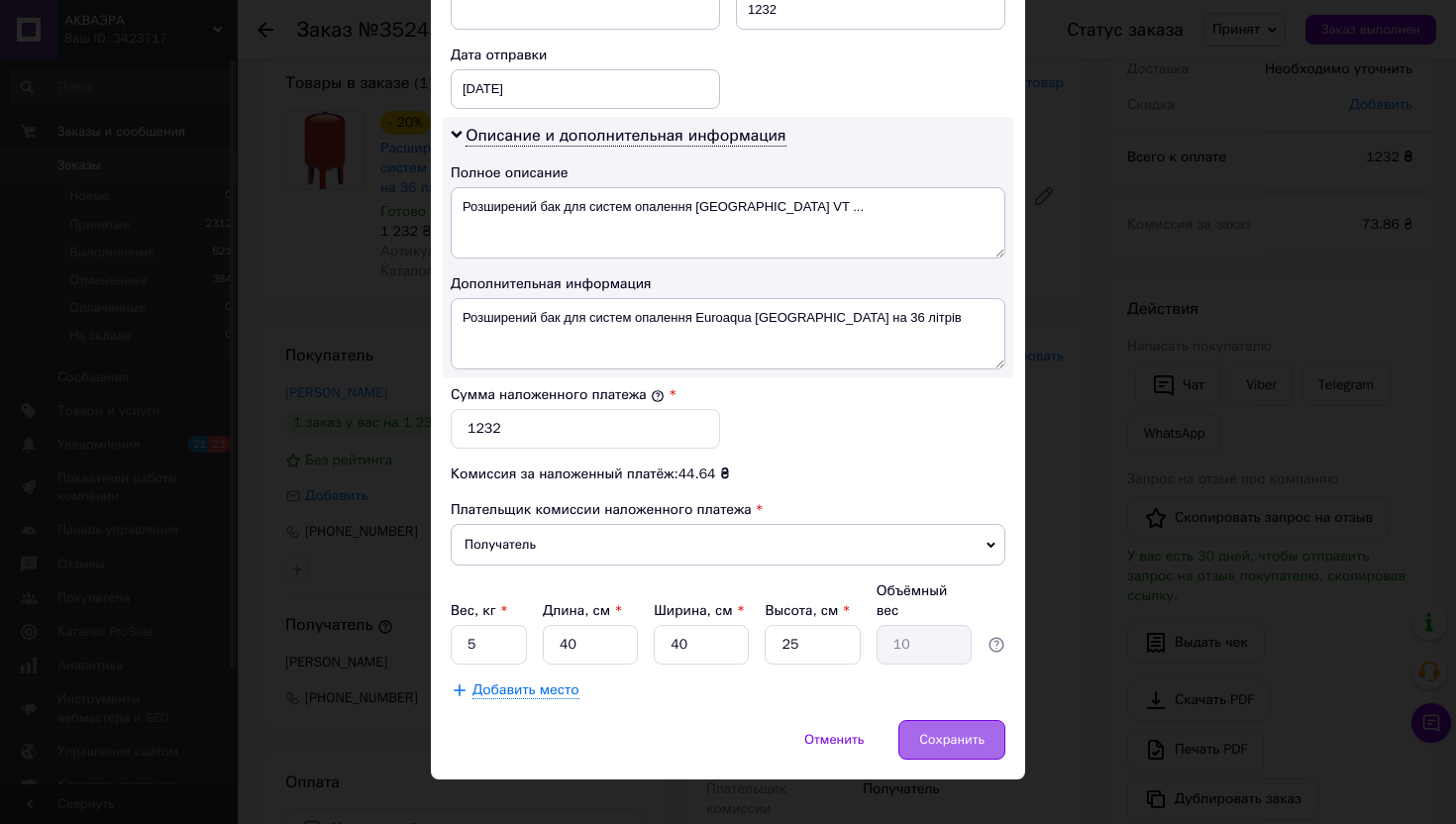 click on "Сохранить" at bounding box center (952, 740) 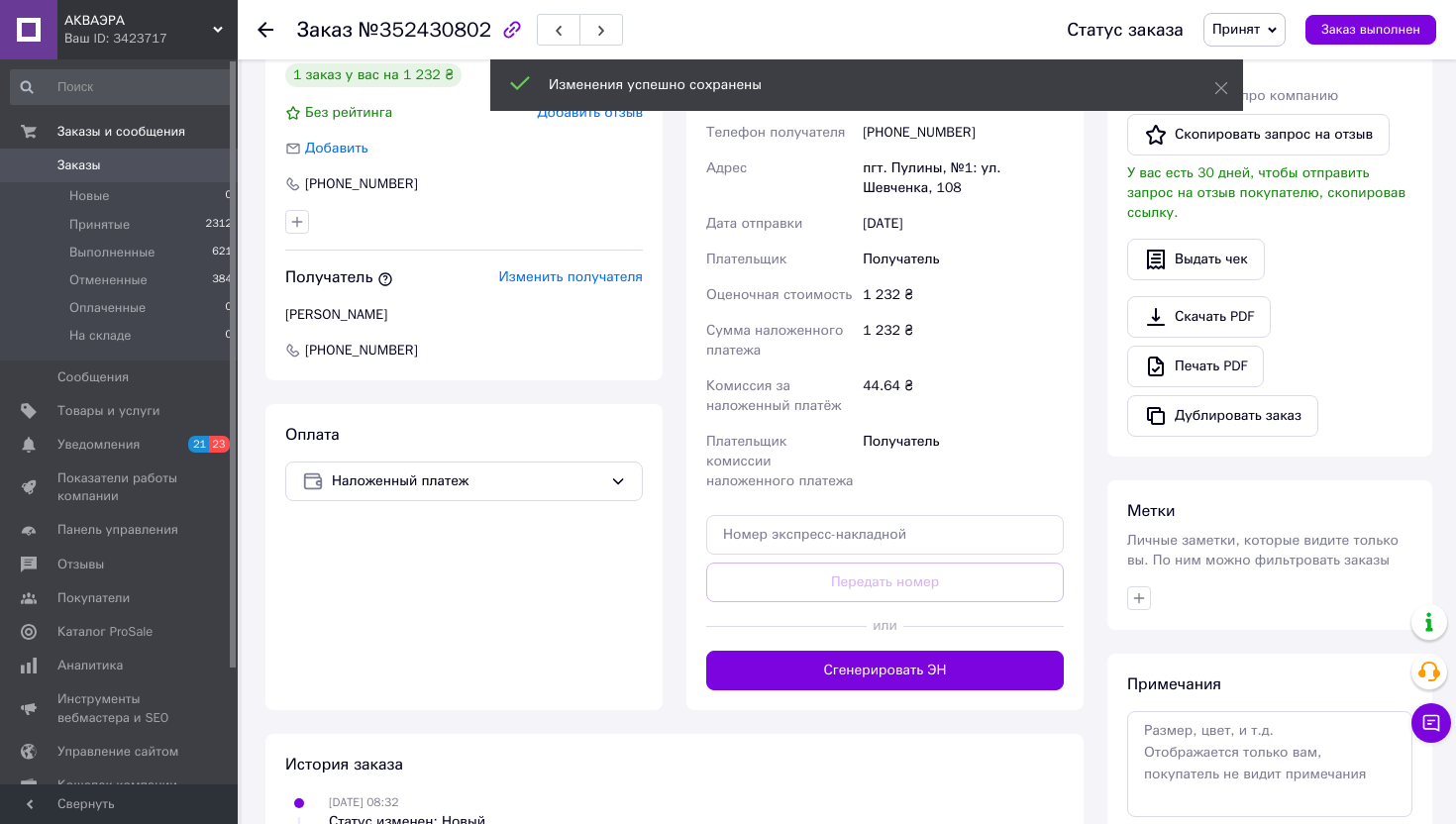 scroll, scrollTop: 504, scrollLeft: 0, axis: vertical 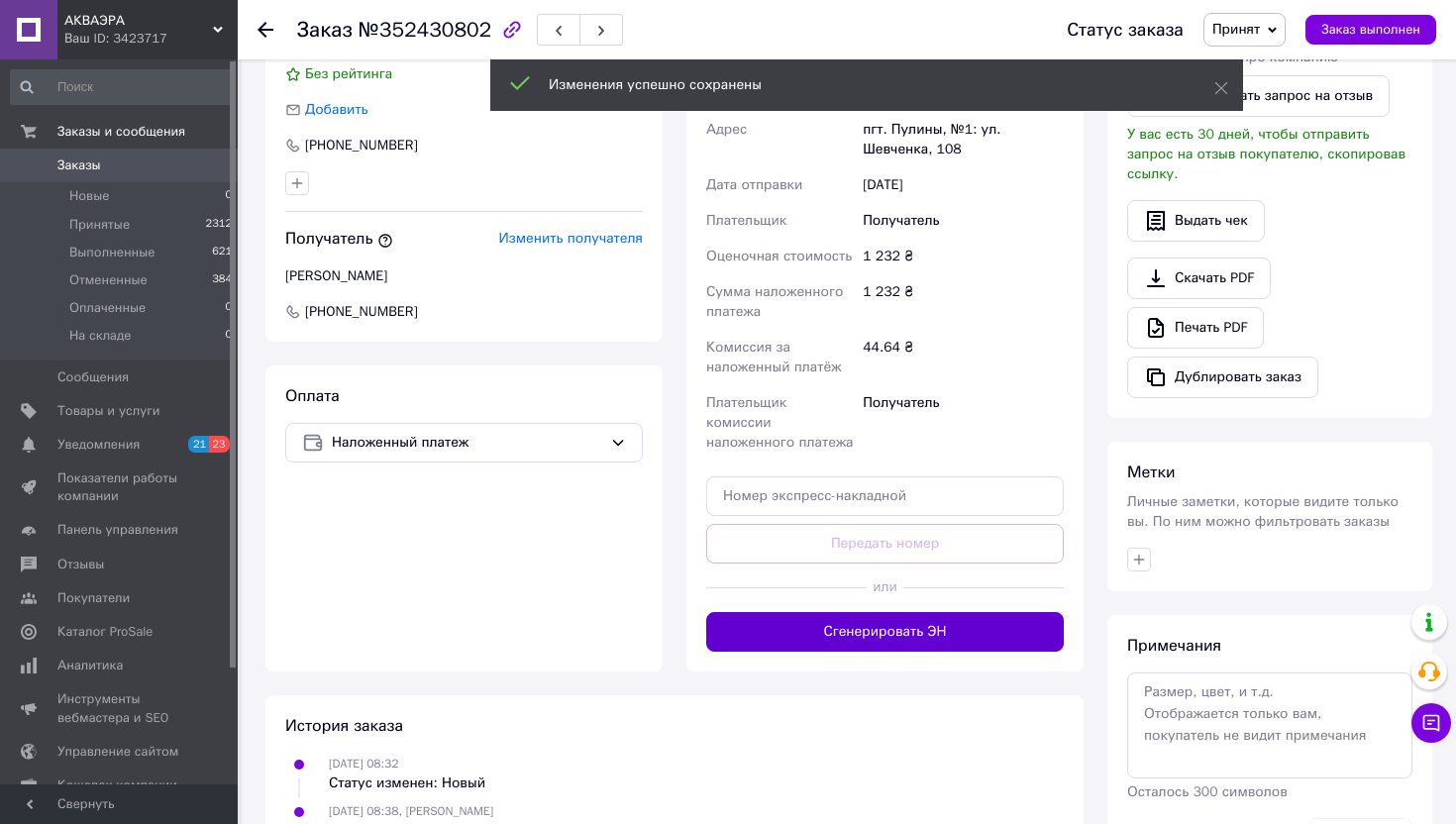 click on "Сгенерировать ЭН" at bounding box center [884, 632] 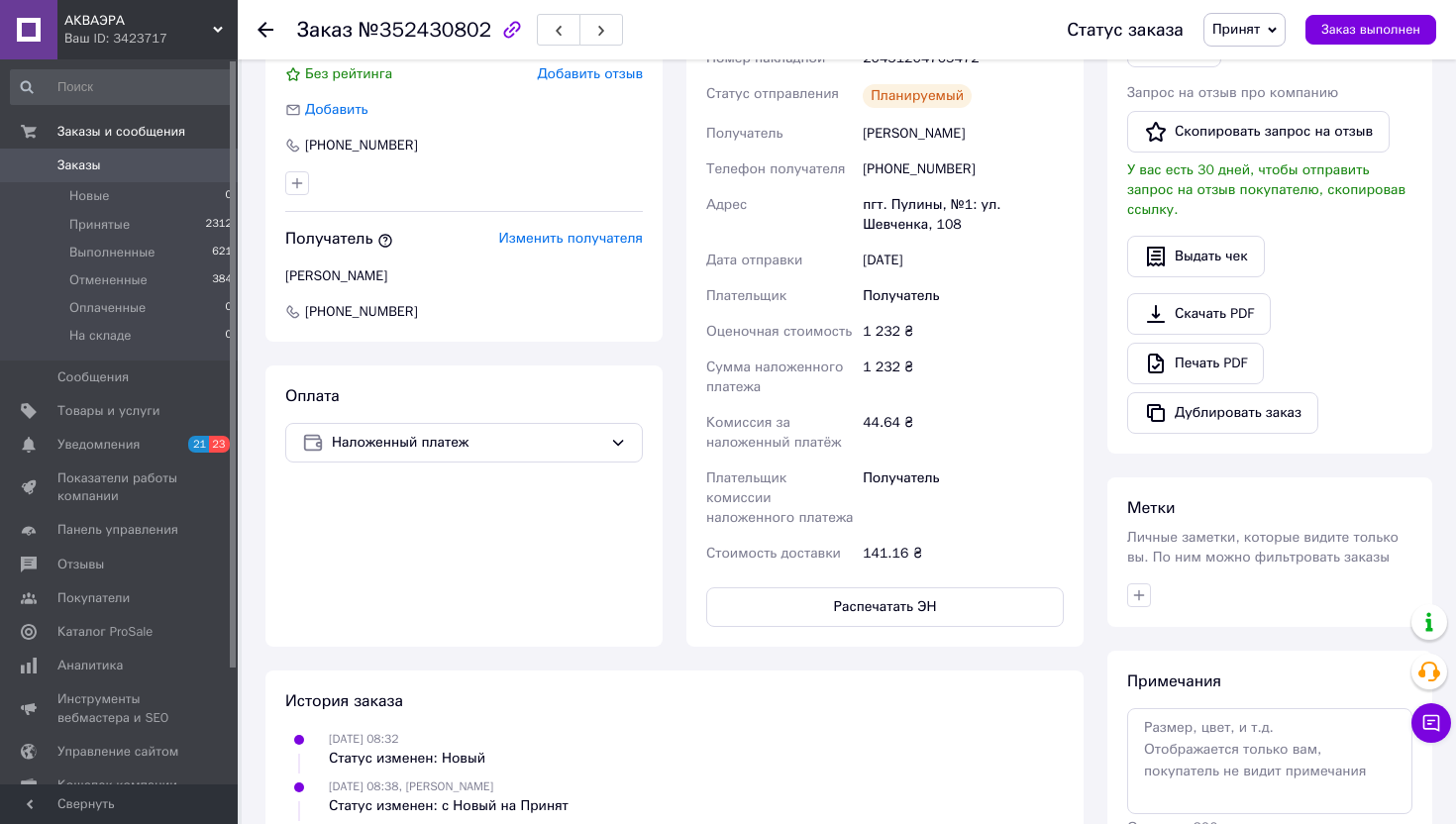 click on "Заказы" at bounding box center (79, 165) 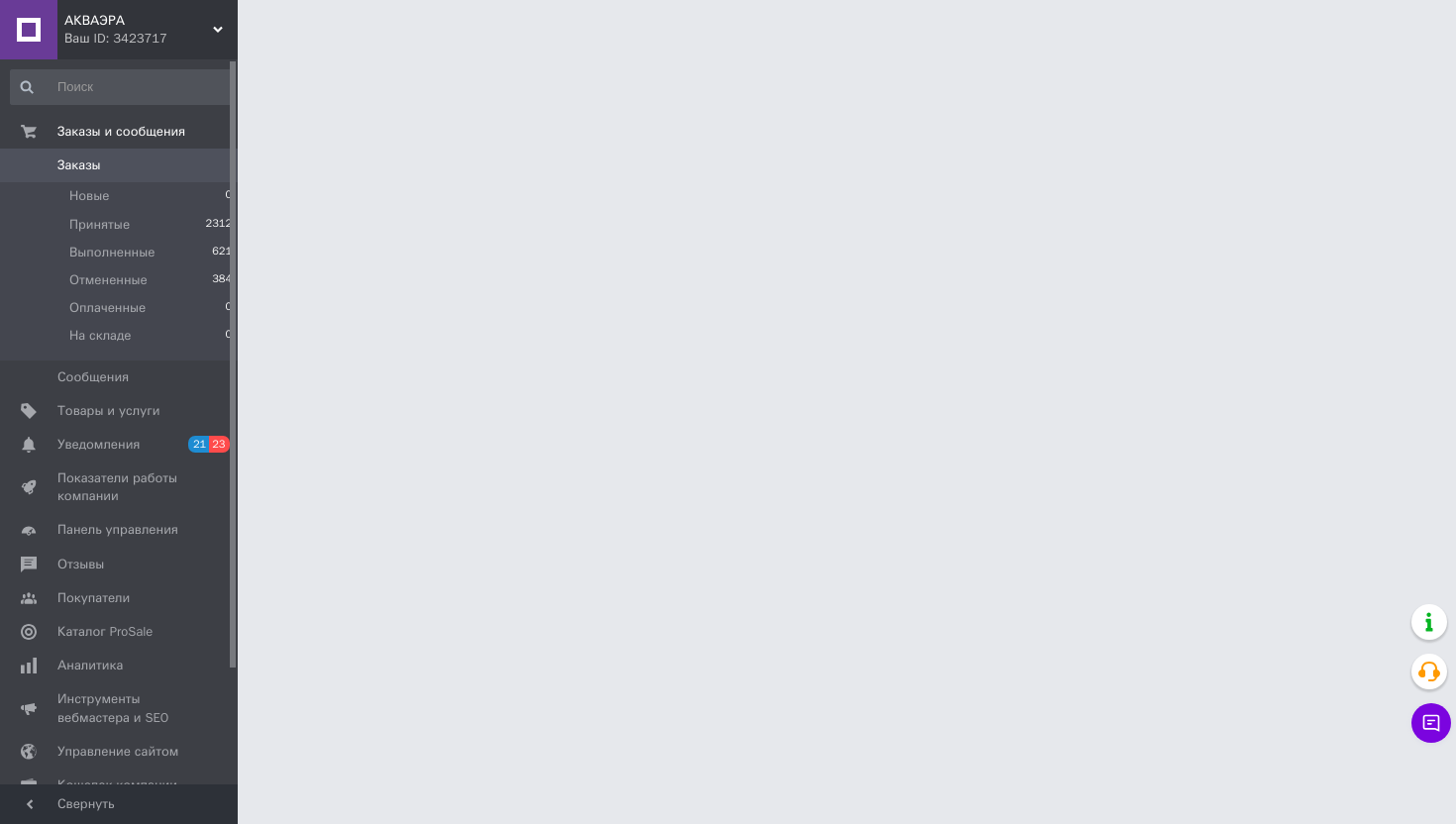 scroll, scrollTop: 0, scrollLeft: 0, axis: both 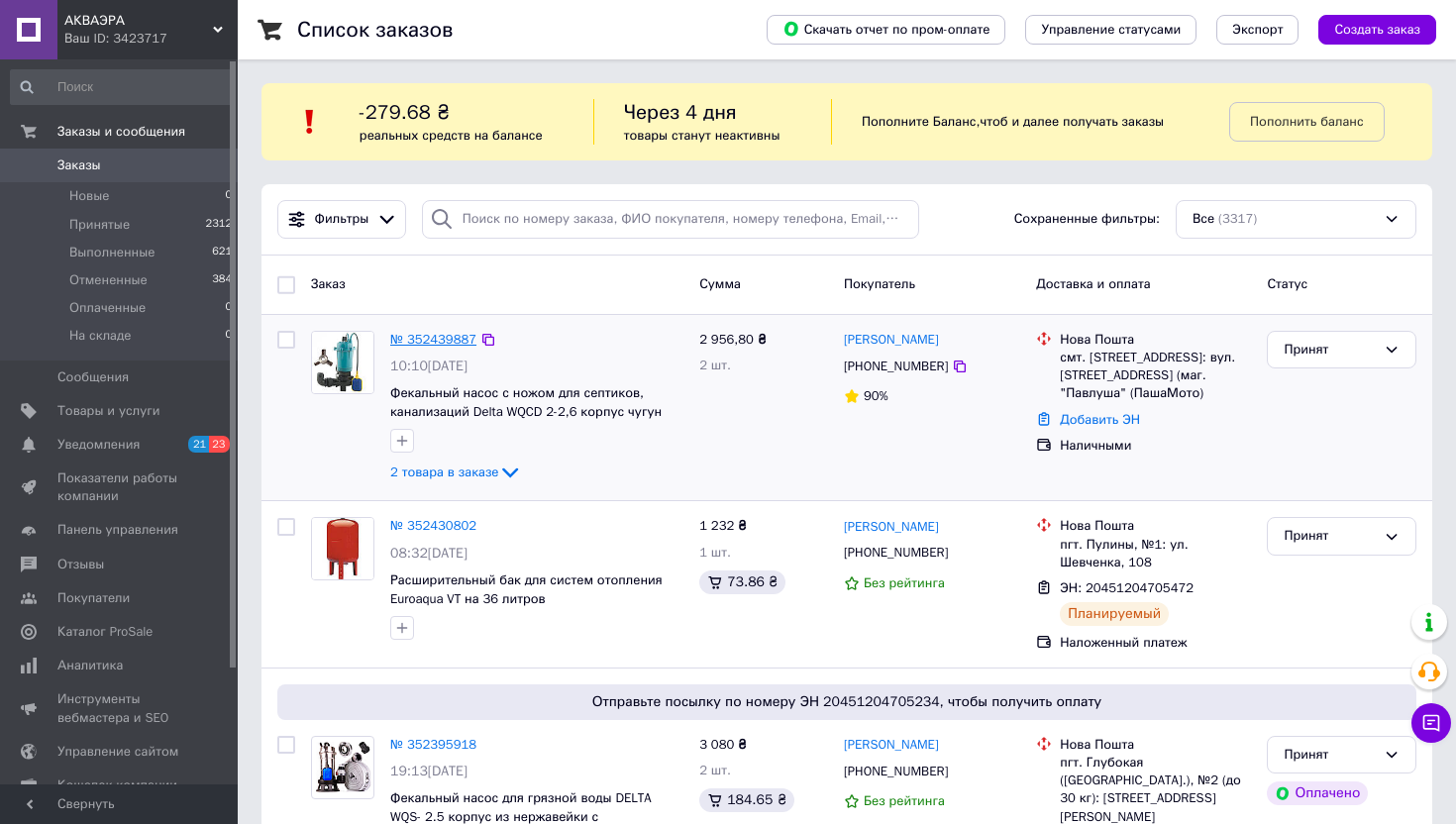 click on "№ 352439887" at bounding box center [433, 339] 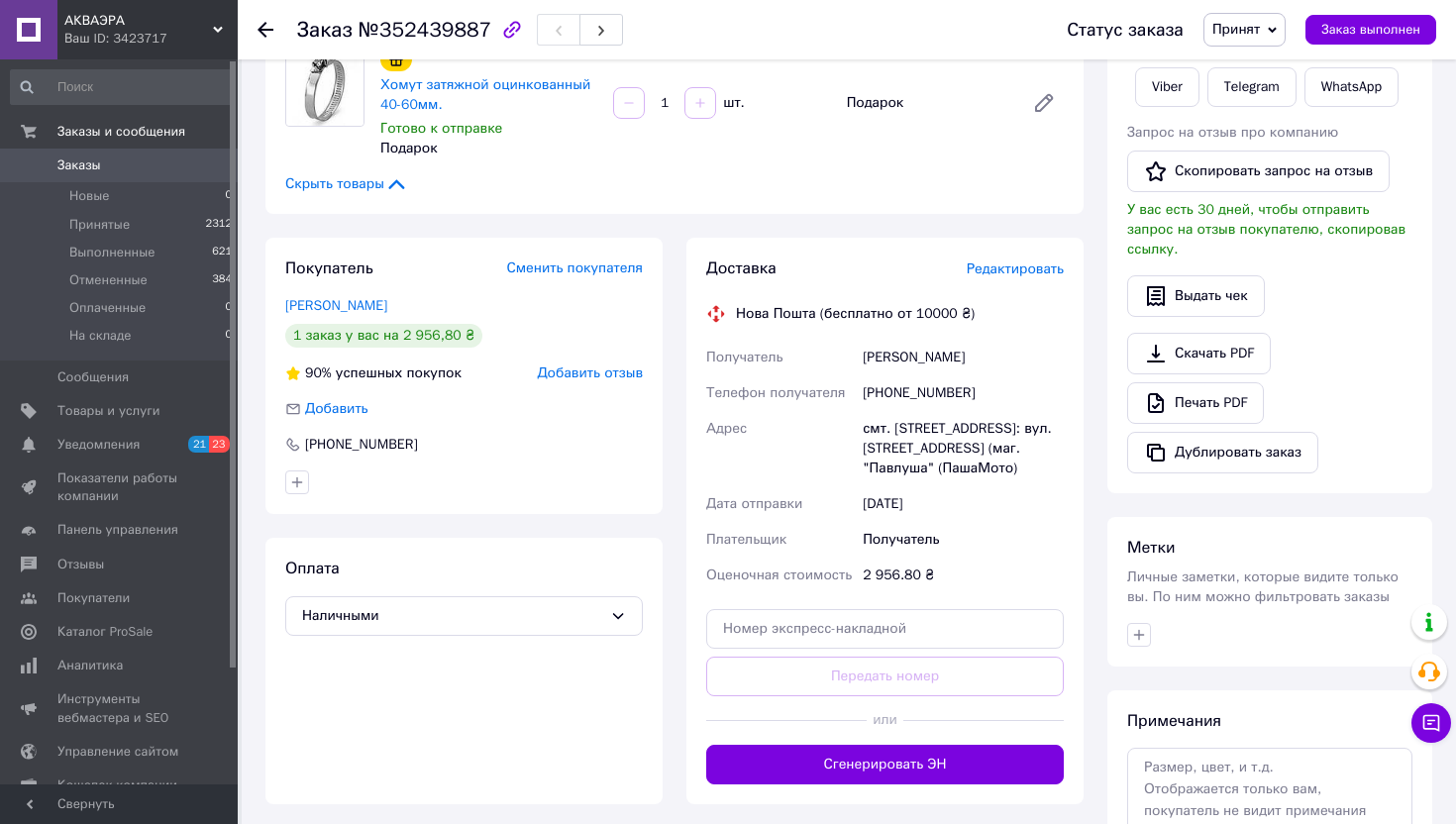 scroll, scrollTop: 386, scrollLeft: 0, axis: vertical 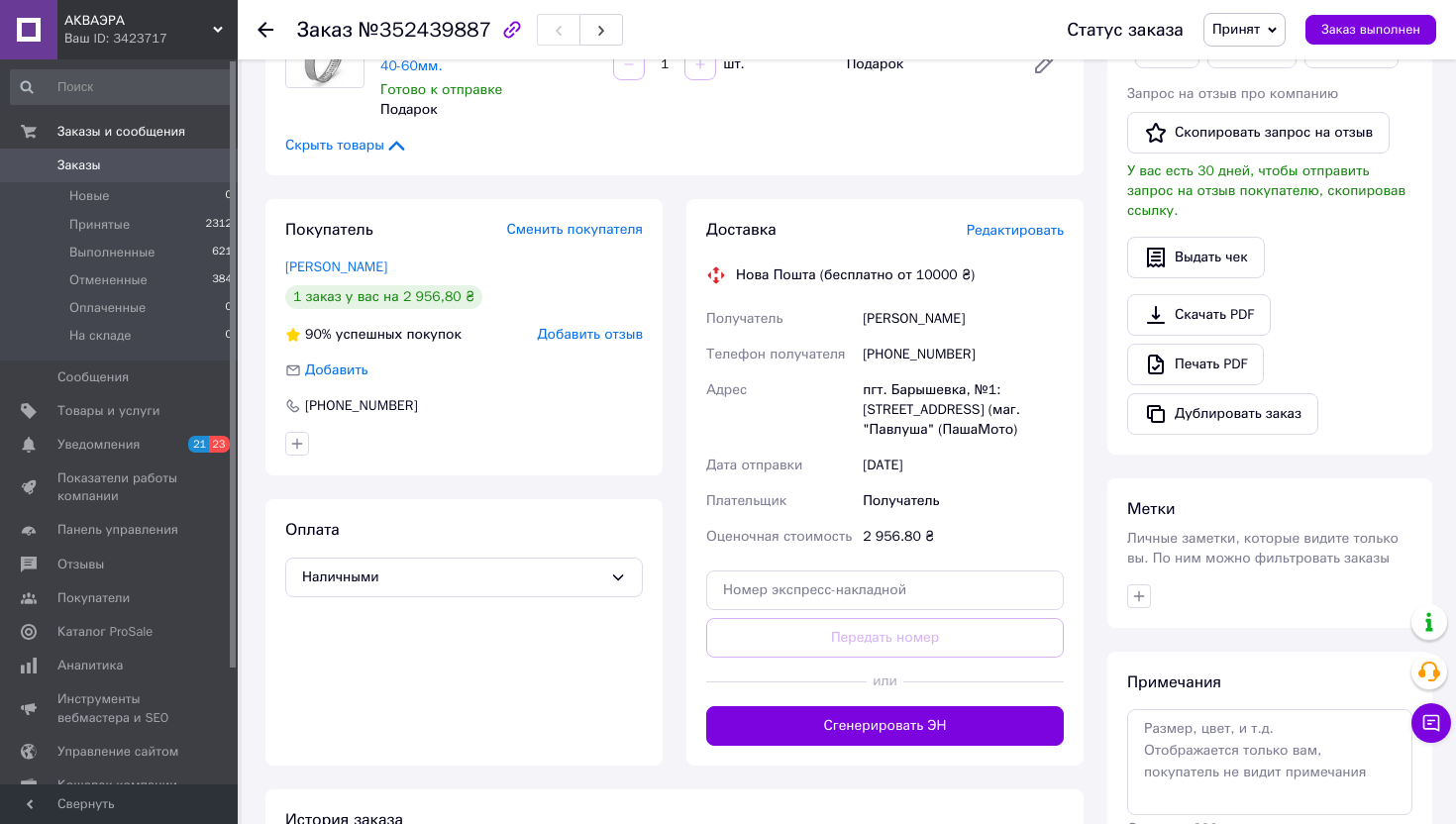 click on "Редактировать" at bounding box center (1015, 230) 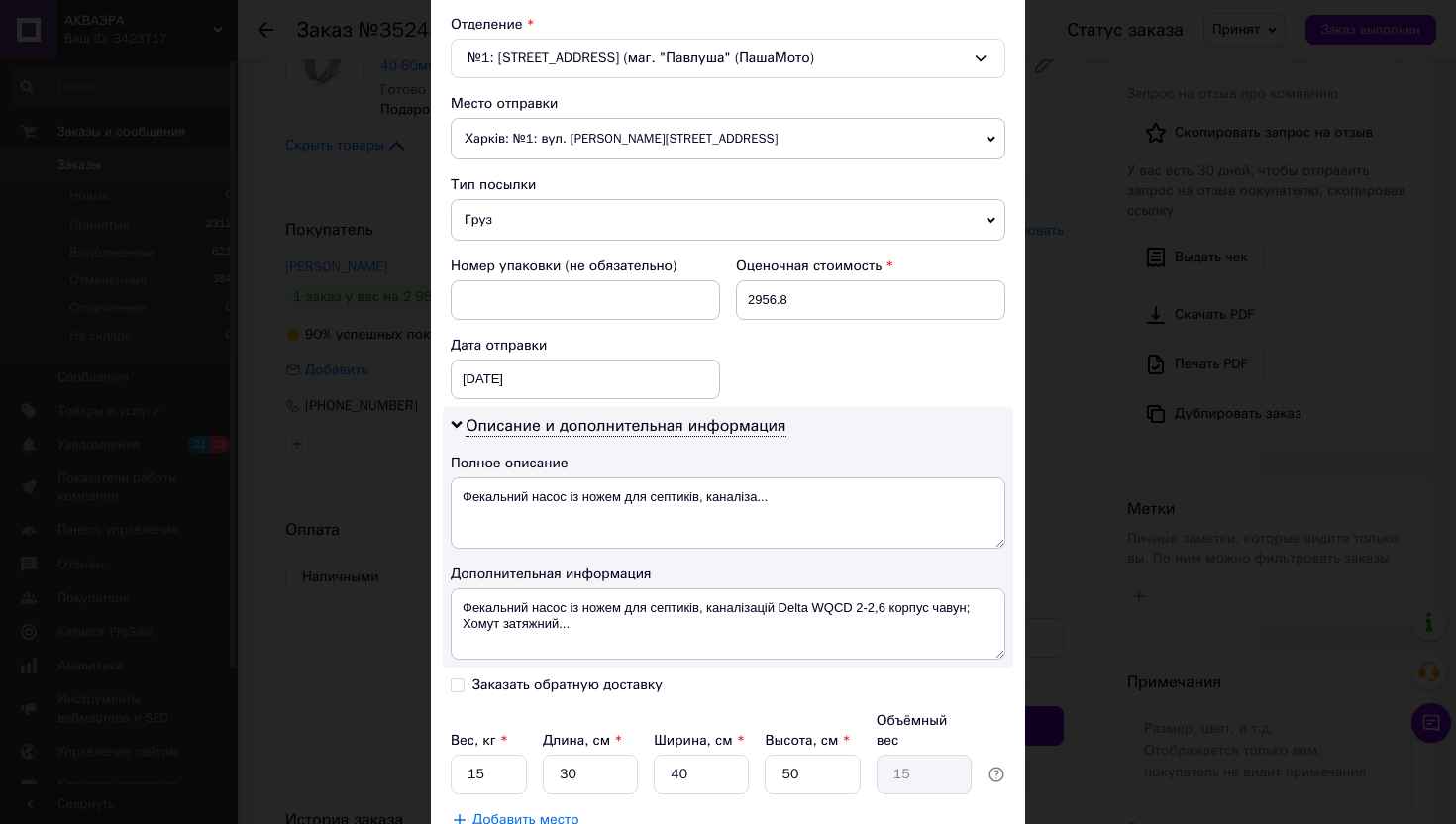scroll, scrollTop: 769, scrollLeft: 0, axis: vertical 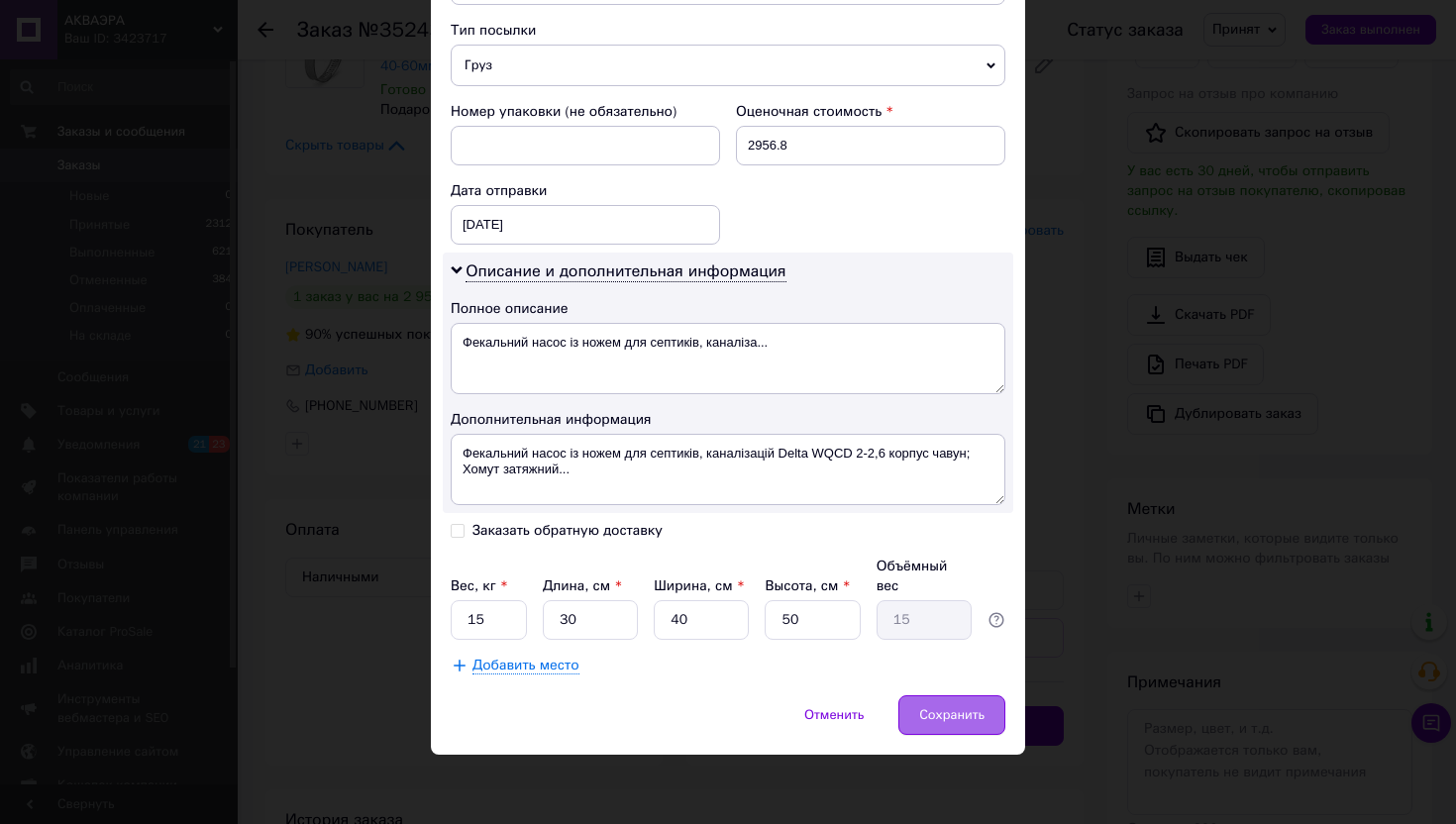 click on "Сохранить" at bounding box center (952, 715) 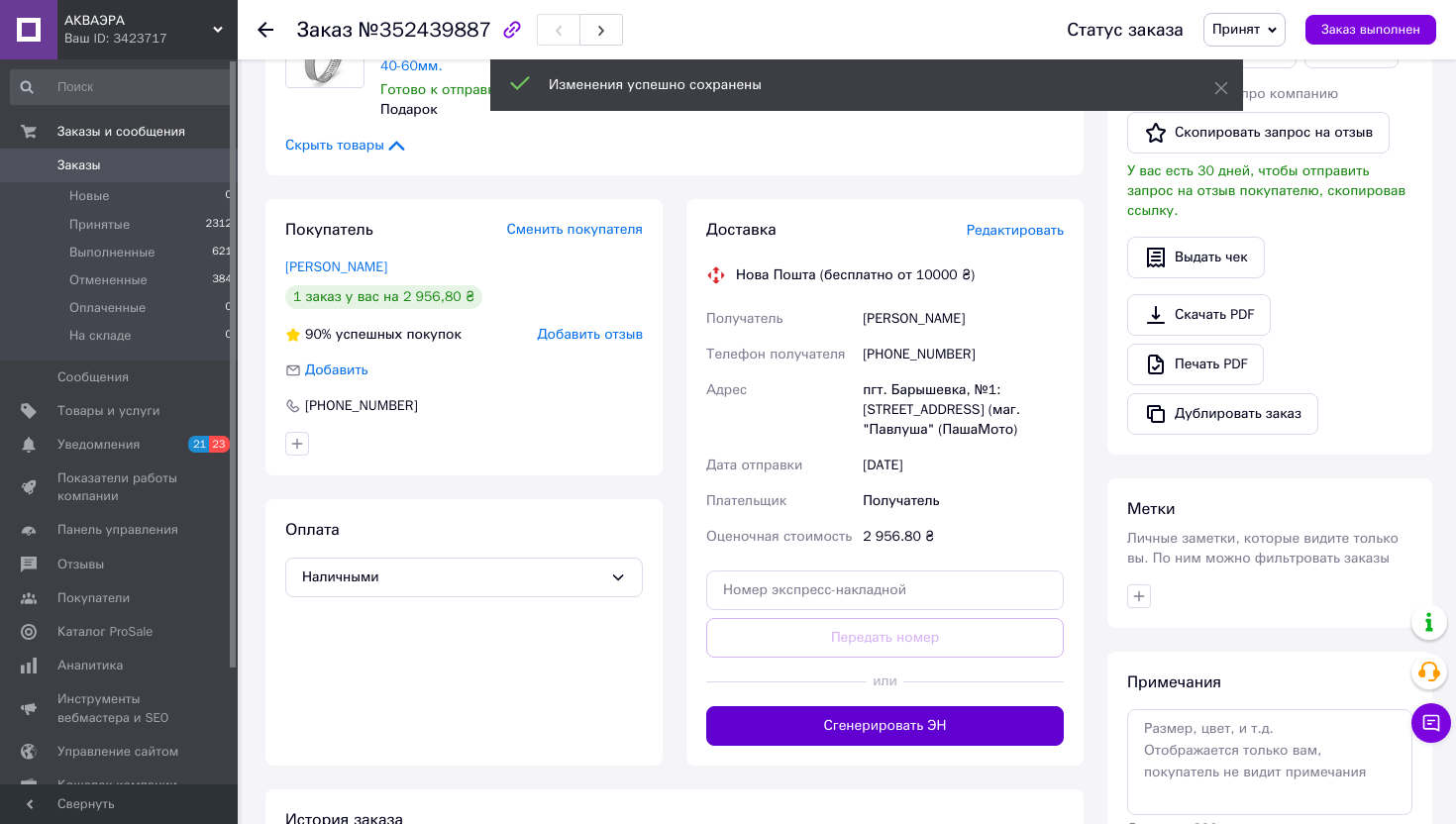 click on "Сгенерировать ЭН" at bounding box center (884, 726) 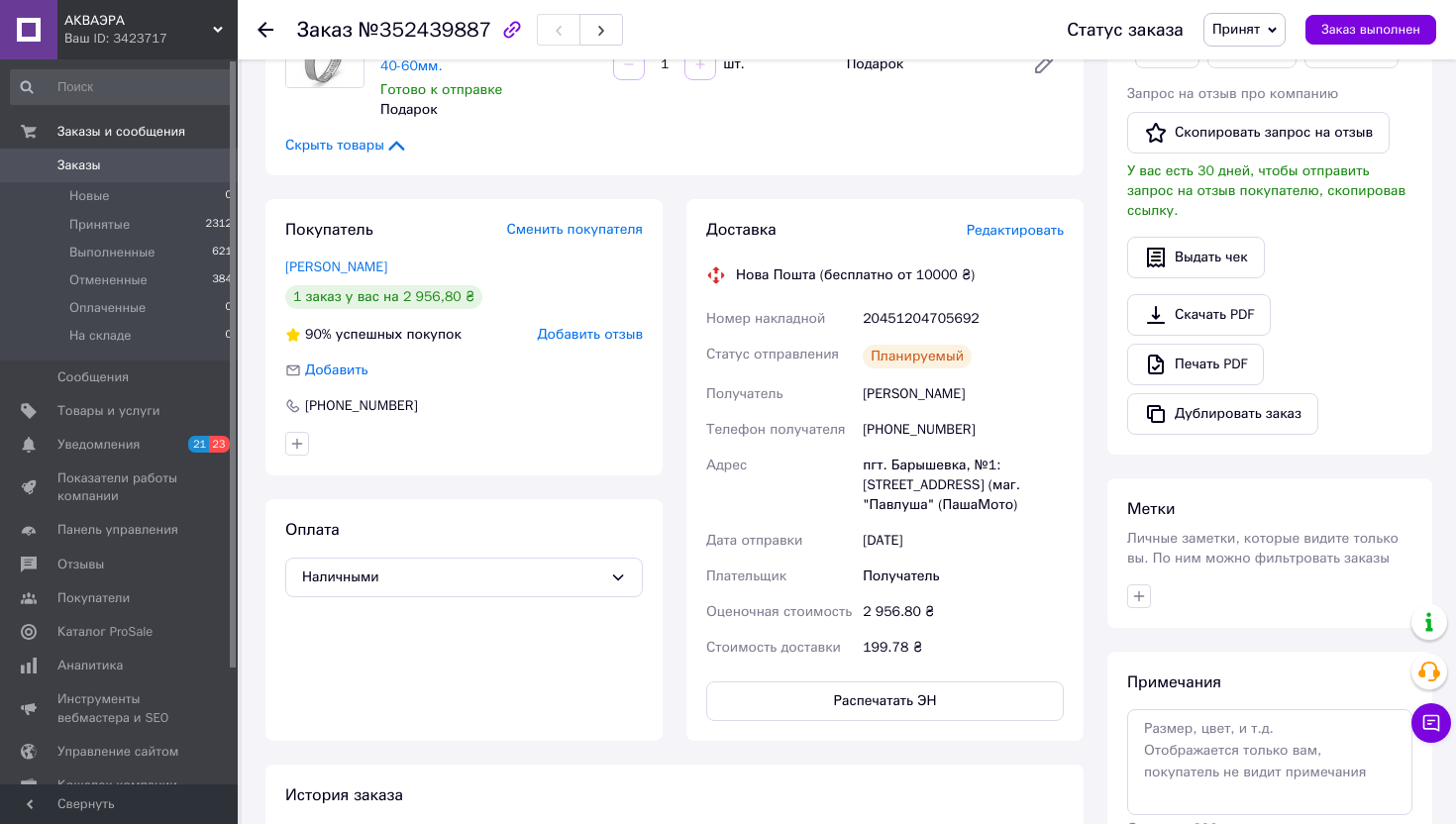 click on "Заказы" at bounding box center [79, 165] 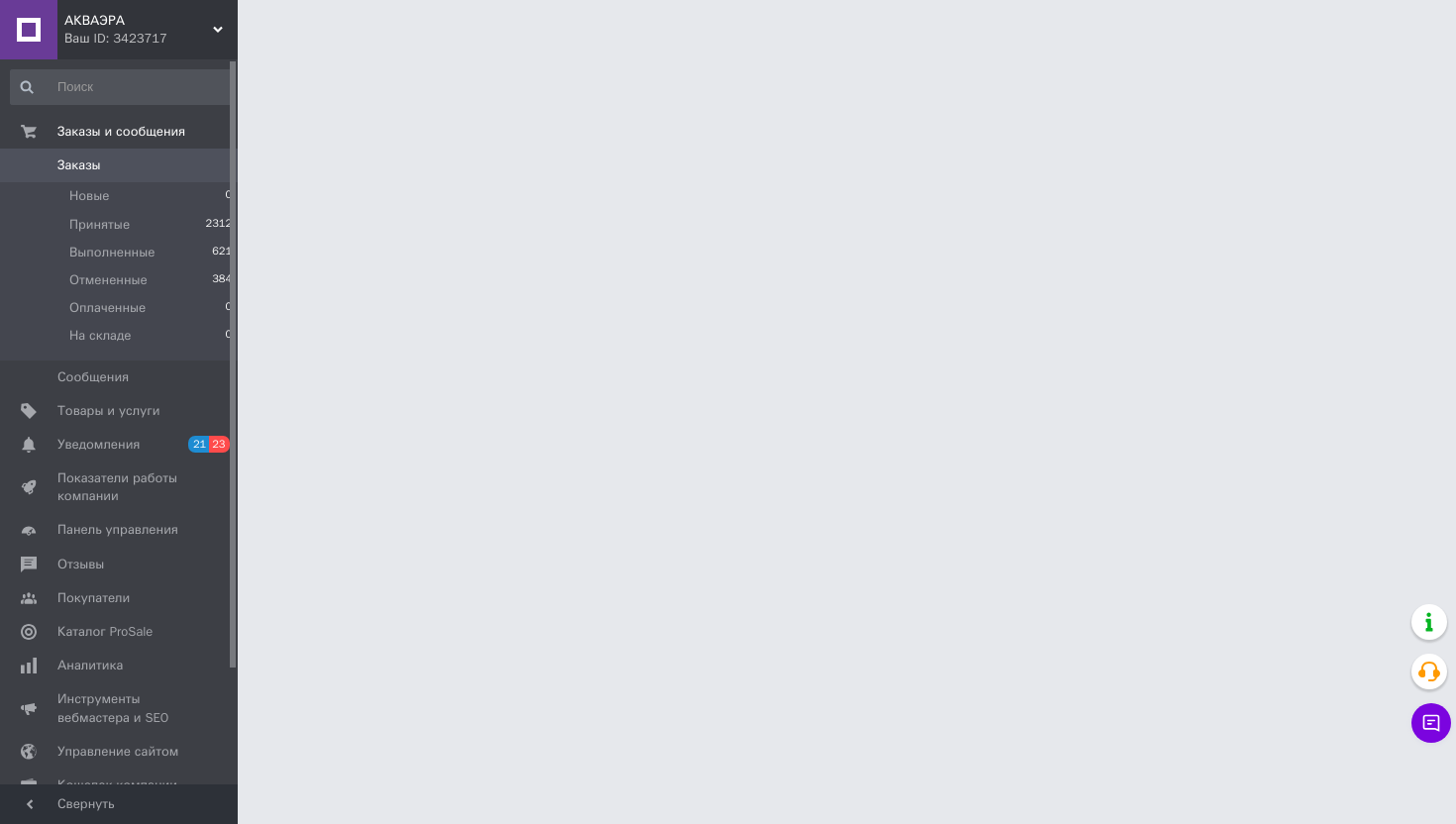 scroll, scrollTop: 0, scrollLeft: 0, axis: both 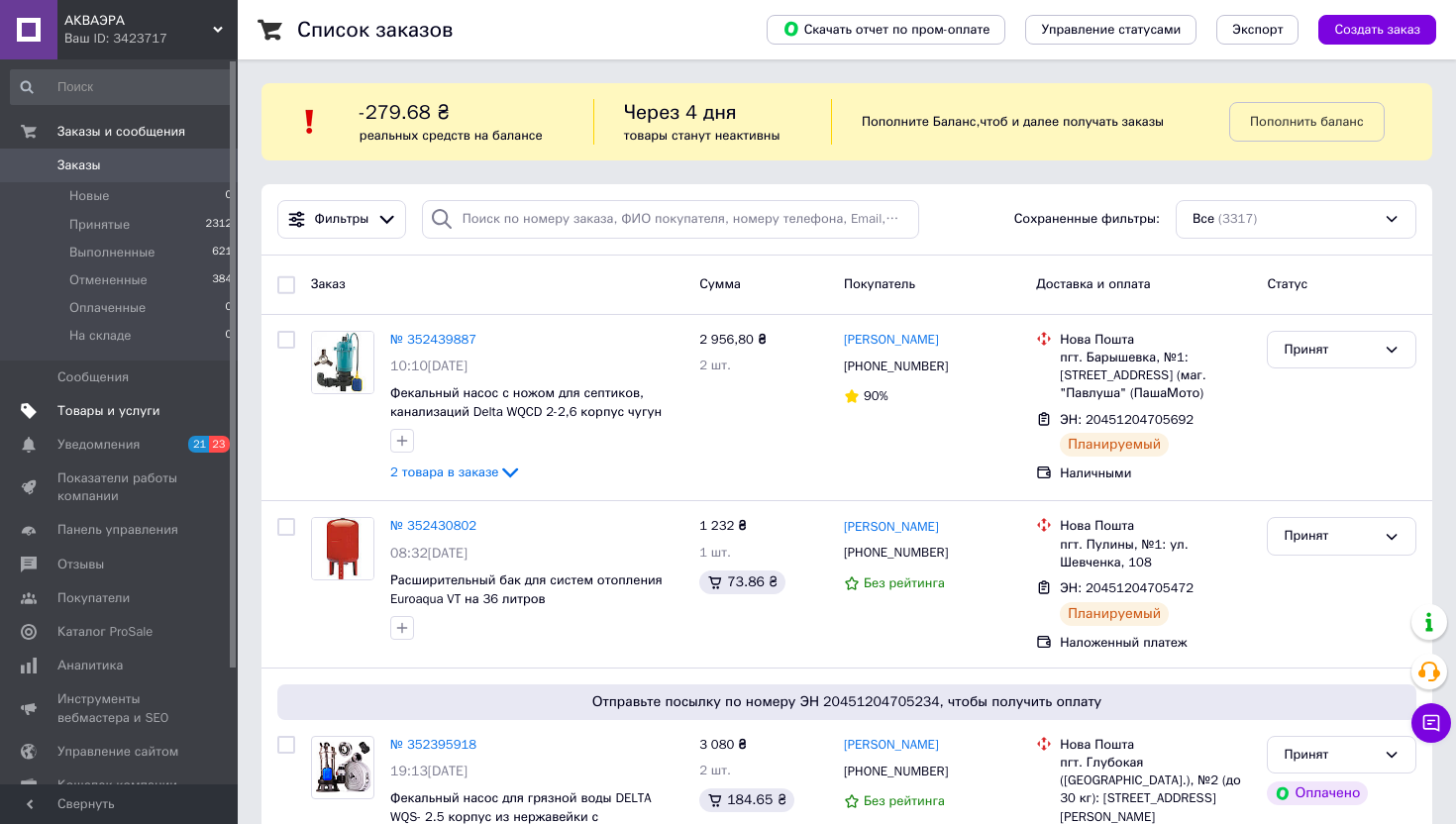 click on "Товары и услуги" at bounding box center [109, 411] 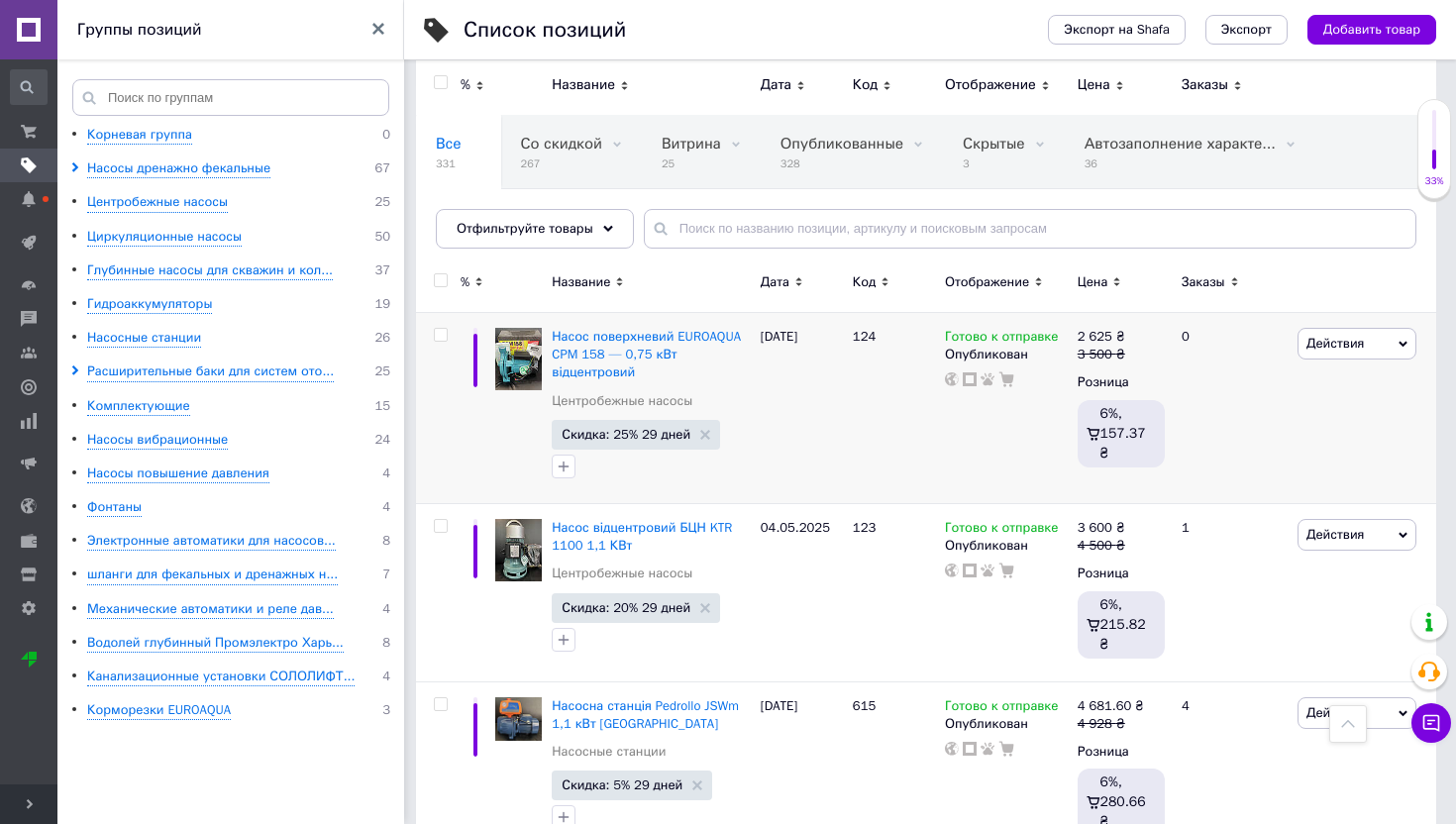 scroll, scrollTop: 0, scrollLeft: 0, axis: both 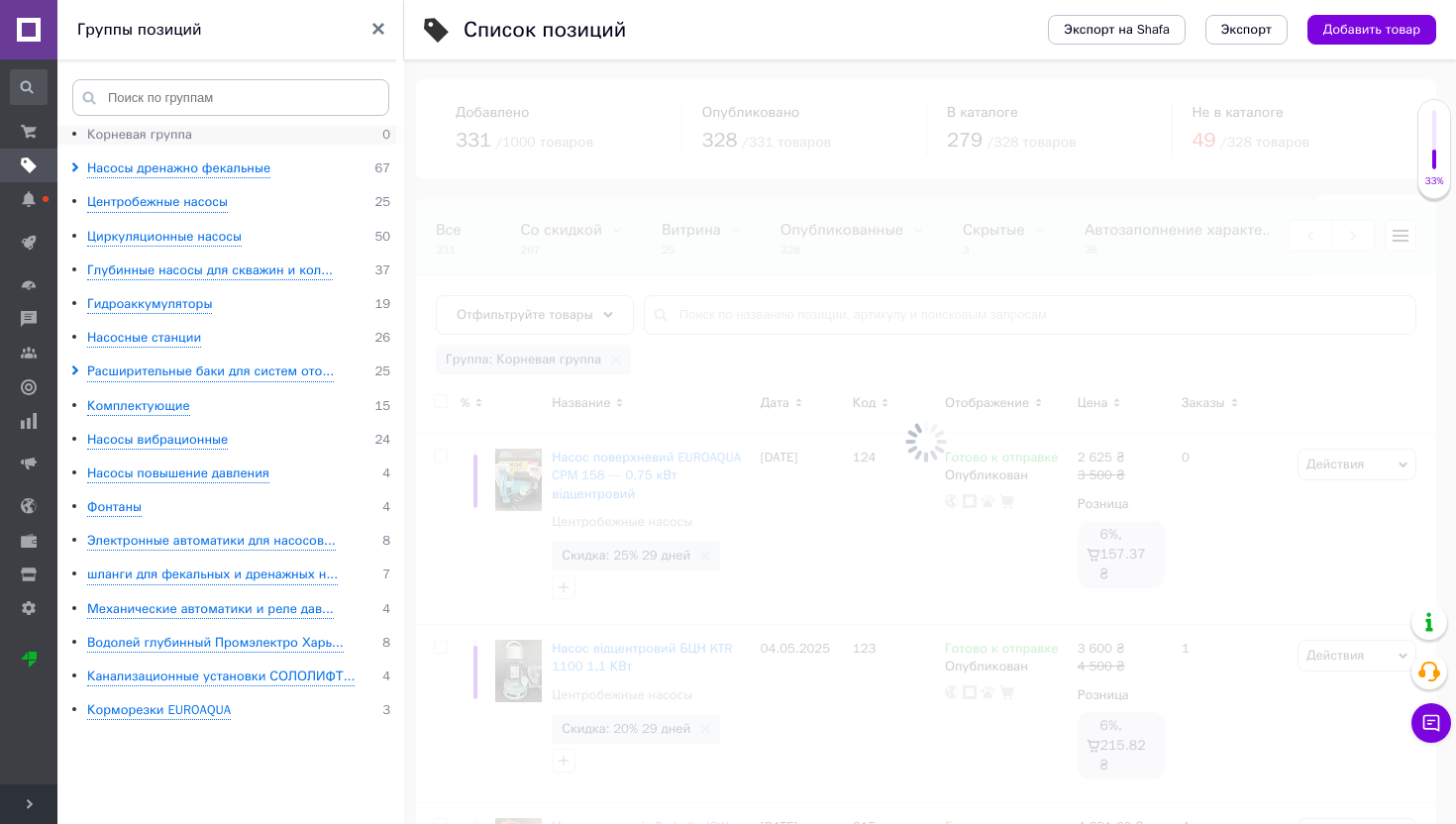 click on "Корневая группа" at bounding box center (140, 135) 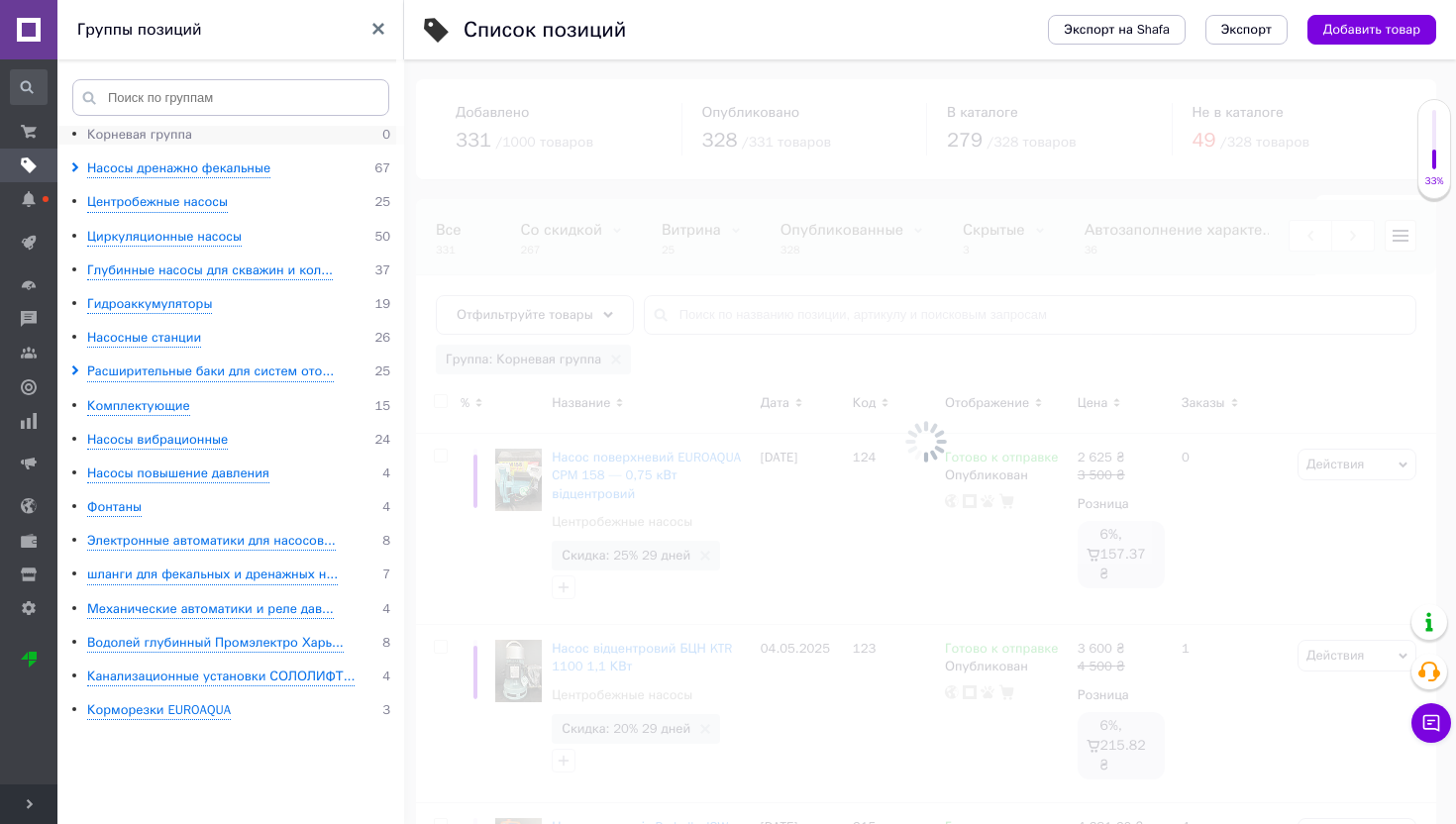 scroll, scrollTop: 0, scrollLeft: 342, axis: horizontal 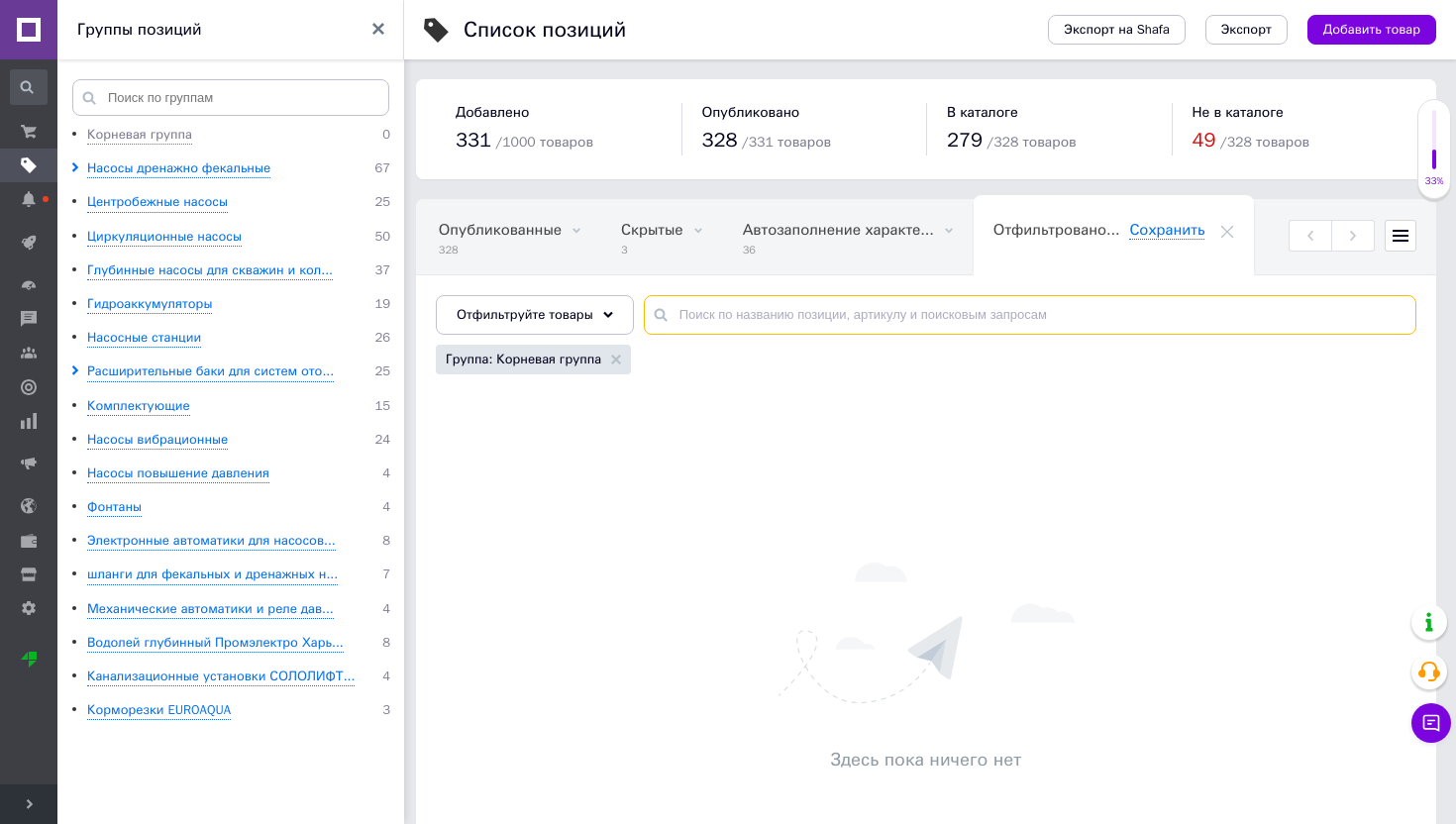 click at bounding box center (1030, 315) 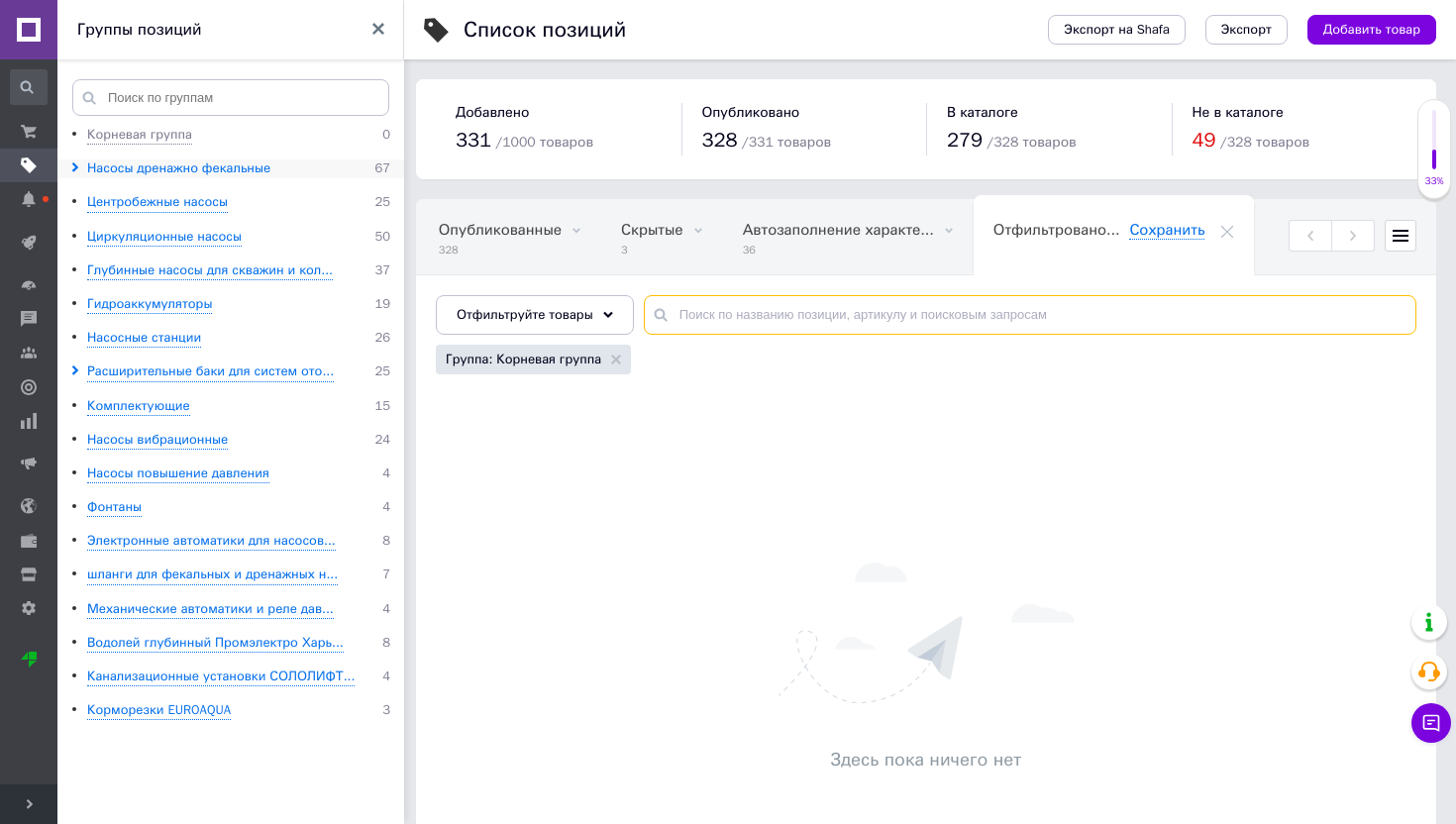 click on "Насосы дренажно фекальные" at bounding box center (178, 168) 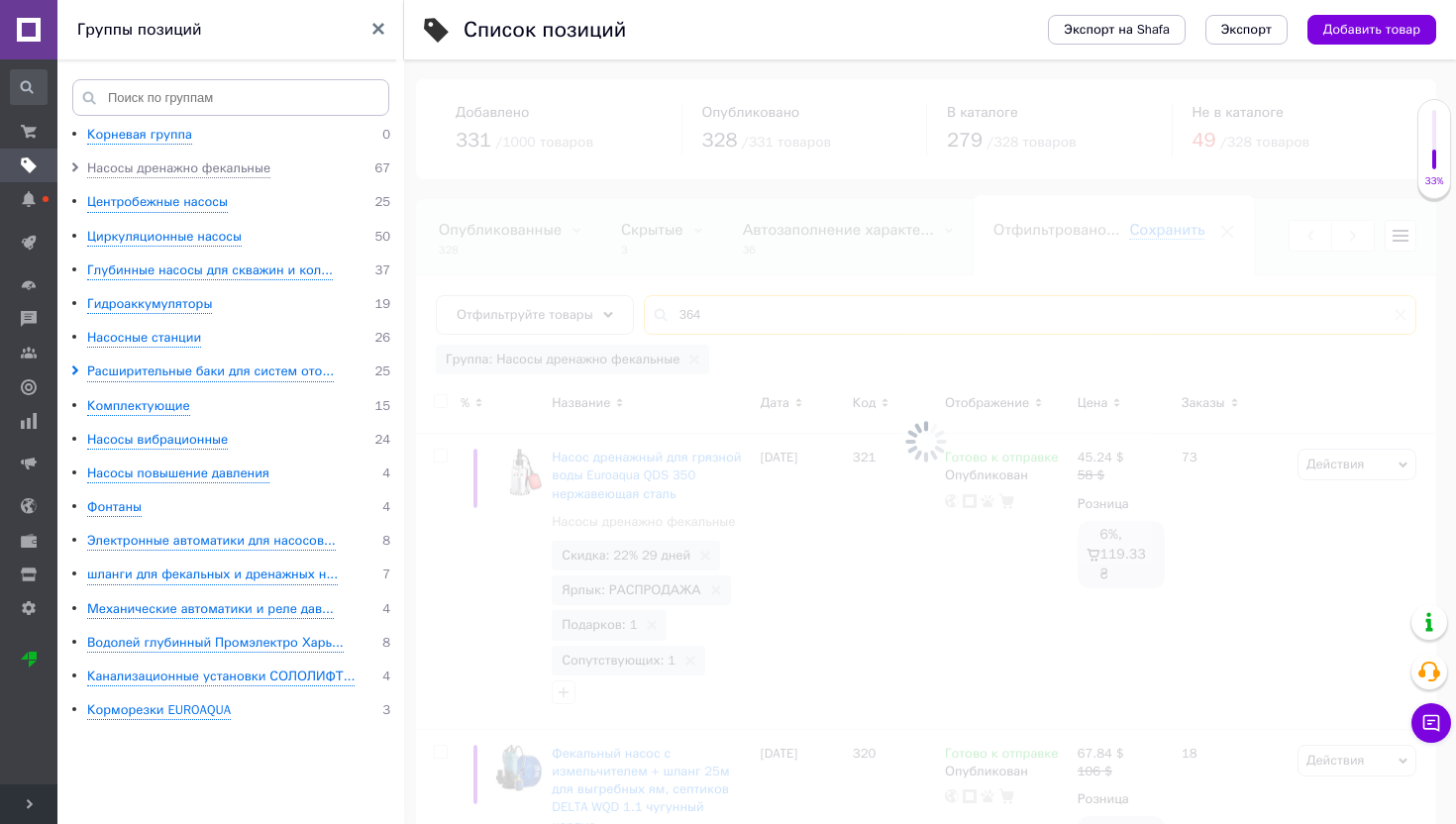 type on "364" 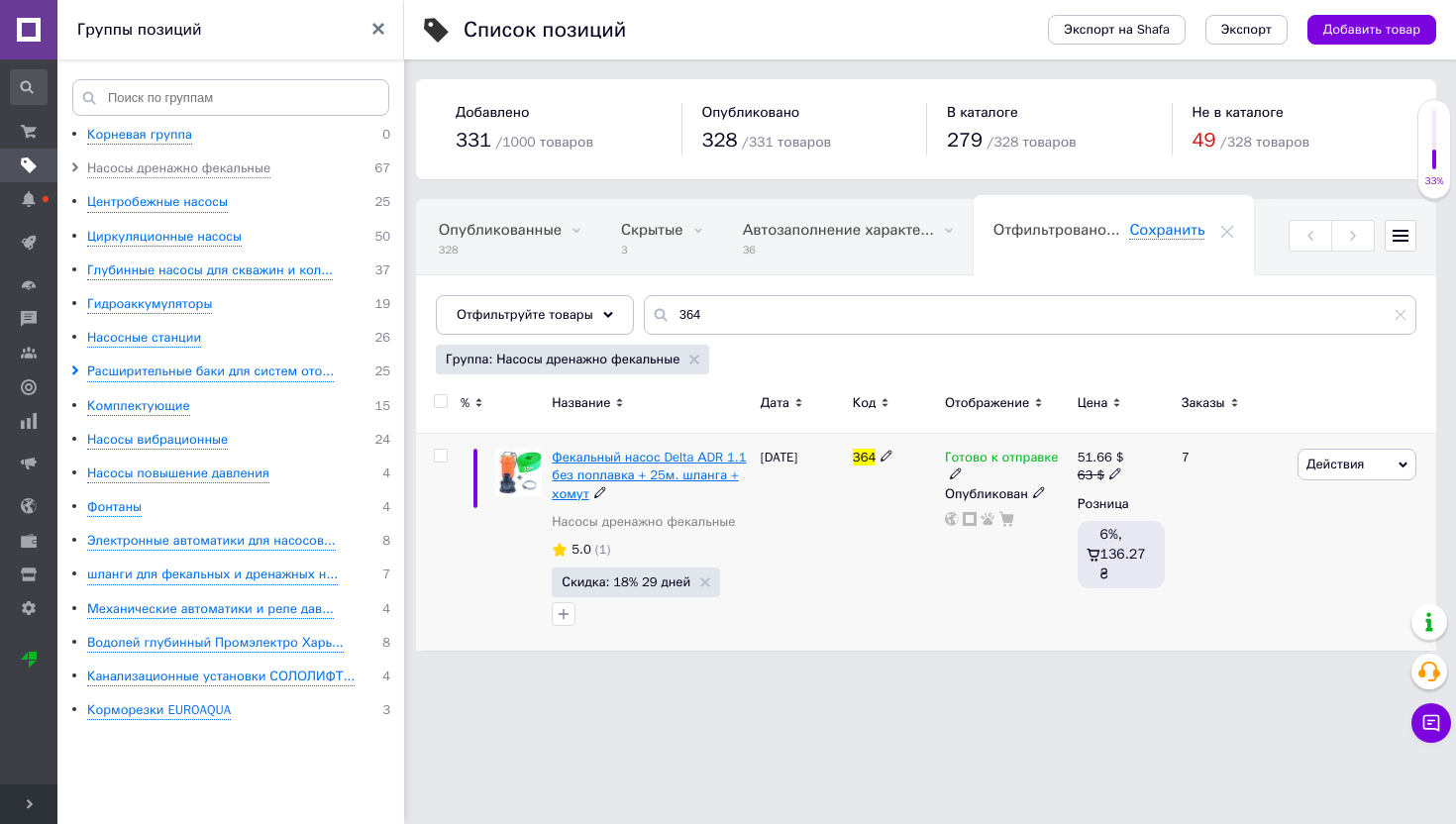 click on "Фекальный насос Delta АDR 1.1 без поплавка + 25м. шланга + хомут" at bounding box center [649, 474] 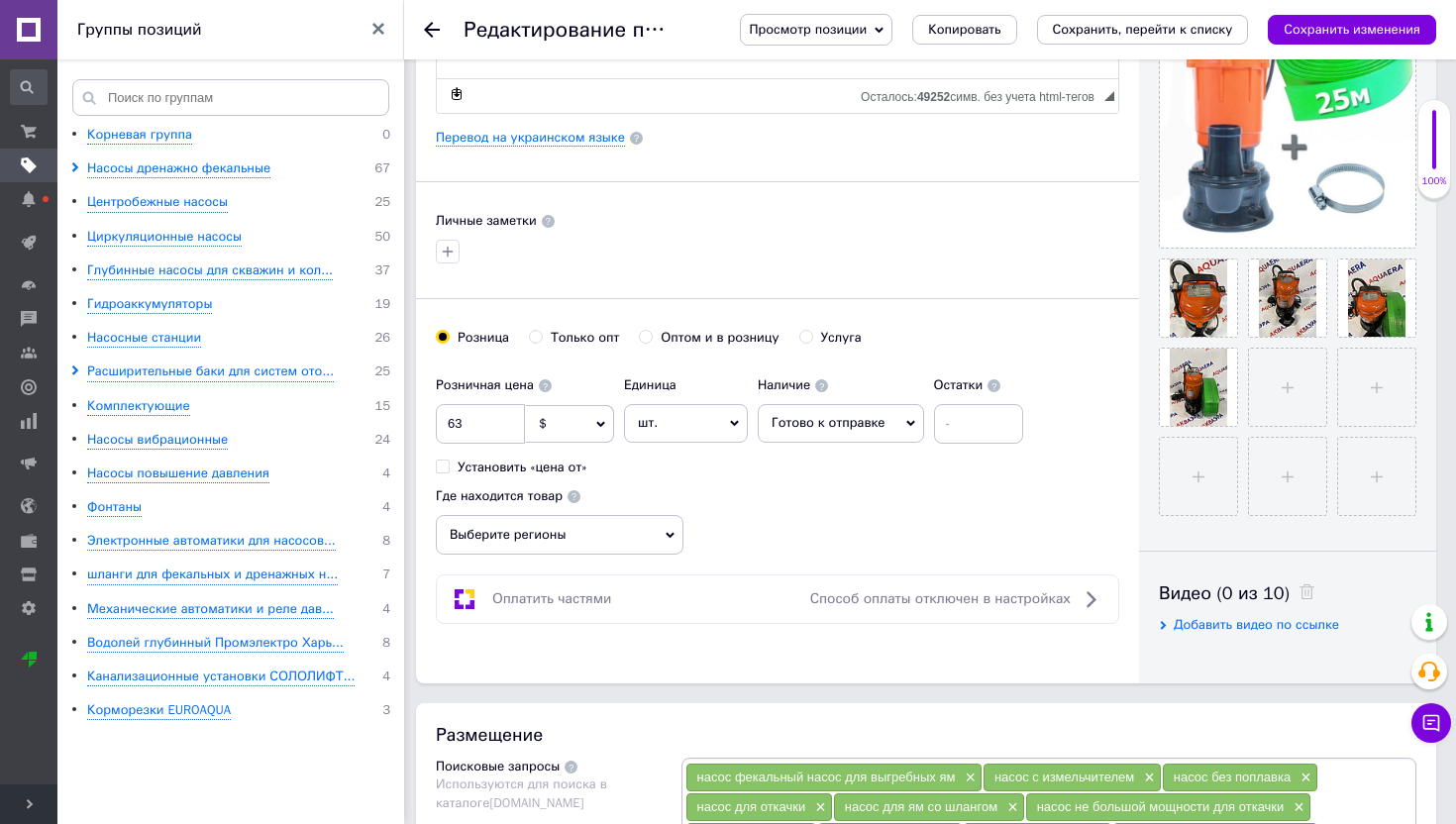 scroll, scrollTop: 0, scrollLeft: 0, axis: both 